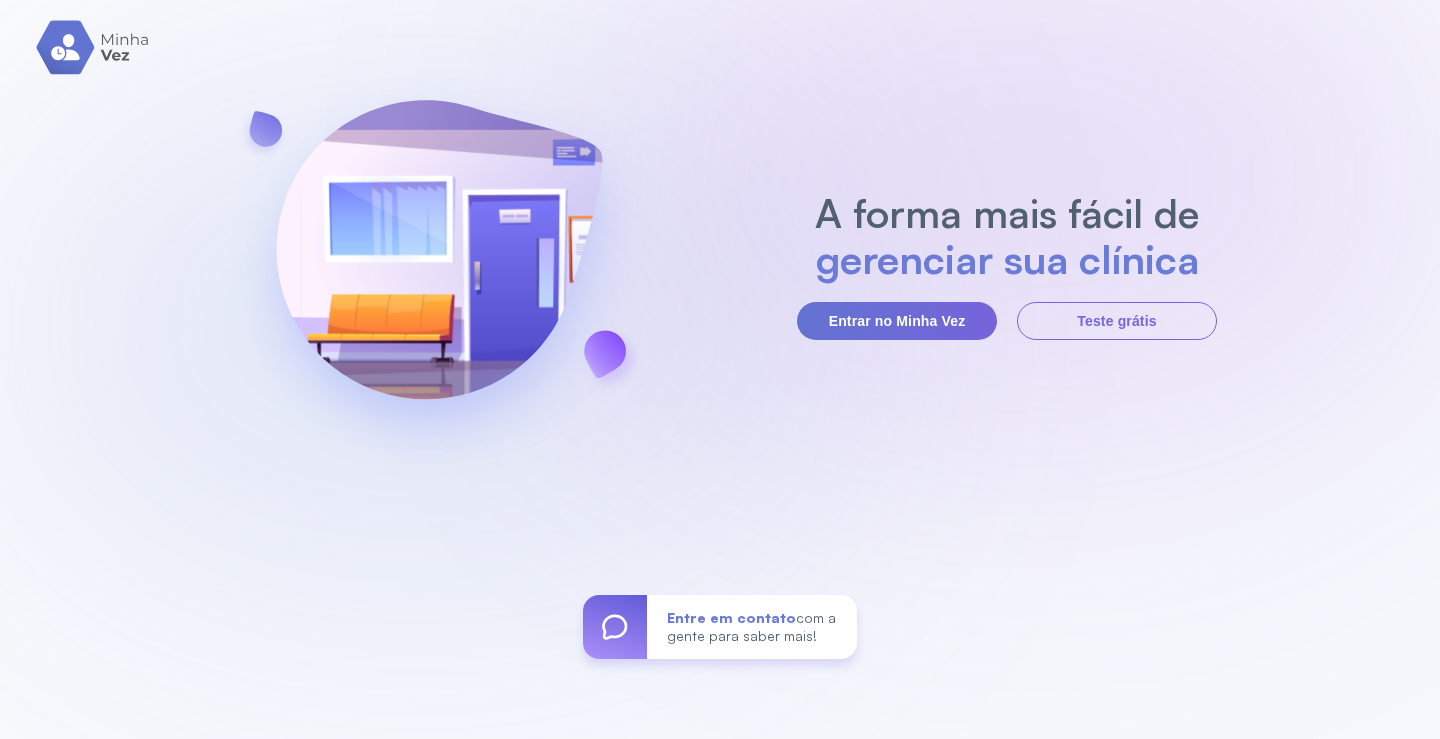 scroll, scrollTop: 0, scrollLeft: 0, axis: both 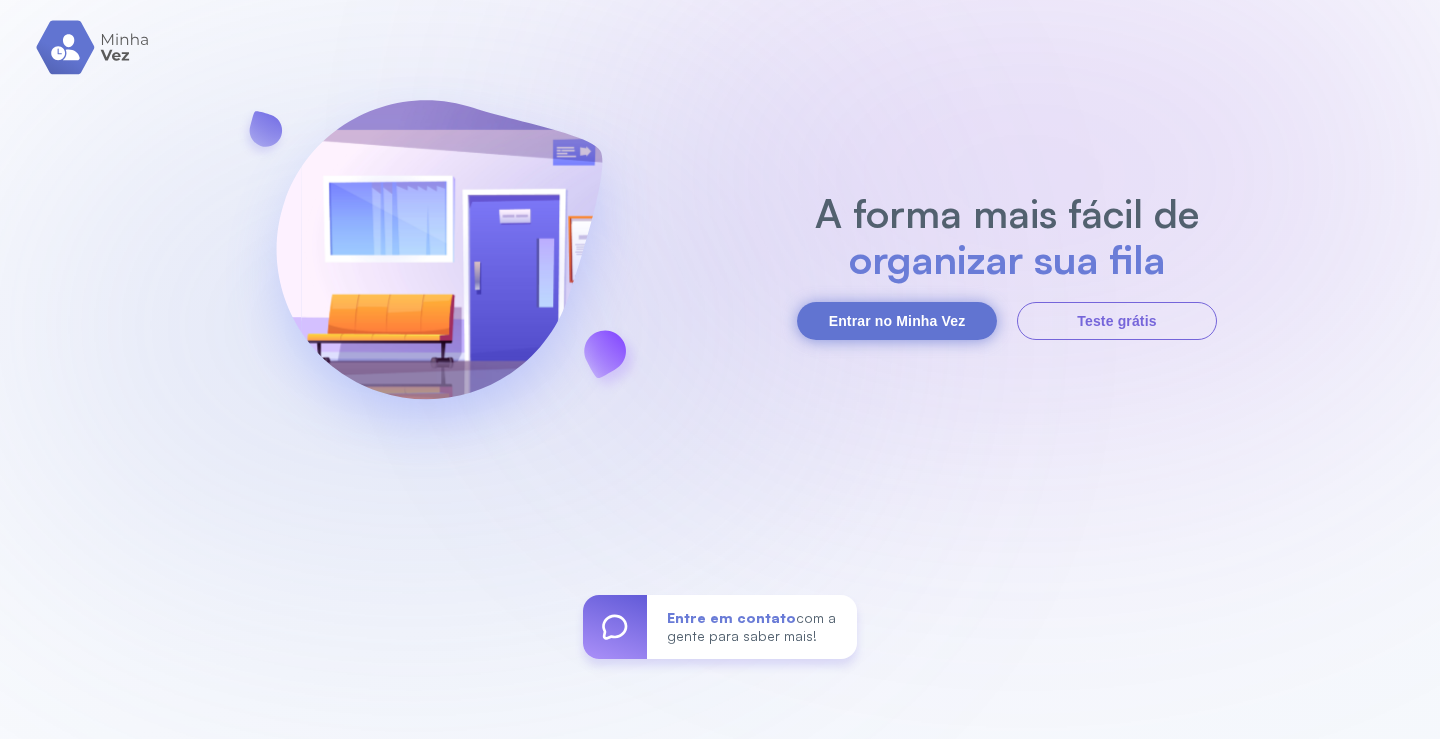 click on "Entrar no Minha Vez" at bounding box center [897, 321] 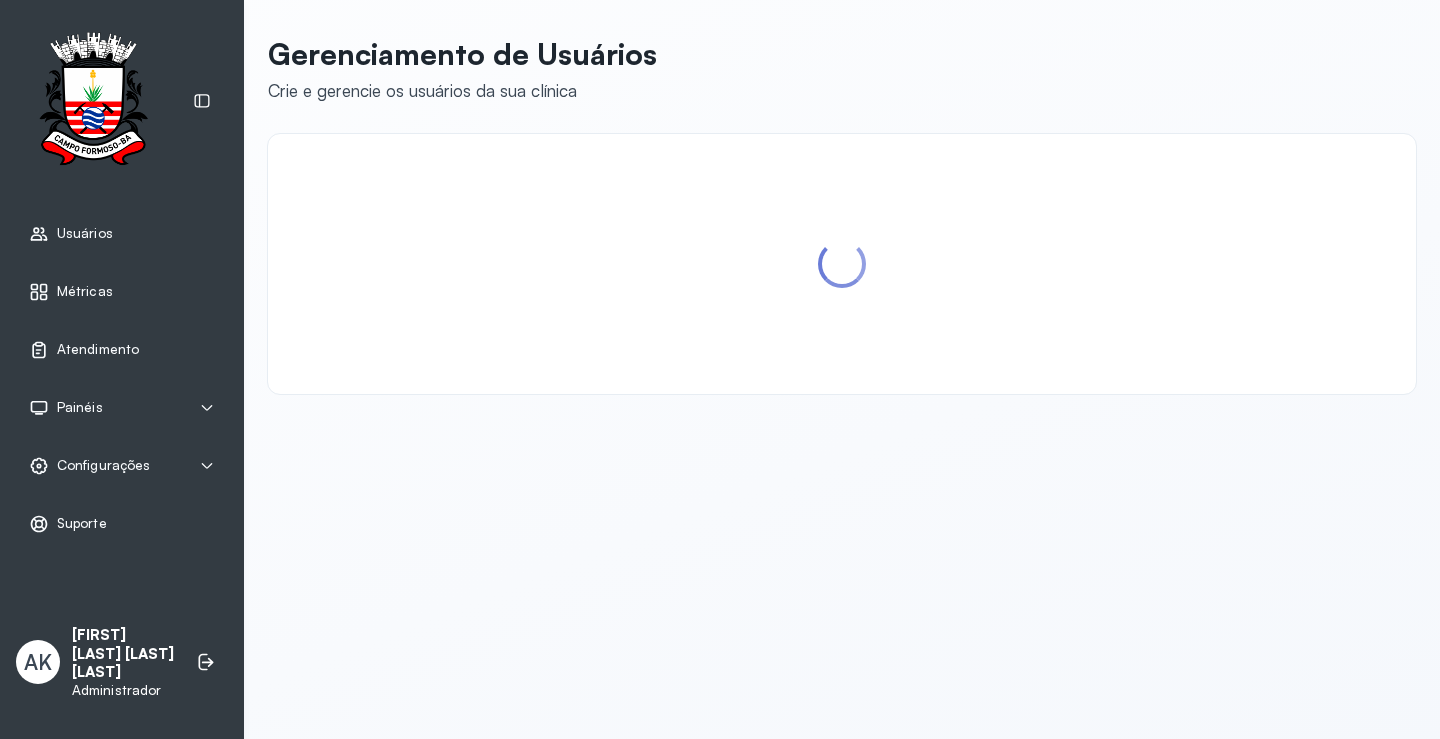 scroll, scrollTop: 0, scrollLeft: 0, axis: both 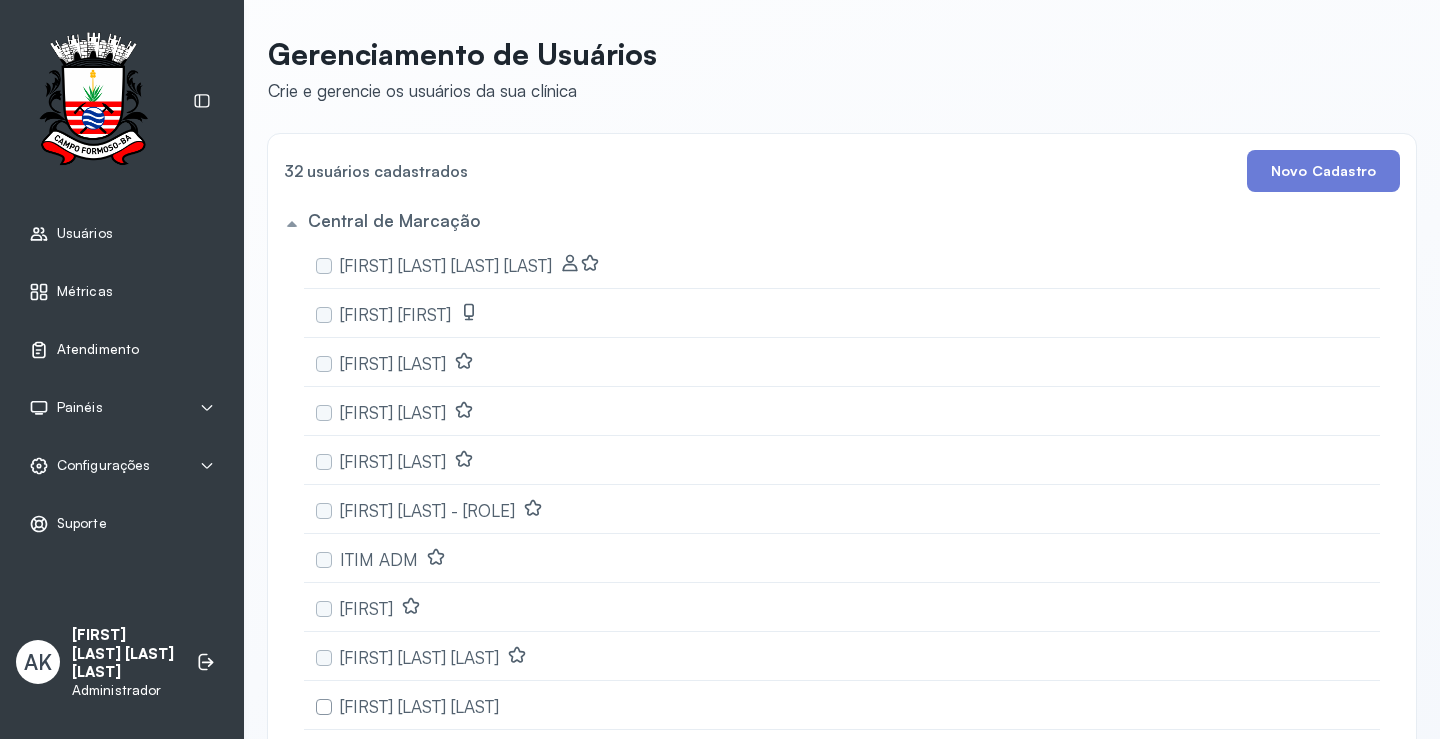 click on "Atendimento" at bounding box center (98, 349) 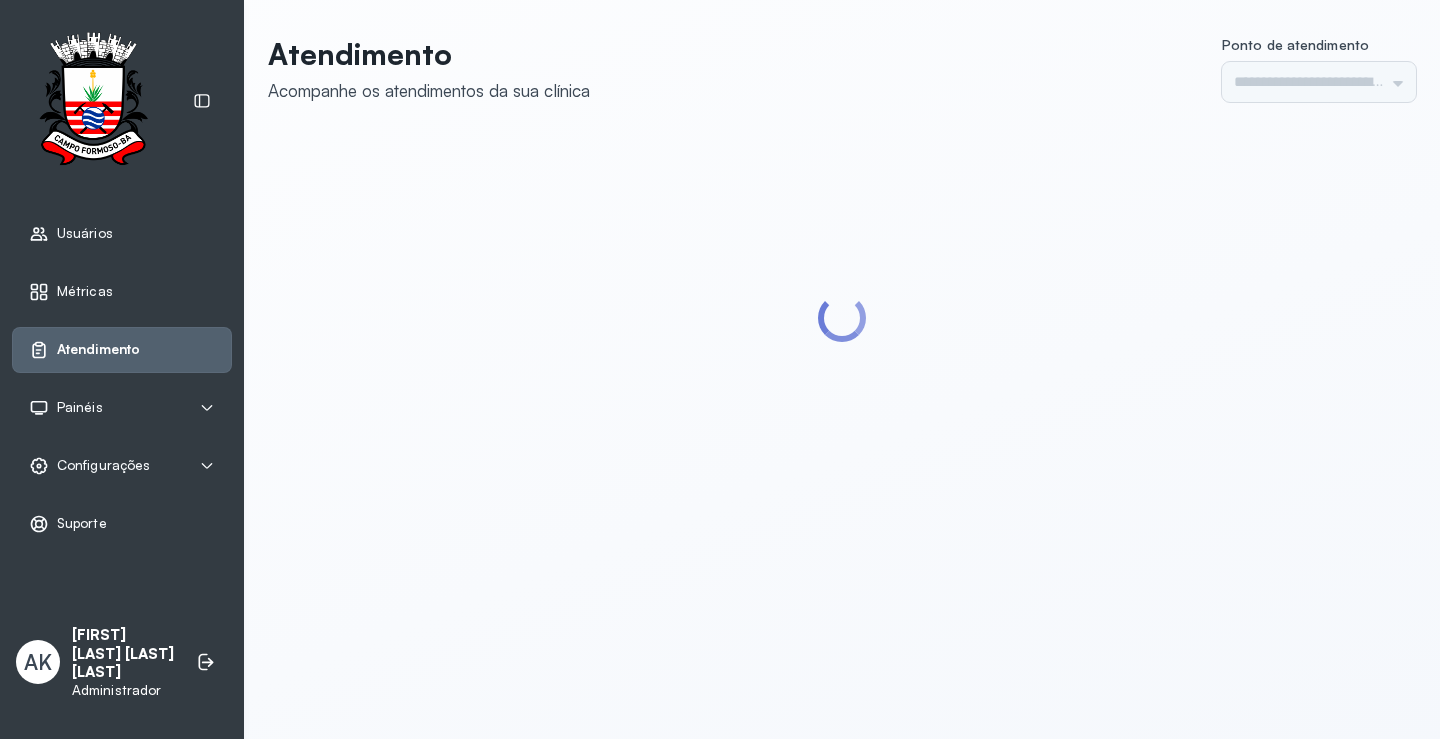 type on "*********" 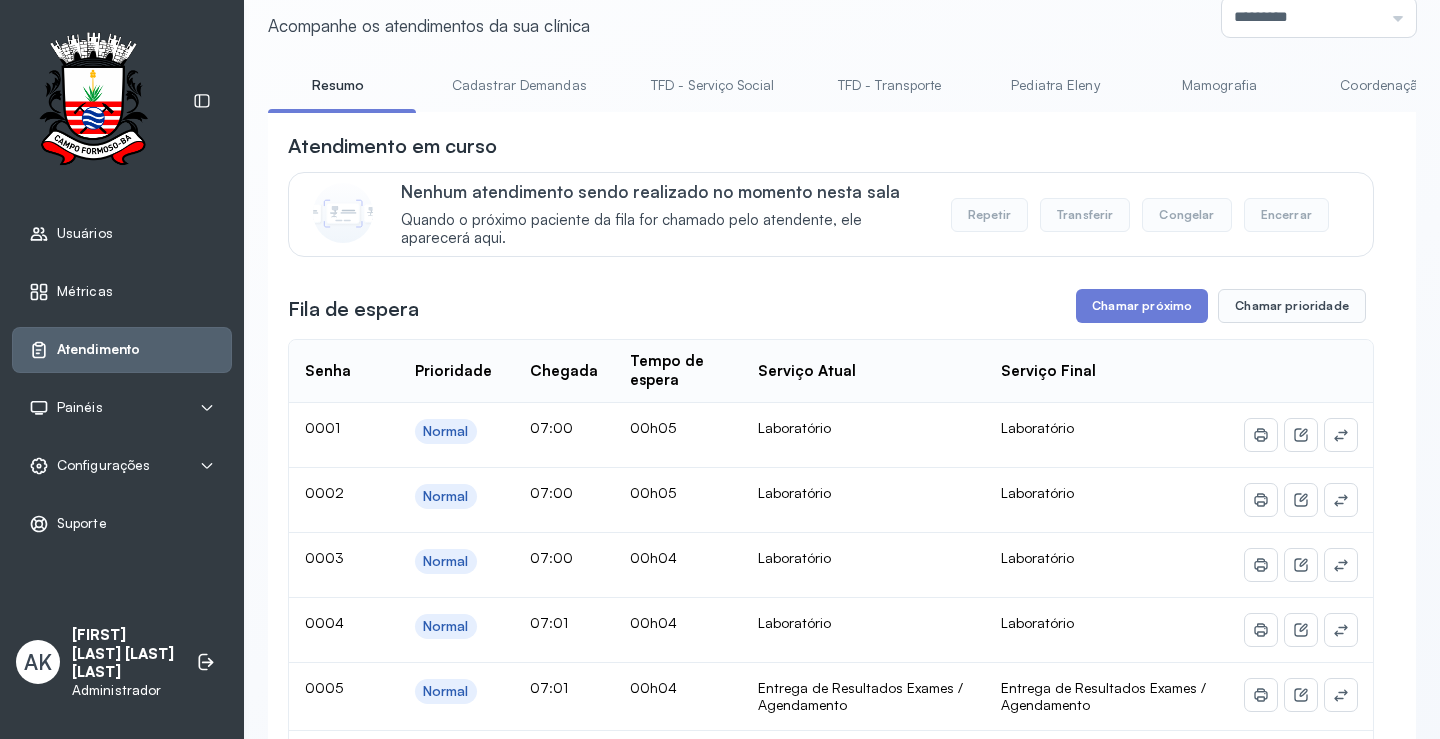scroll, scrollTop: 100, scrollLeft: 0, axis: vertical 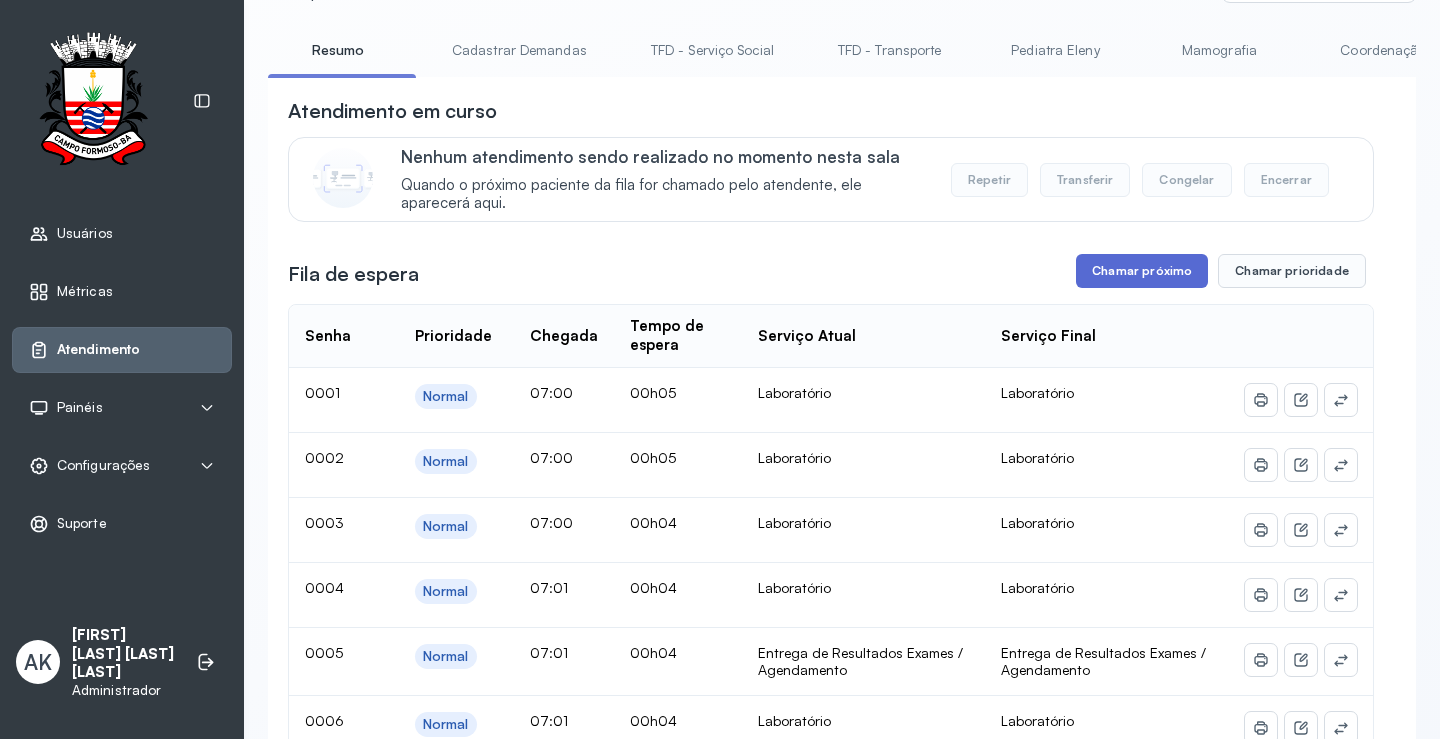 click on "Chamar próximo" at bounding box center [1142, 271] 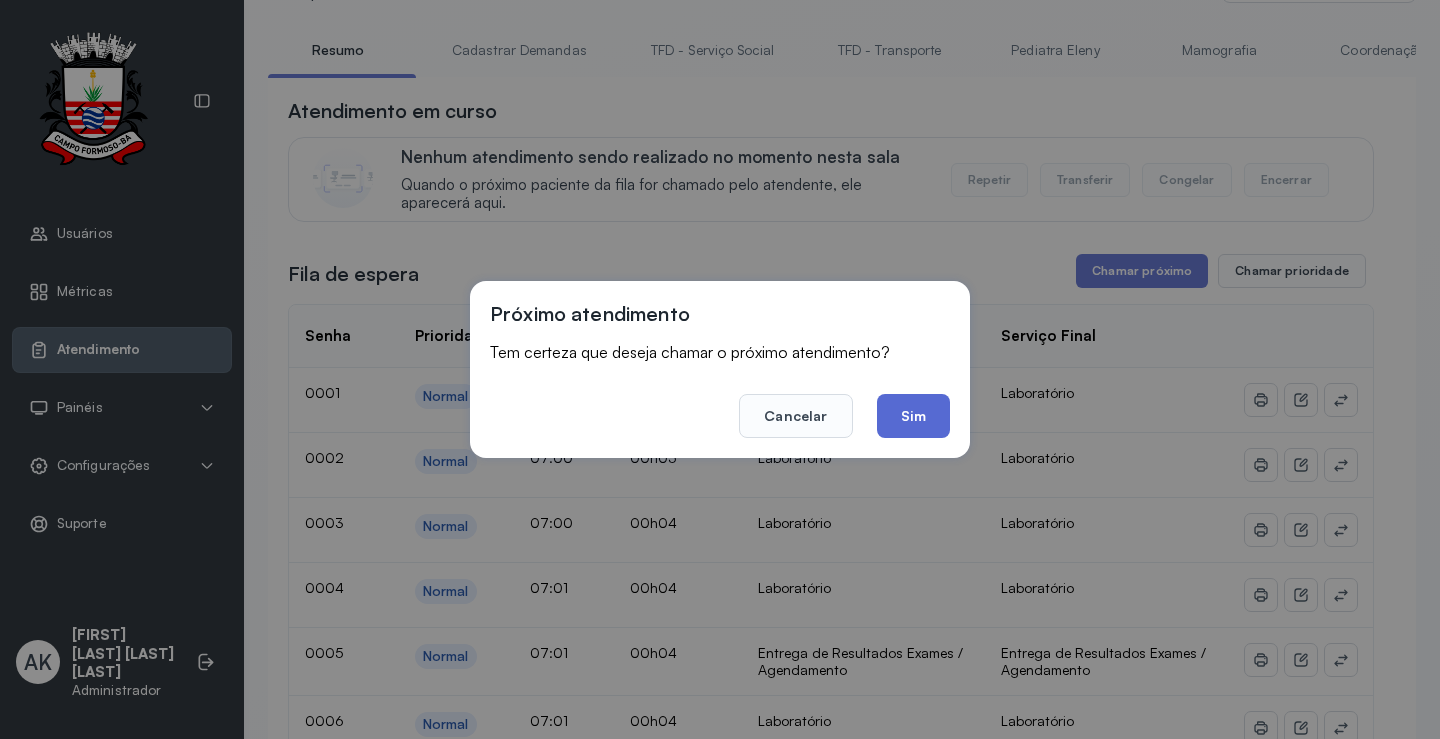 click on "Sim" 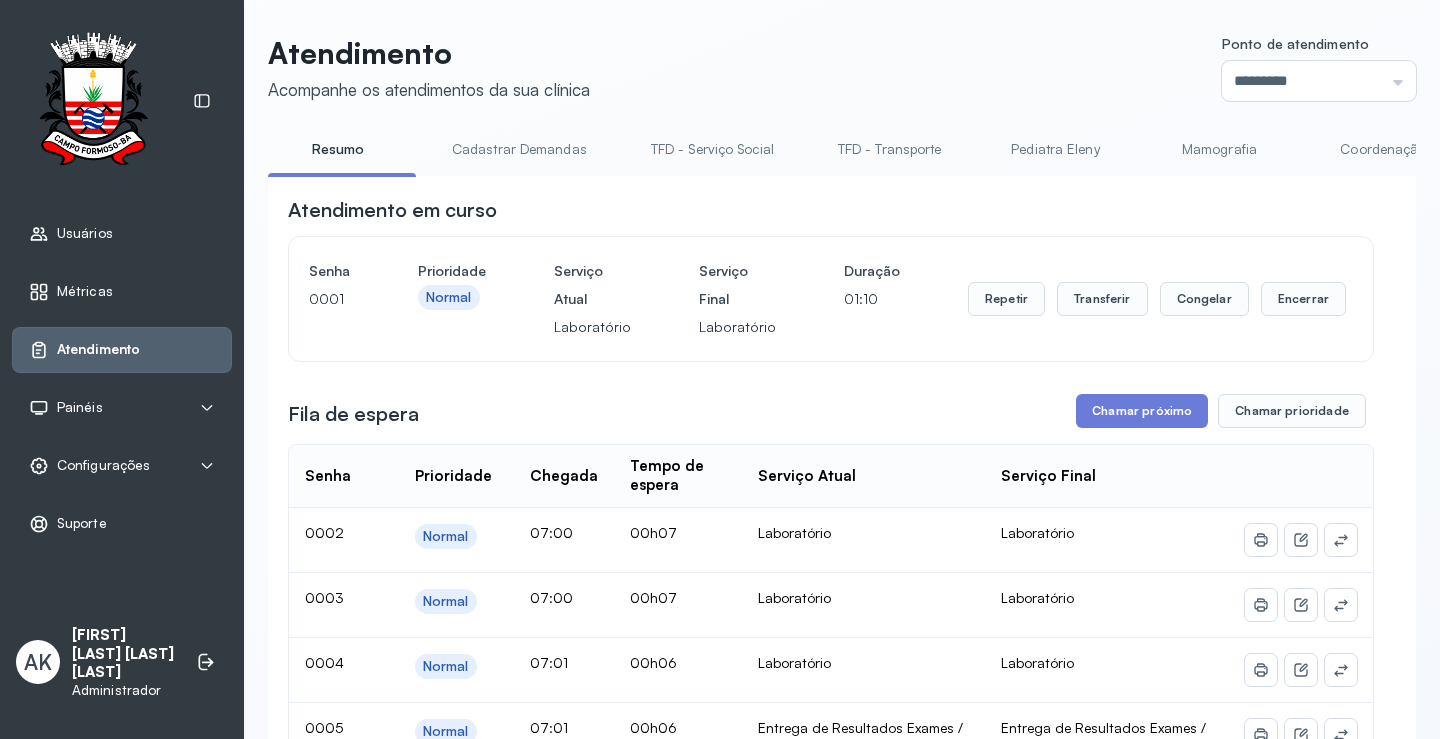 scroll, scrollTop: 100, scrollLeft: 0, axis: vertical 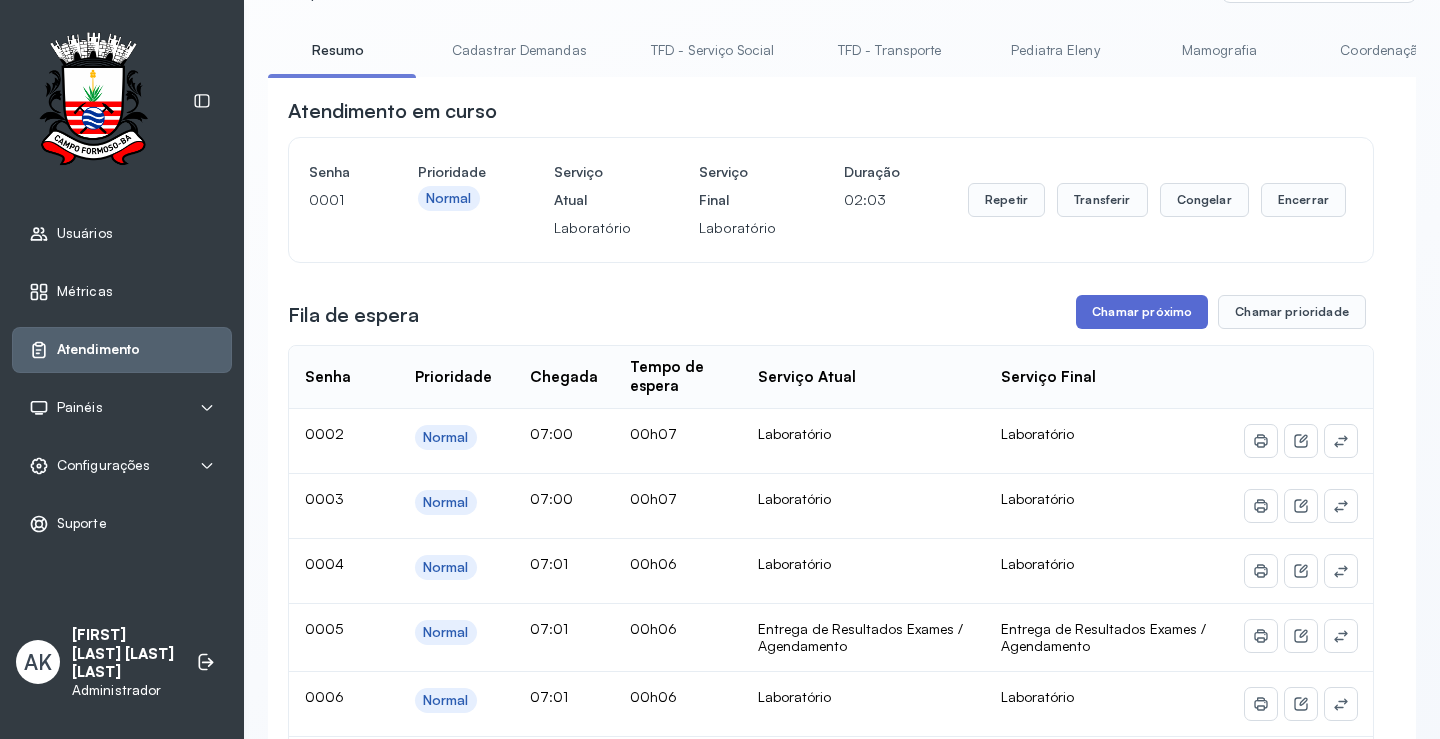 click on "Chamar próximo" at bounding box center [1142, 312] 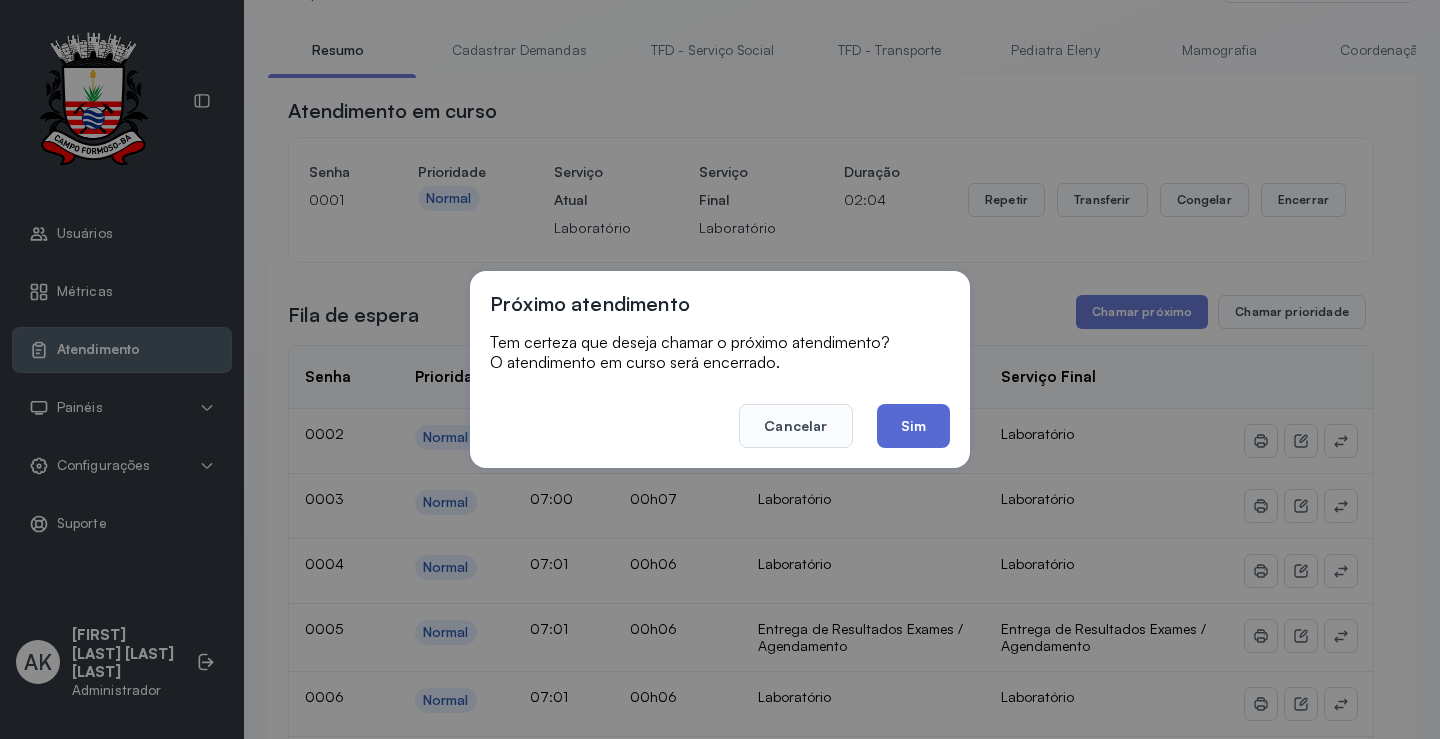click on "Sim" 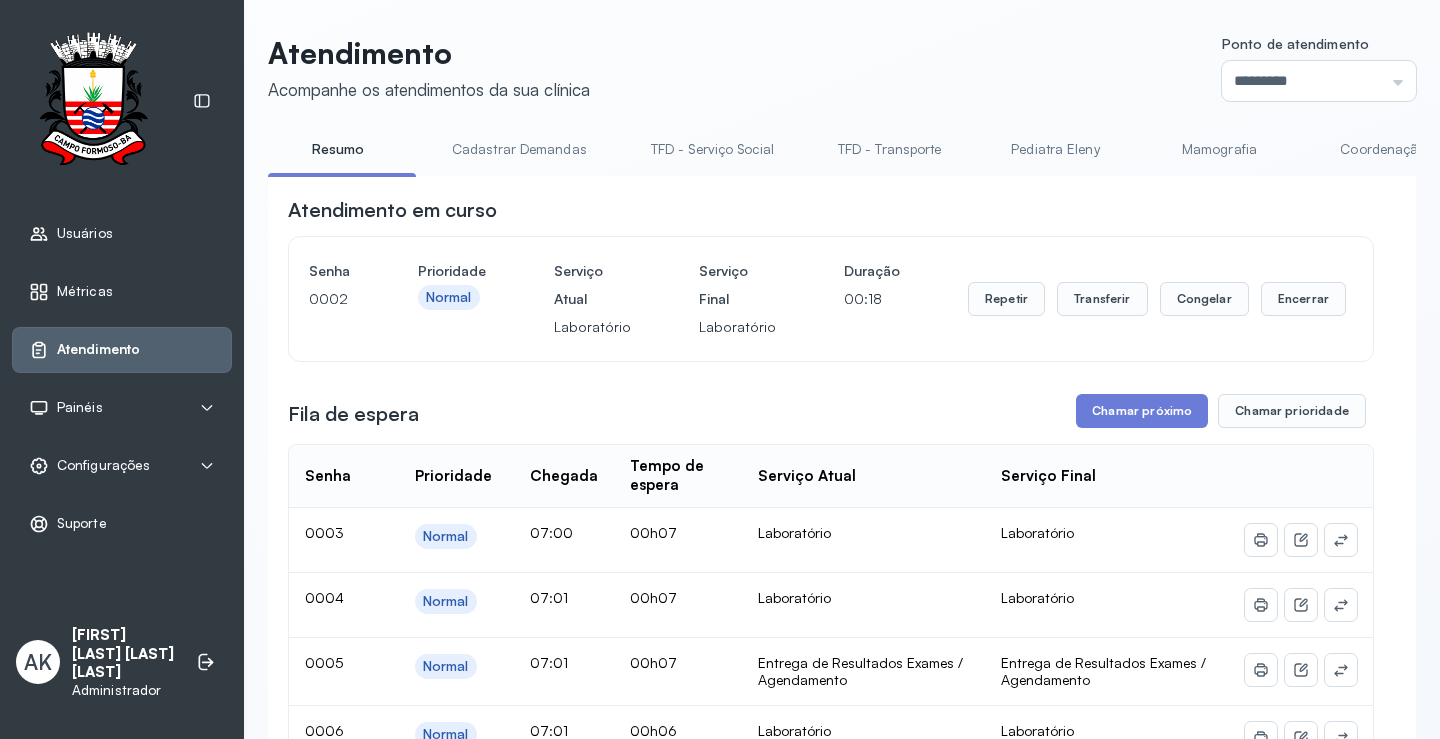 scroll, scrollTop: 100, scrollLeft: 0, axis: vertical 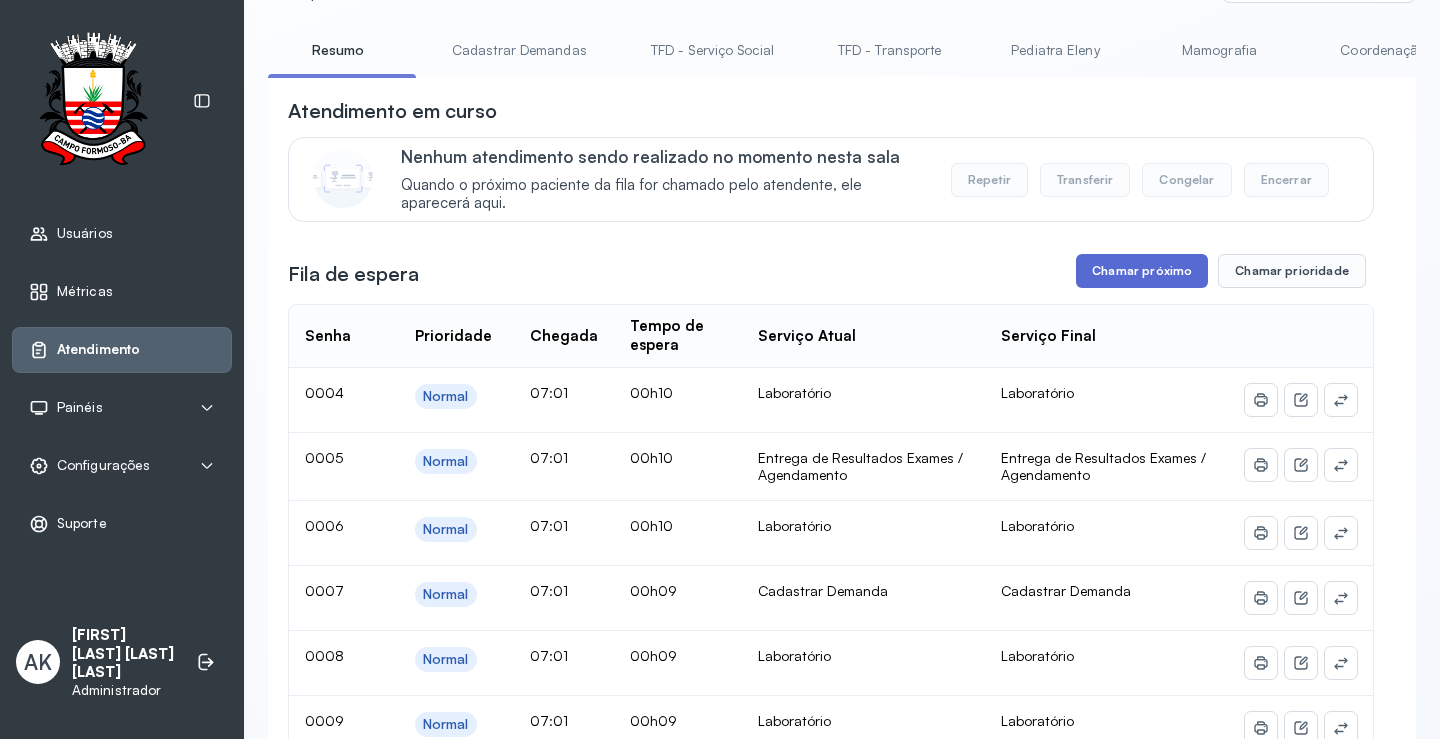 click on "Chamar próximo" at bounding box center (1142, 271) 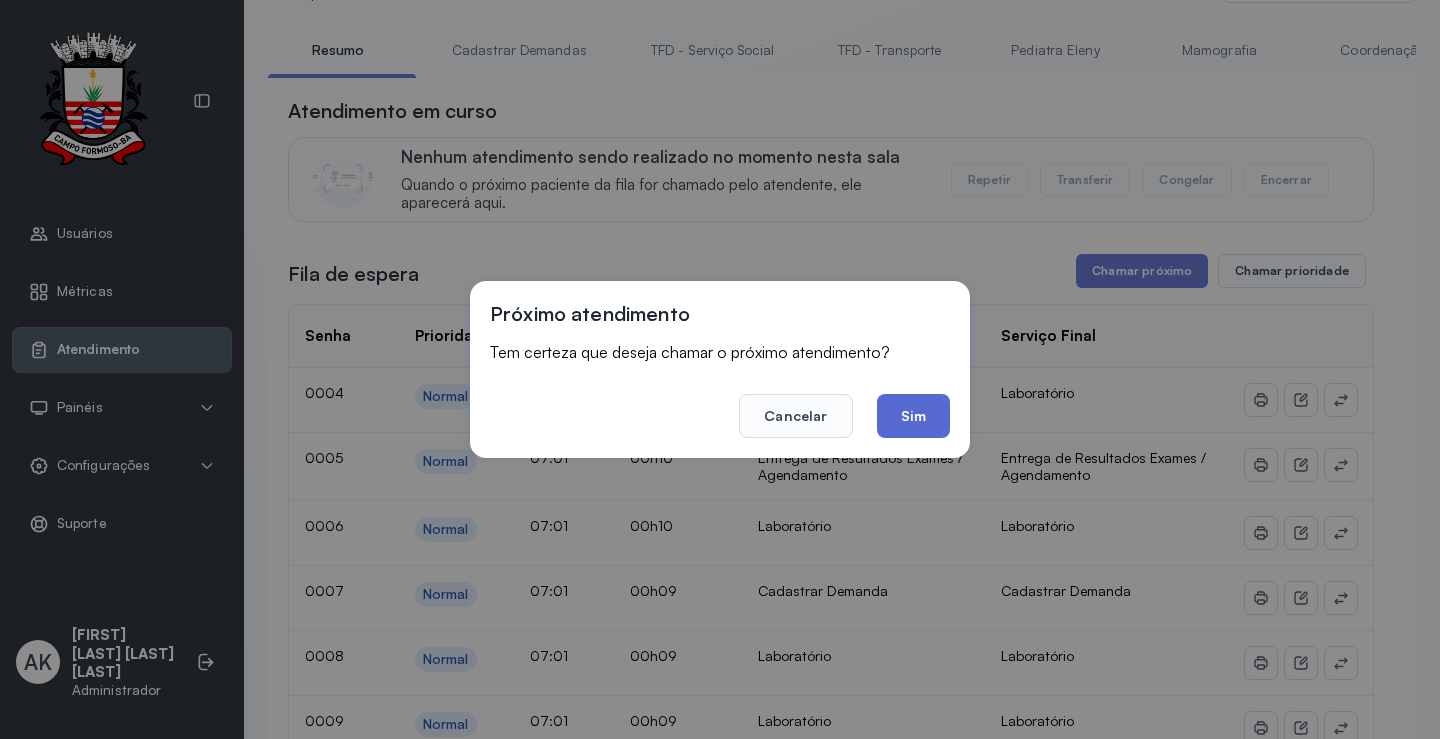 click on "Sim" 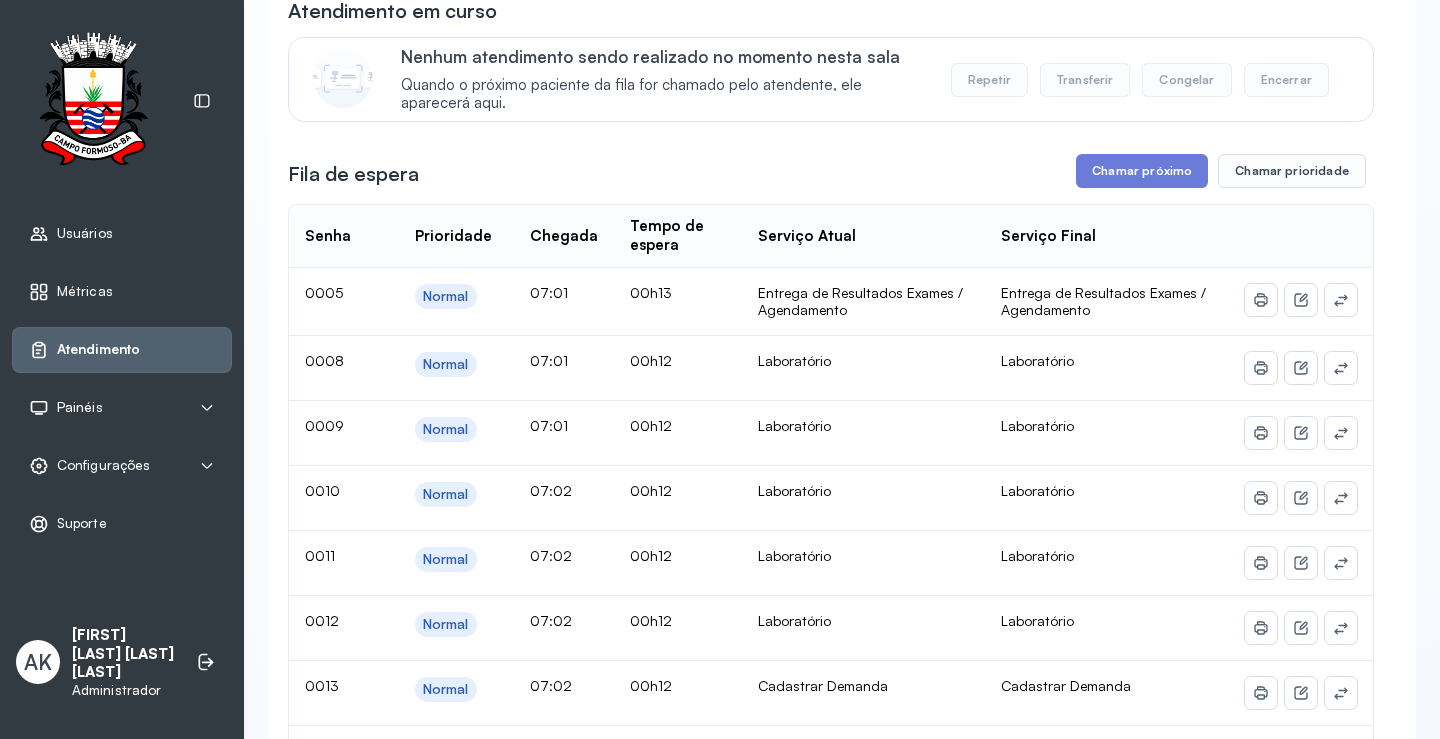 scroll, scrollTop: 0, scrollLeft: 0, axis: both 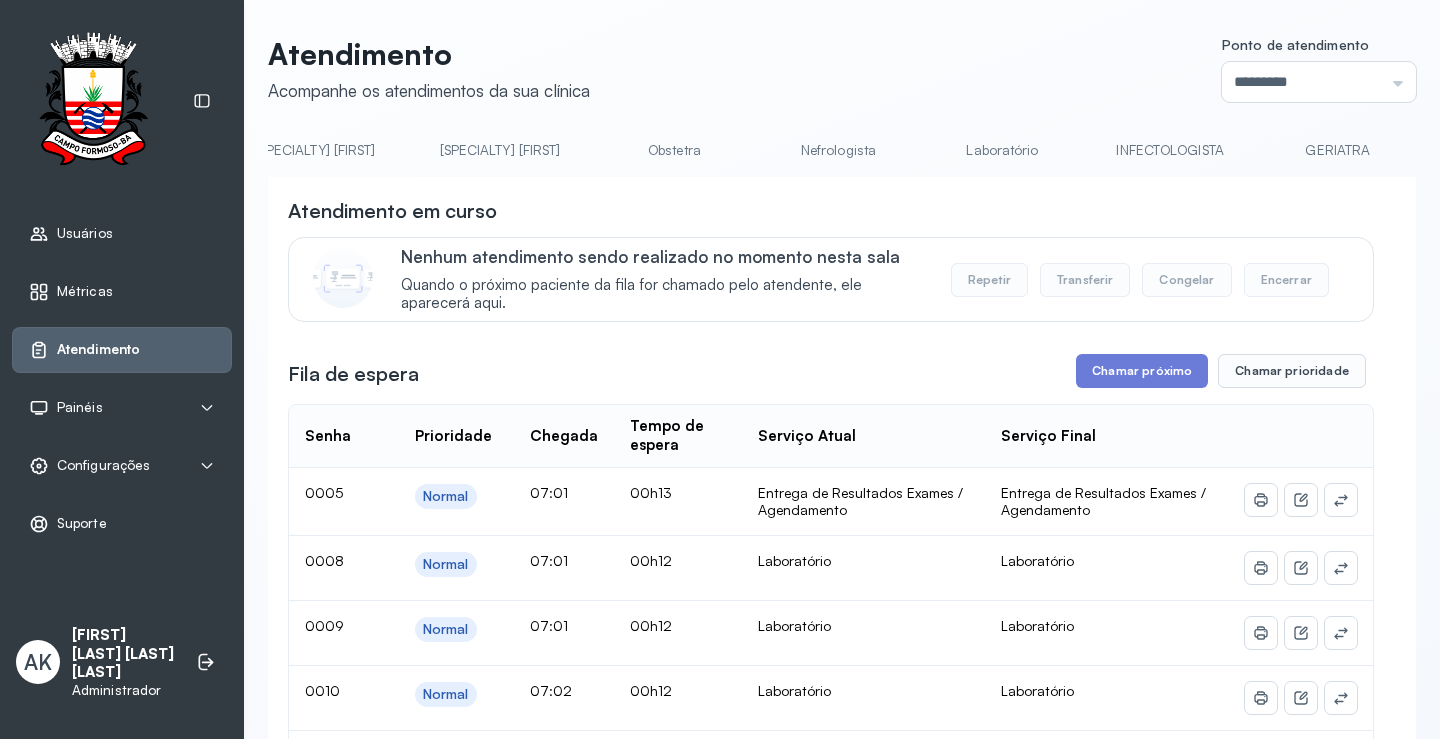 click on "Laboratório" at bounding box center [1002, 150] 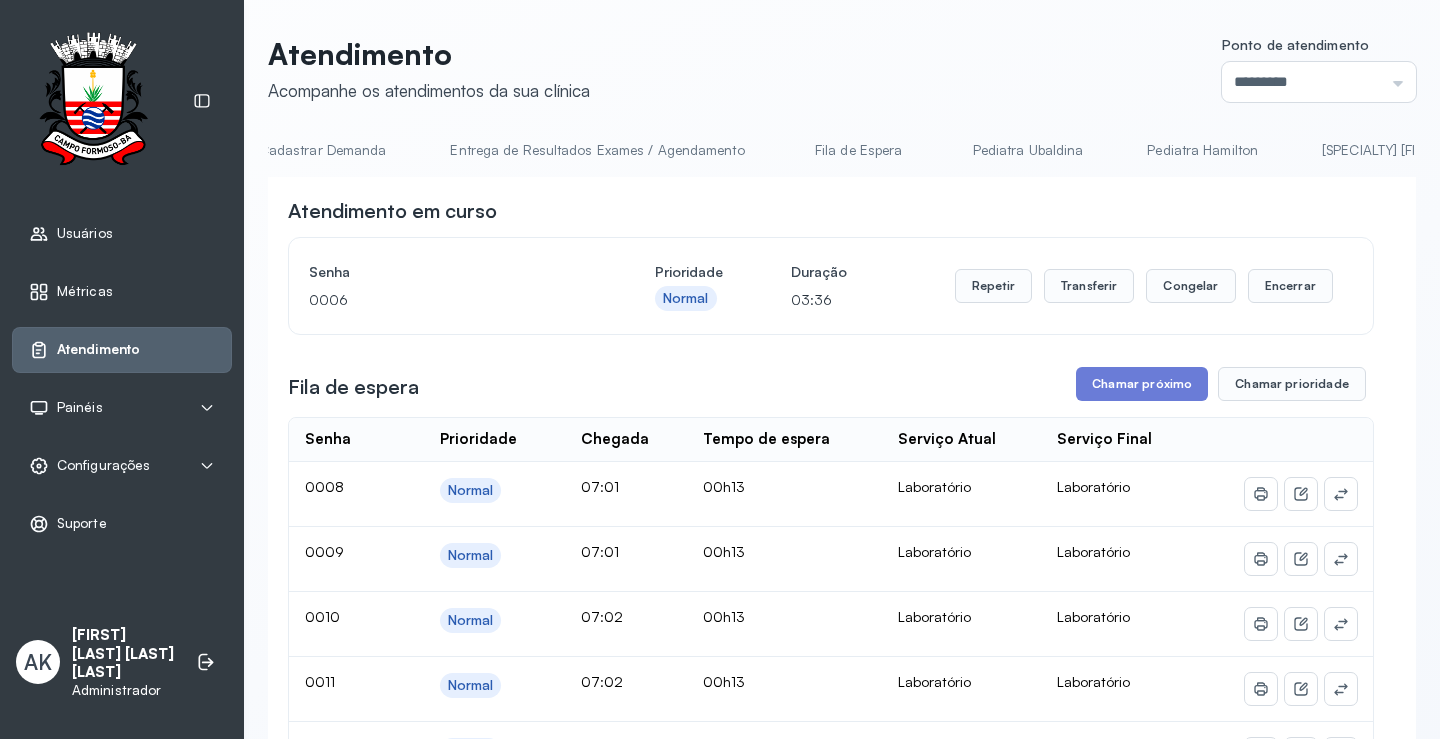 scroll, scrollTop: 0, scrollLeft: 0, axis: both 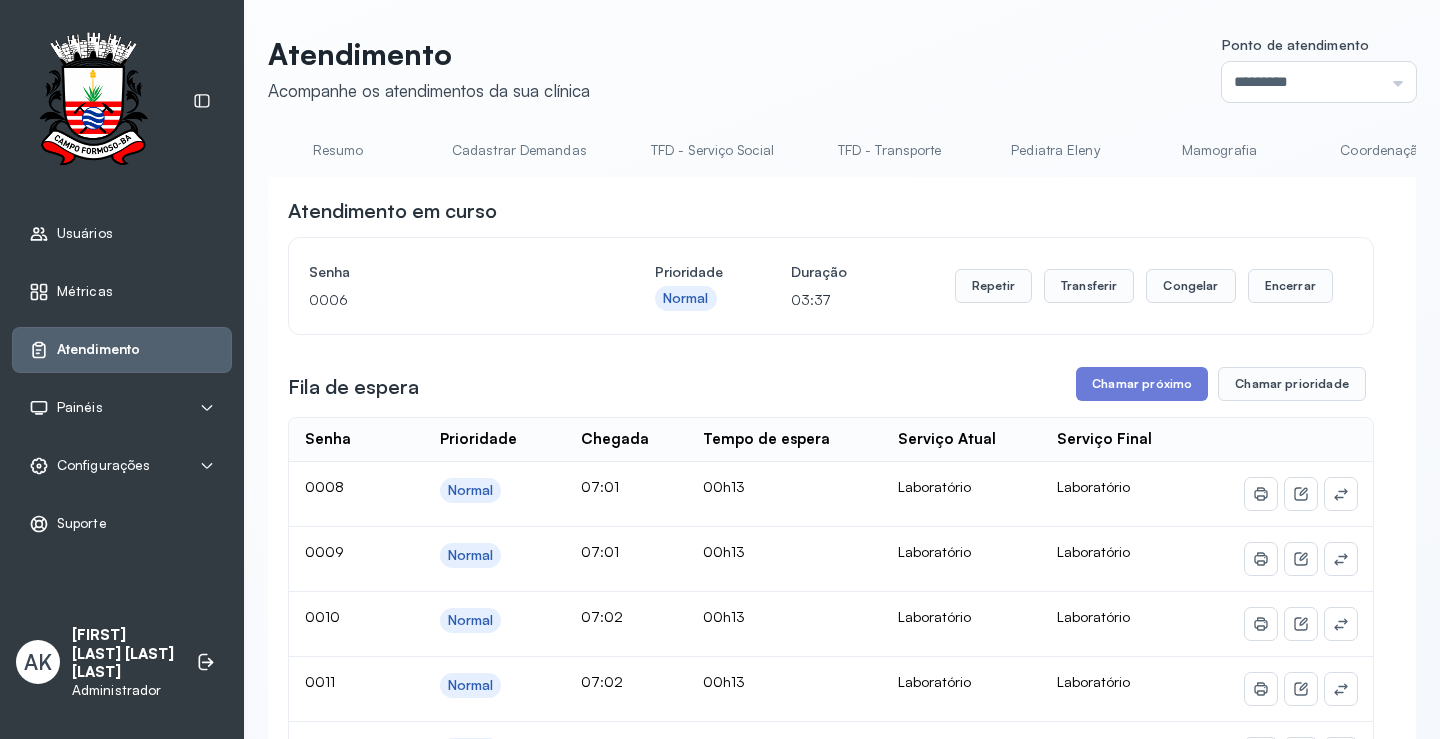 click on "Resumo" at bounding box center [338, 150] 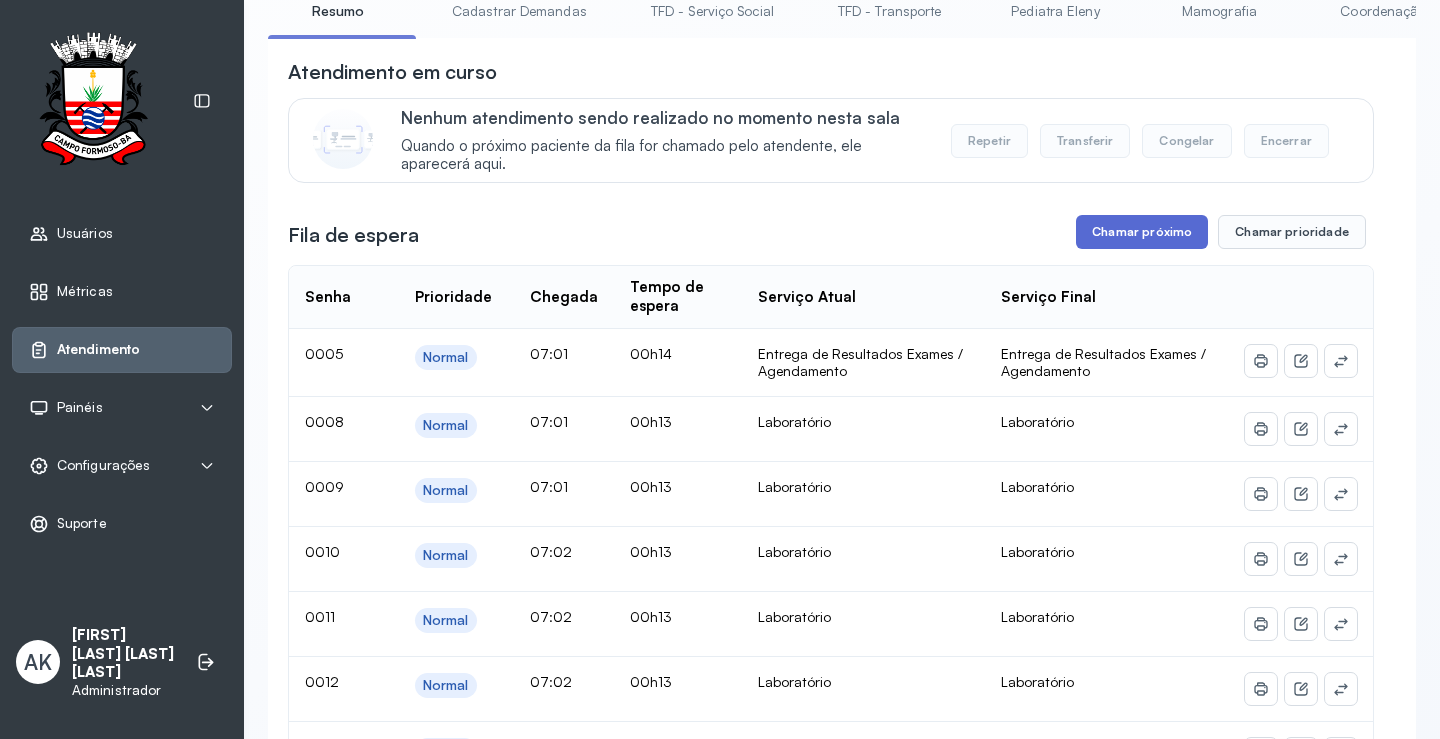 scroll, scrollTop: 200, scrollLeft: 0, axis: vertical 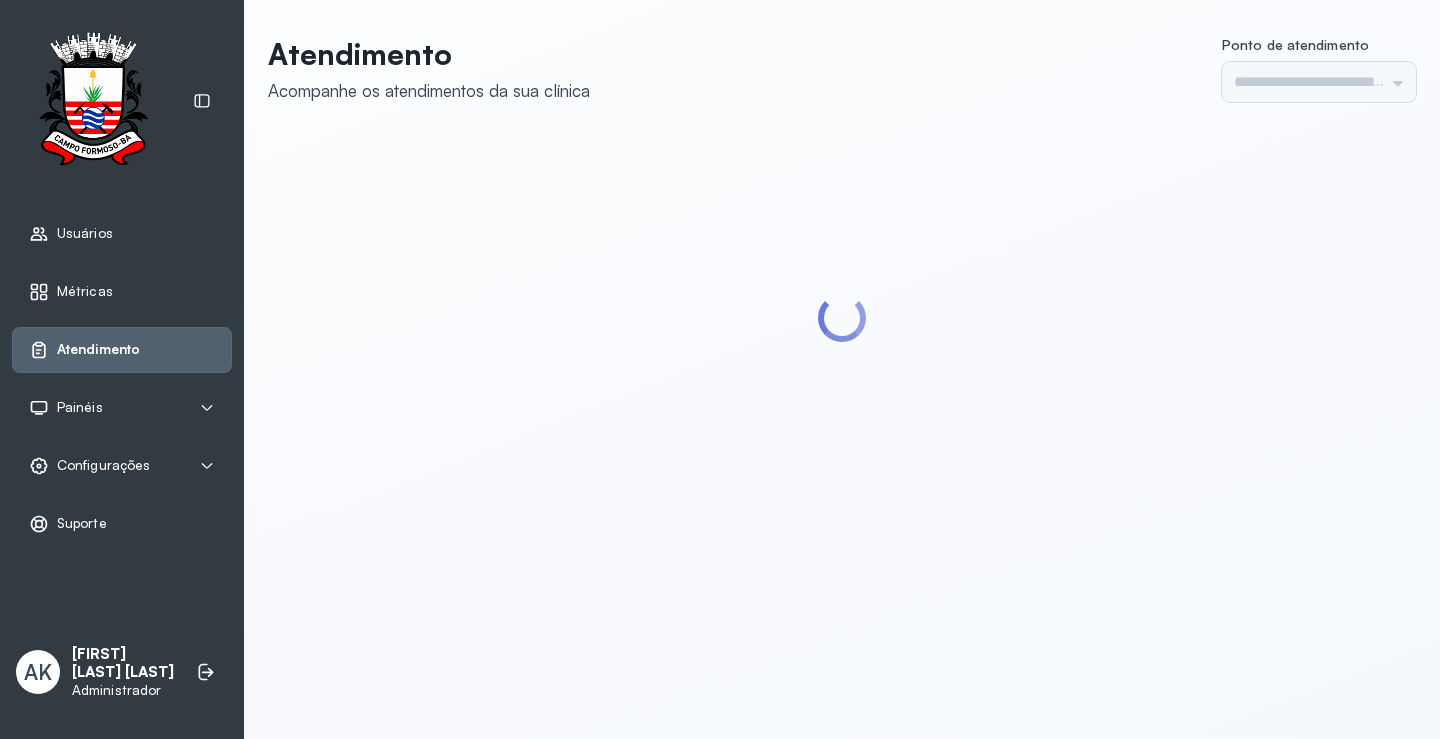 type on "*********" 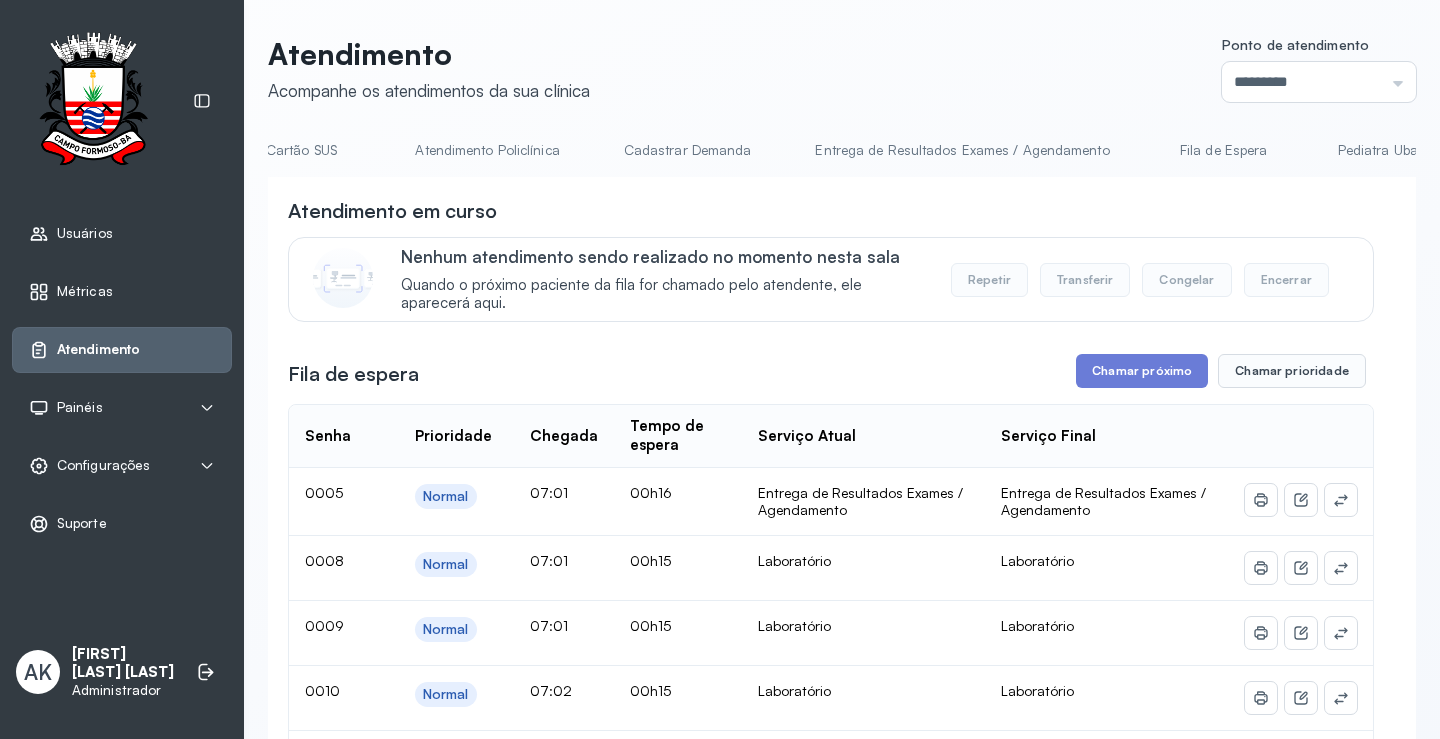 scroll, scrollTop: 0, scrollLeft: 1431, axis: horizontal 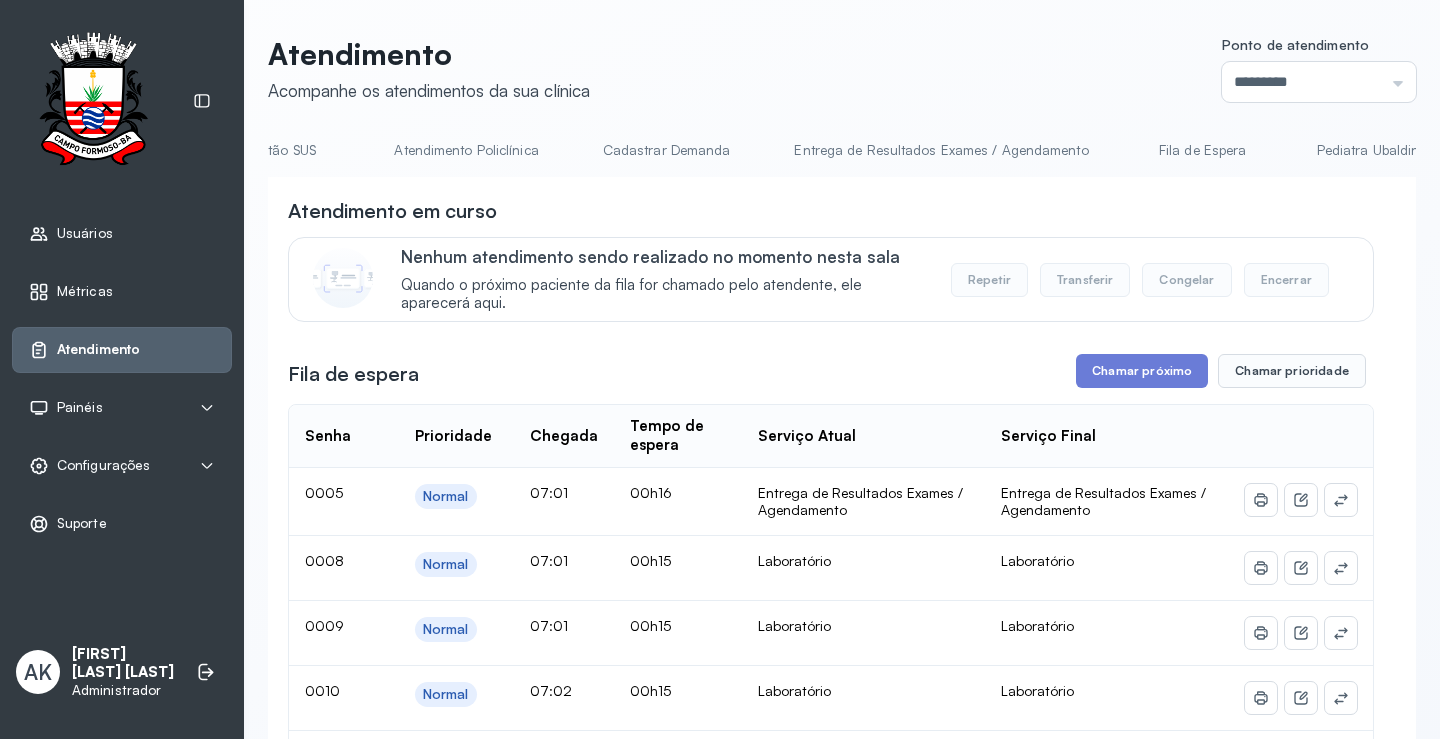drag, startPoint x: 775, startPoint y: 172, endPoint x: 717, endPoint y: 181, distance: 58.694122 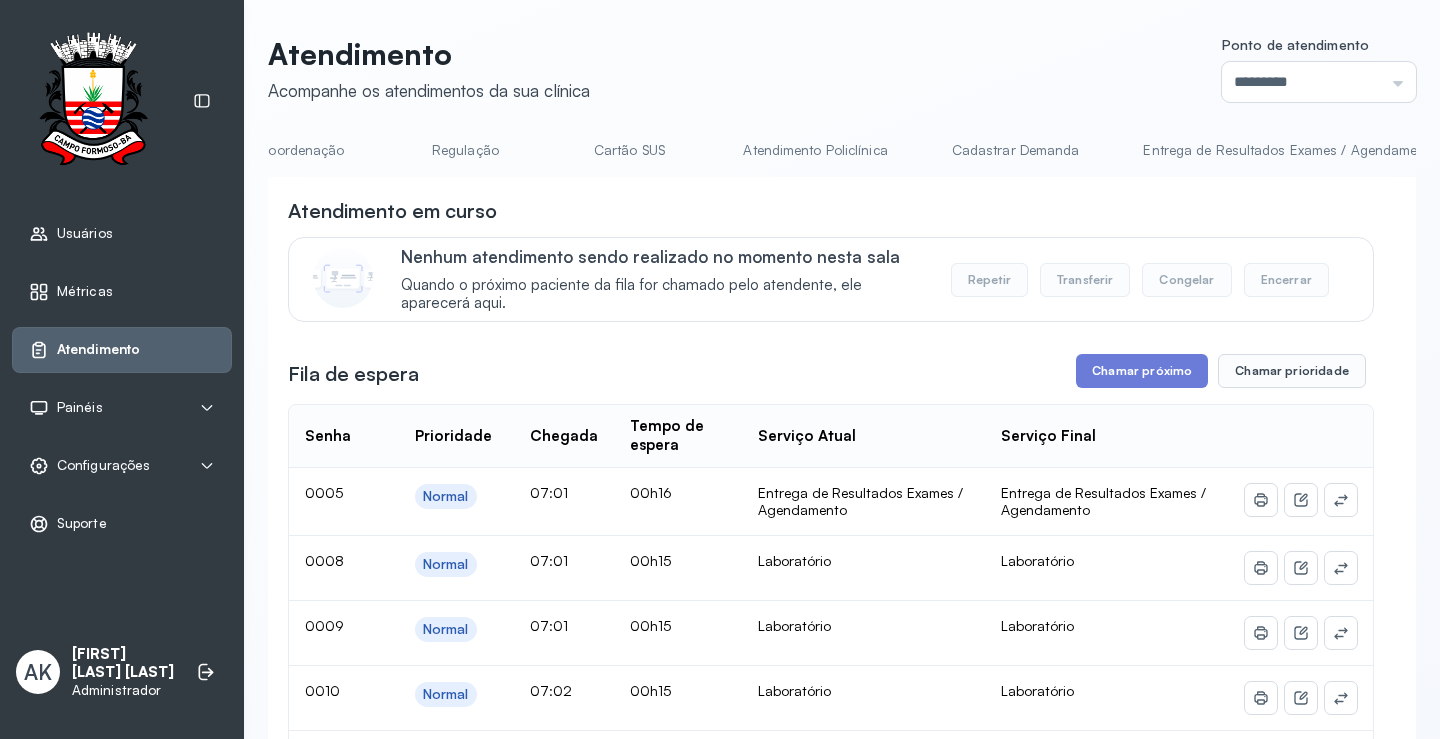 scroll, scrollTop: 0, scrollLeft: 1070, axis: horizontal 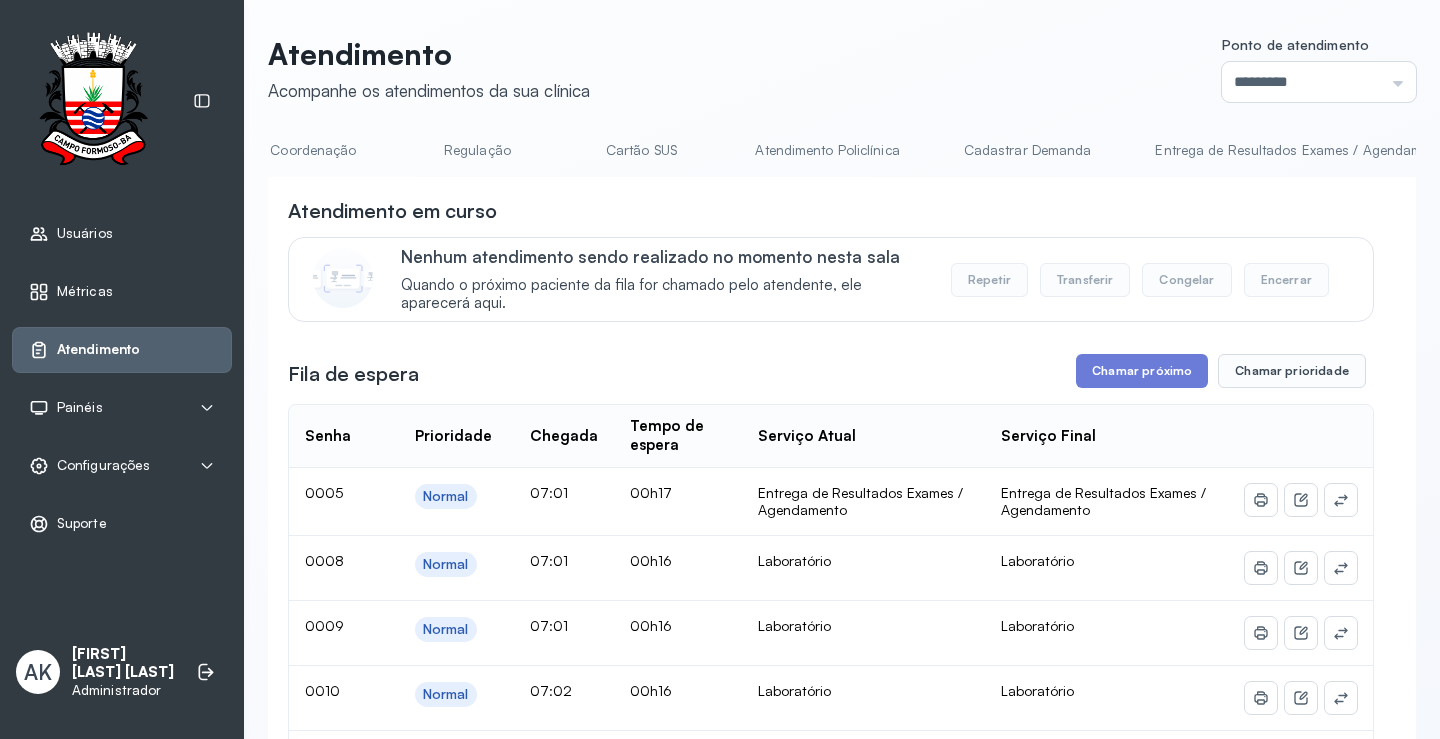click on "Cartão SUS" at bounding box center (641, 150) 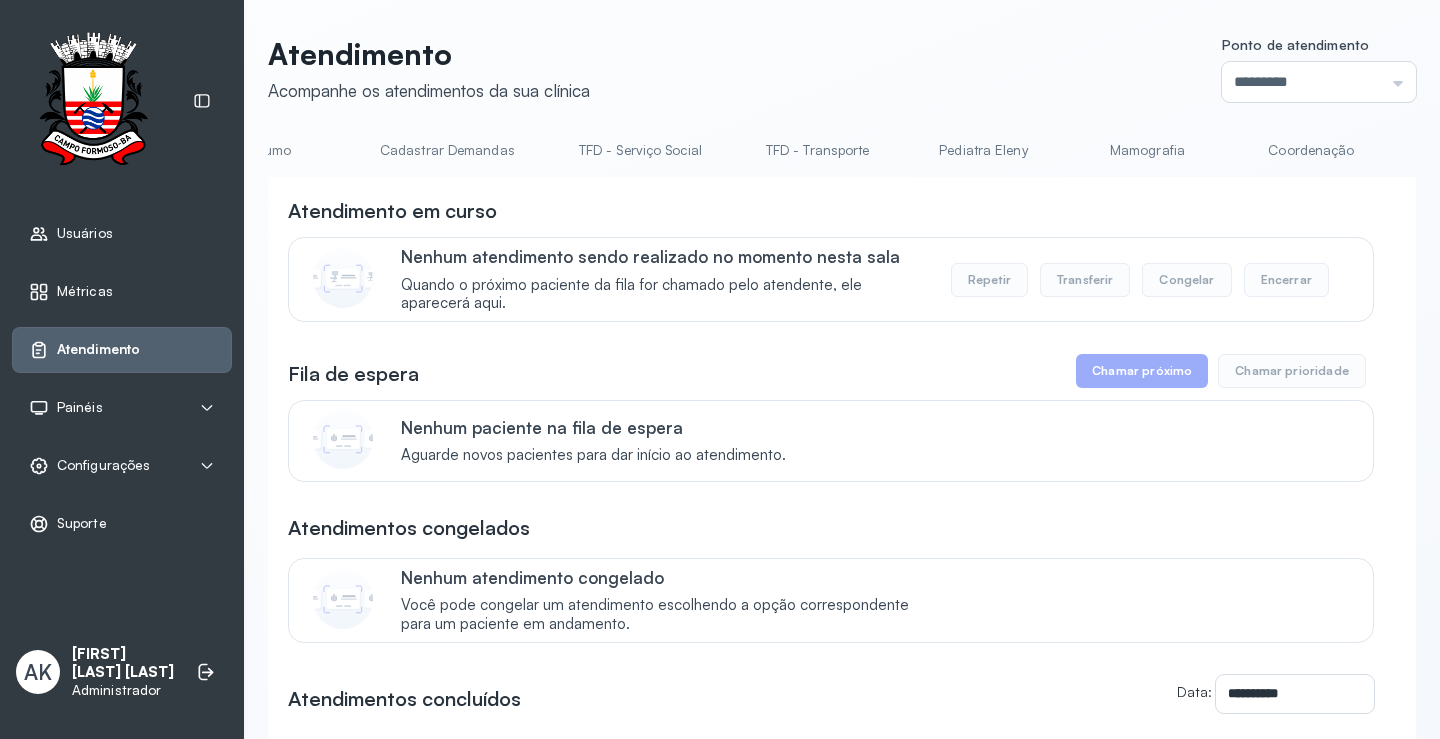 scroll, scrollTop: 0, scrollLeft: 0, axis: both 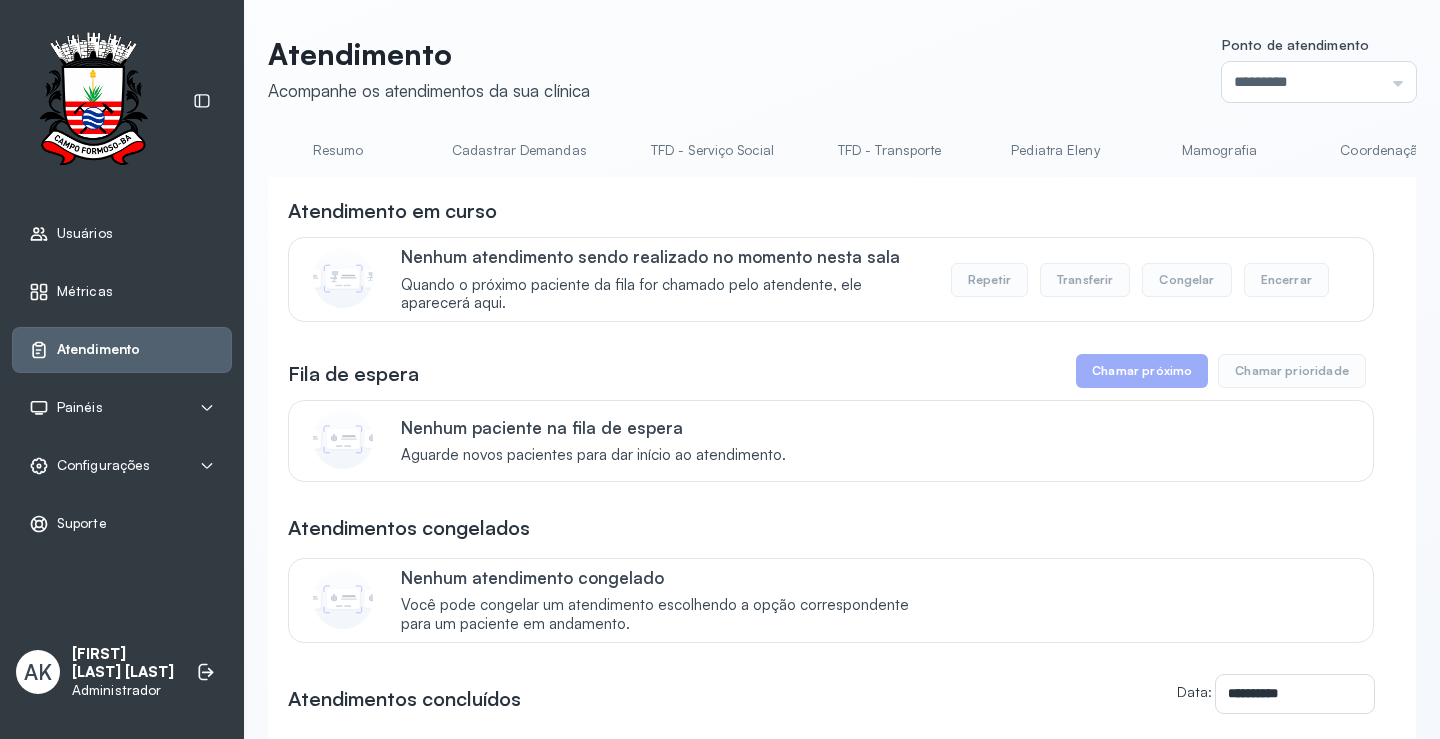 click on "Resumo" at bounding box center (338, 150) 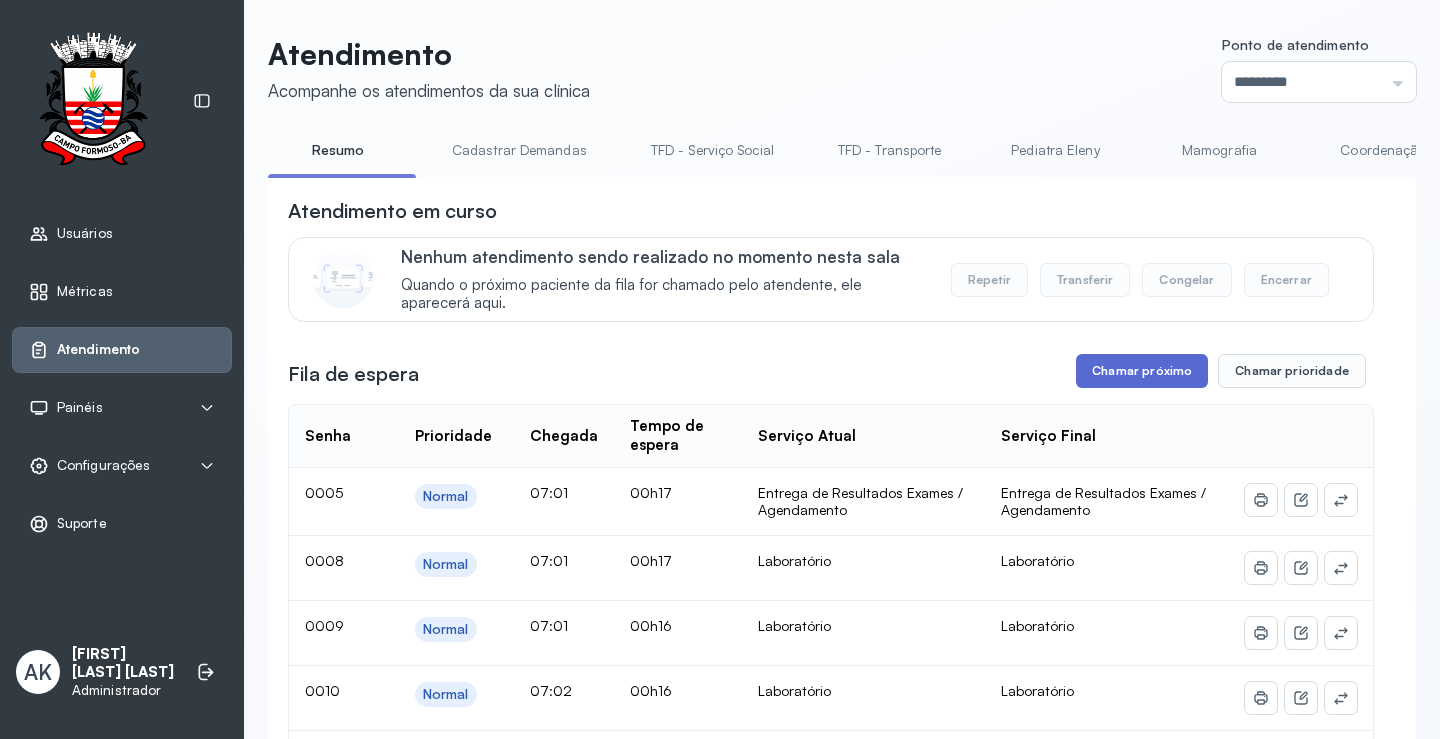 click on "Chamar próximo" at bounding box center [1142, 371] 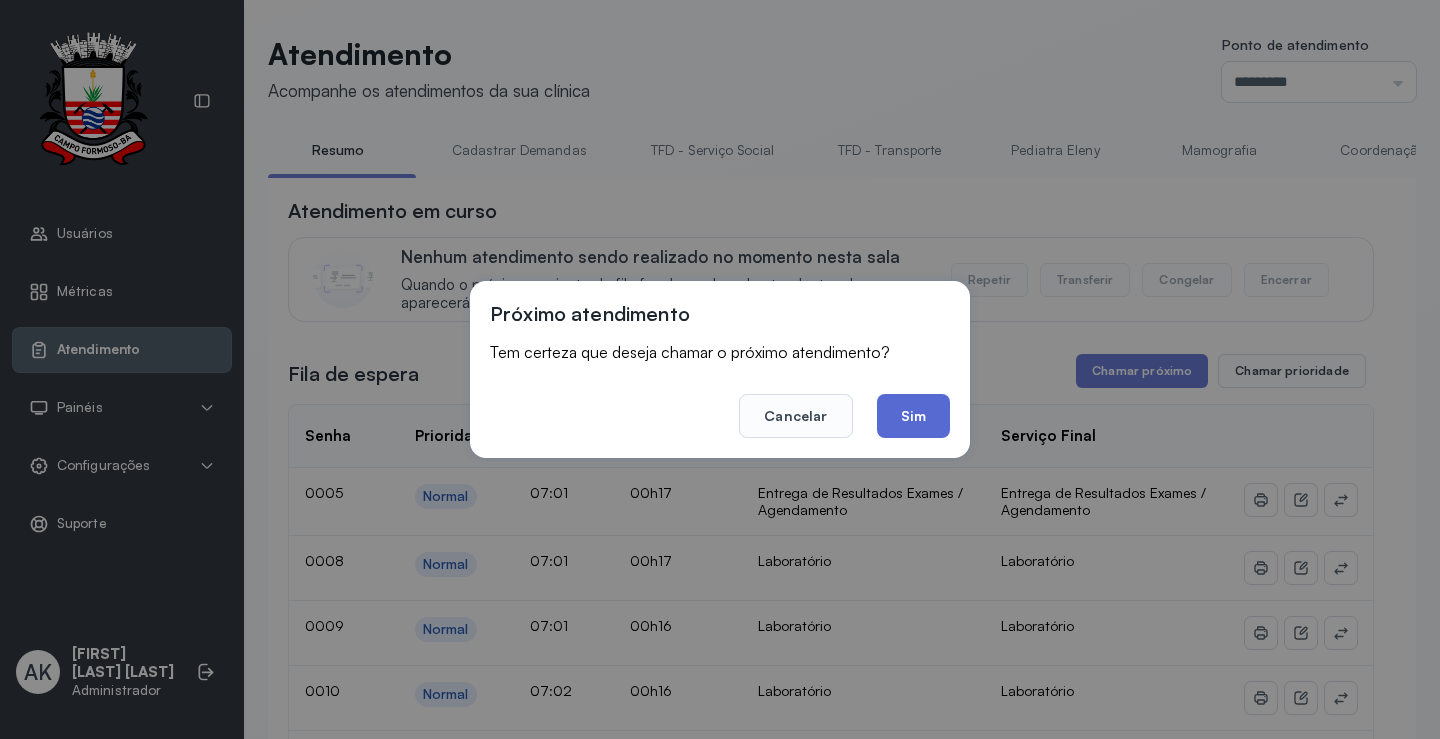 click on "Sim" 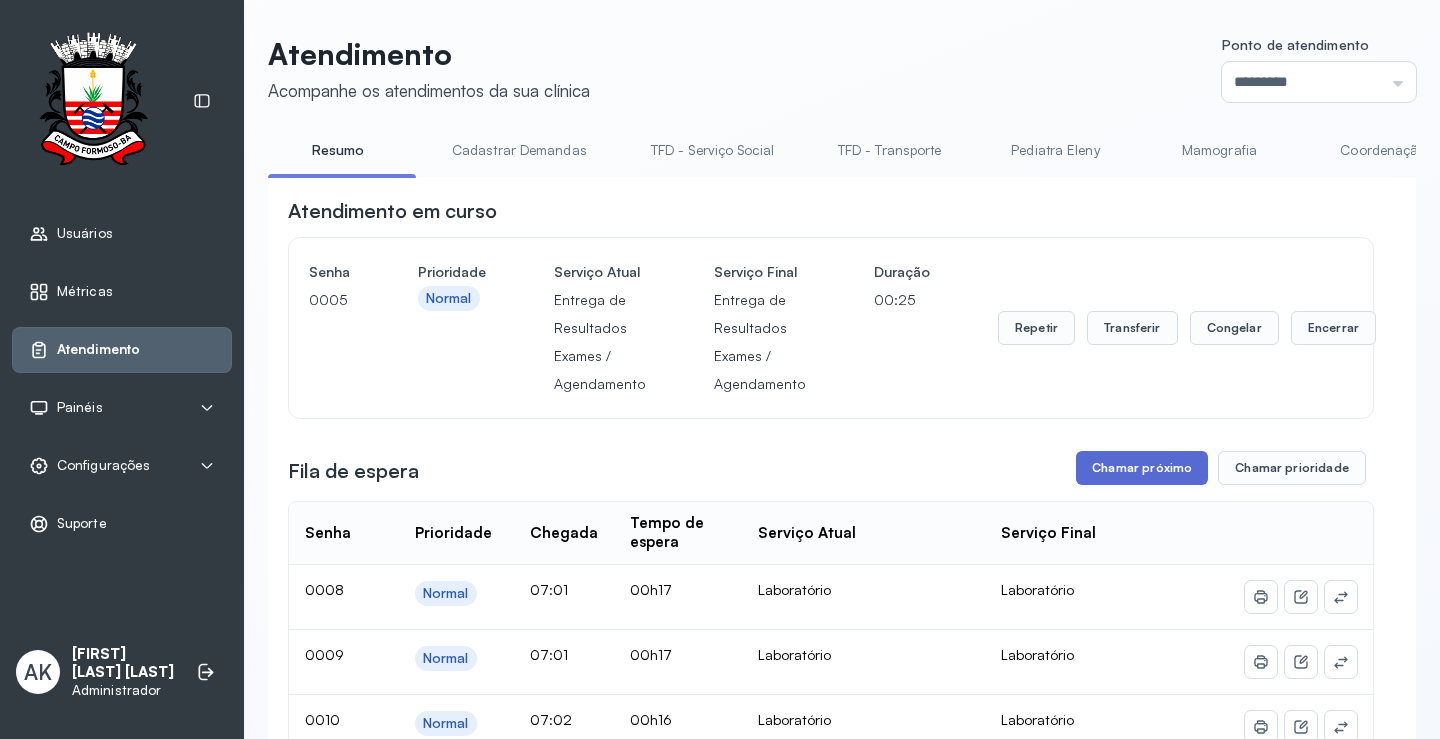 click on "Chamar próximo" at bounding box center (1142, 468) 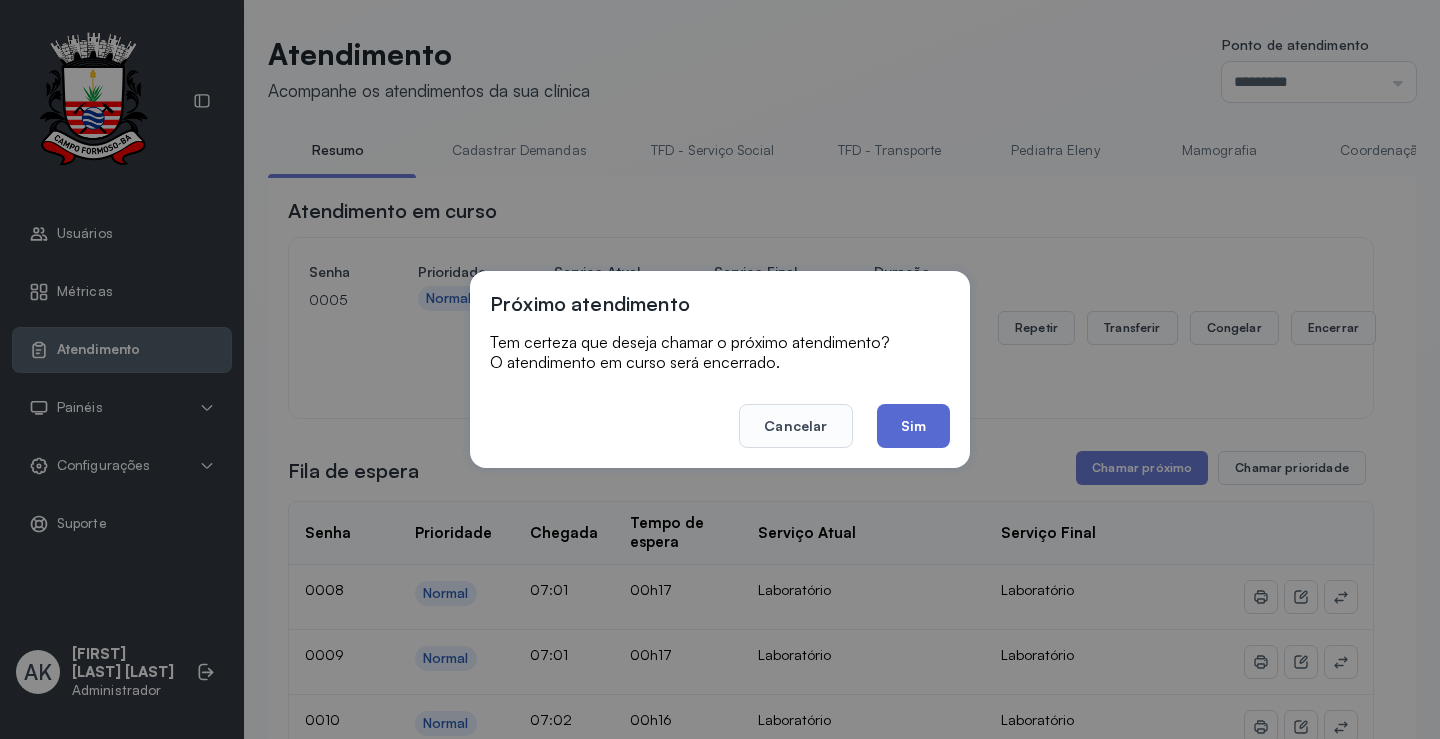 click on "Sim" 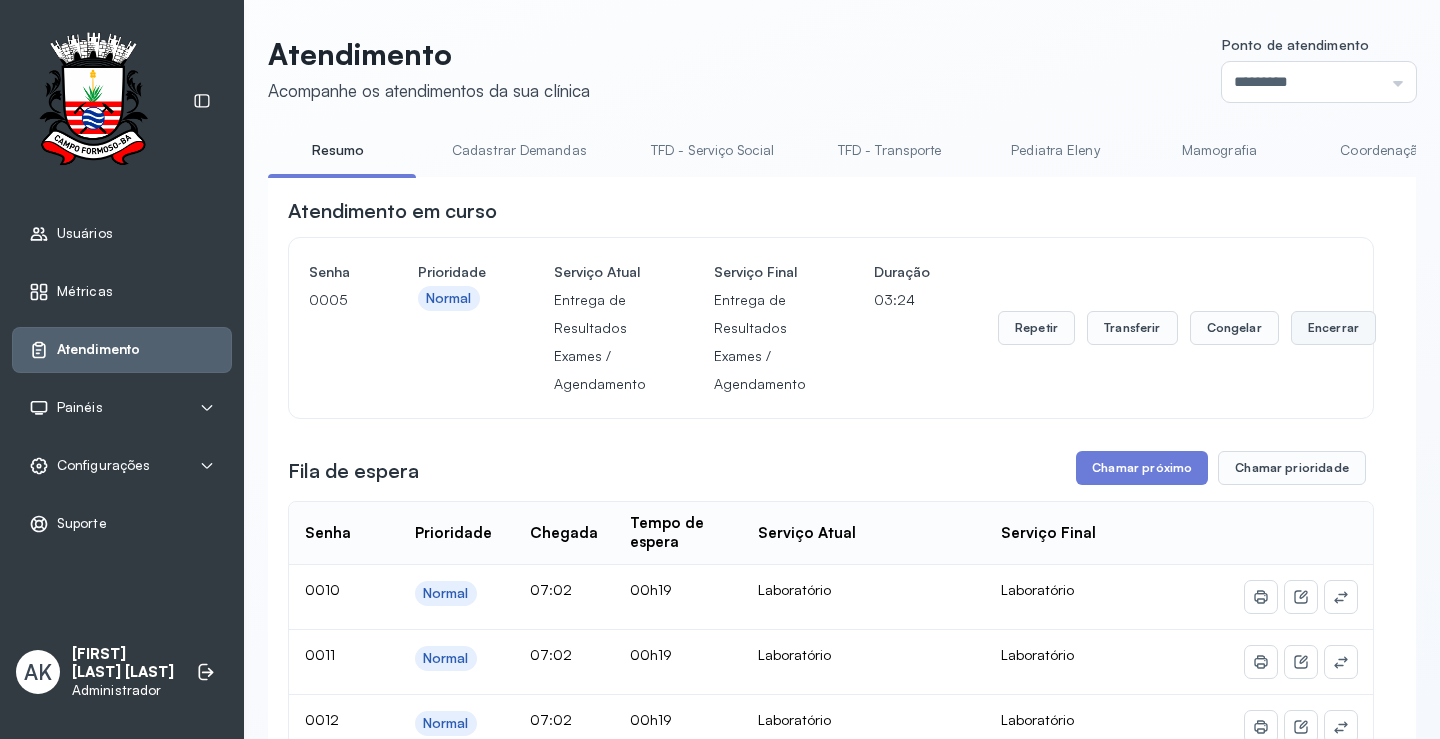 click on "Encerrar" at bounding box center (1333, 328) 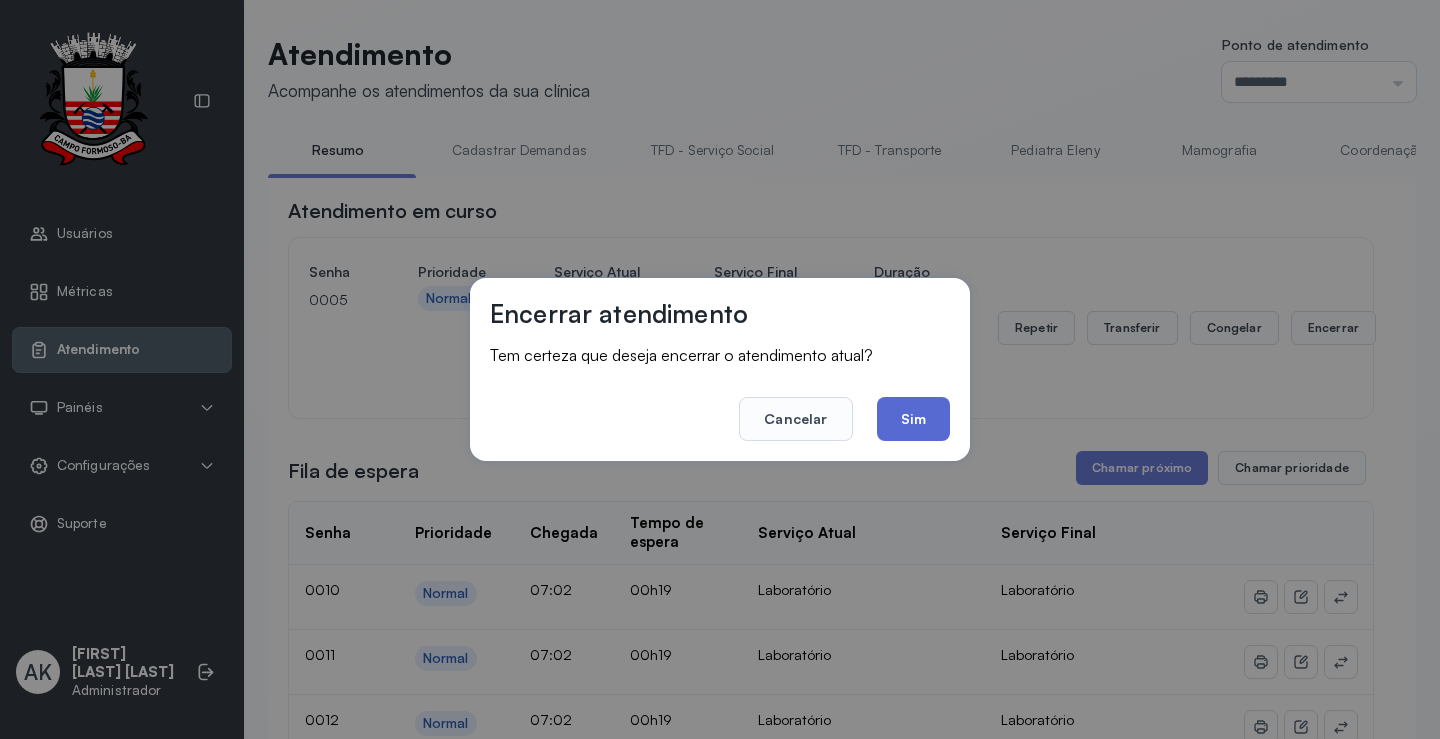 click on "Sim" 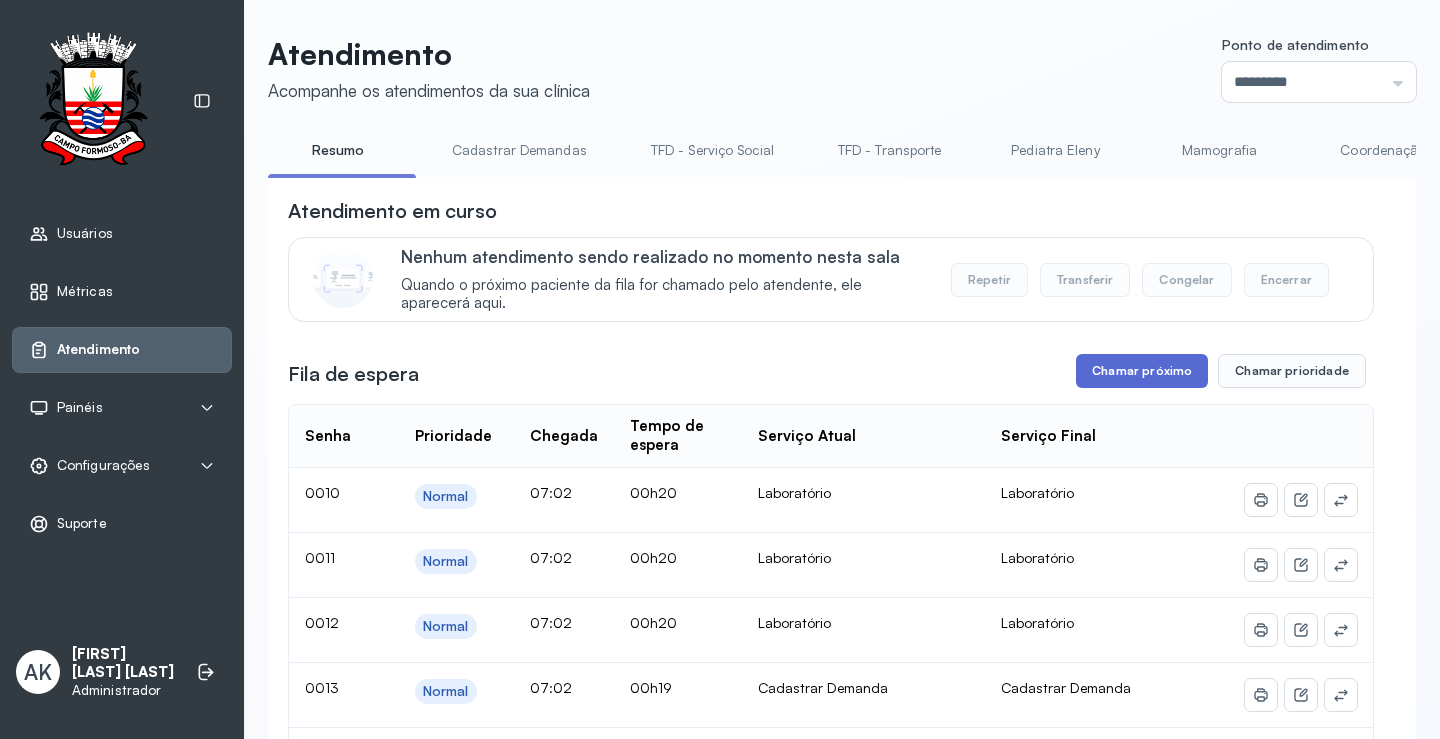 click on "Chamar próximo" at bounding box center (1142, 371) 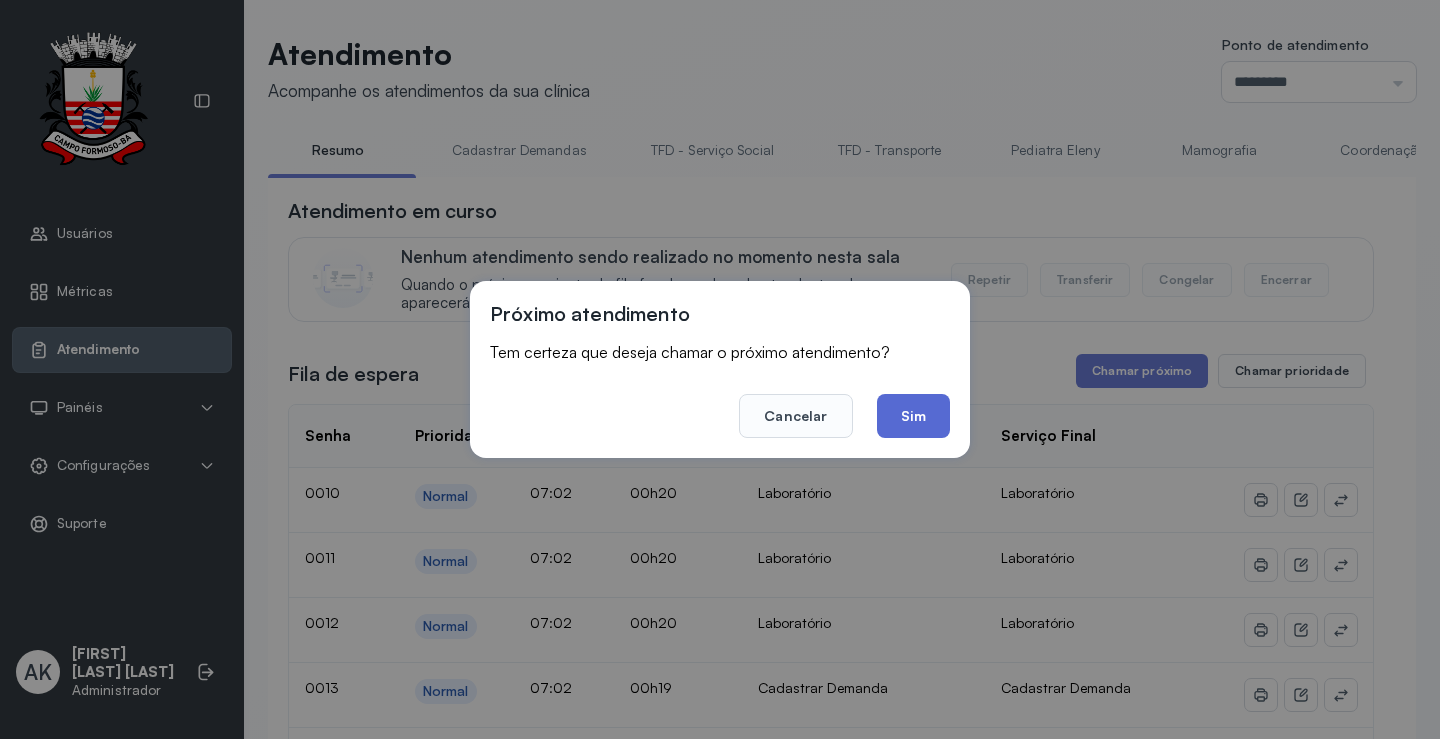 click on "Sim" 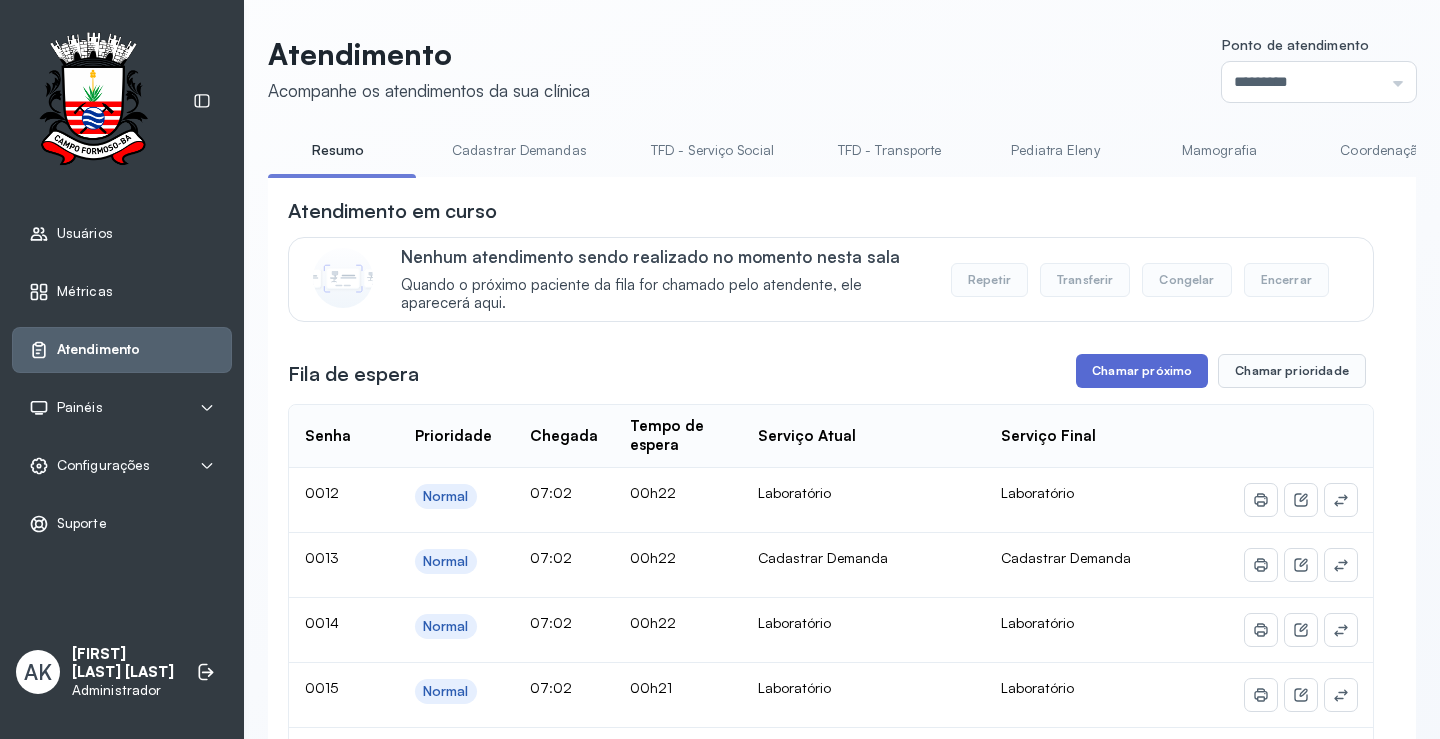 click on "Chamar próximo" at bounding box center [1142, 371] 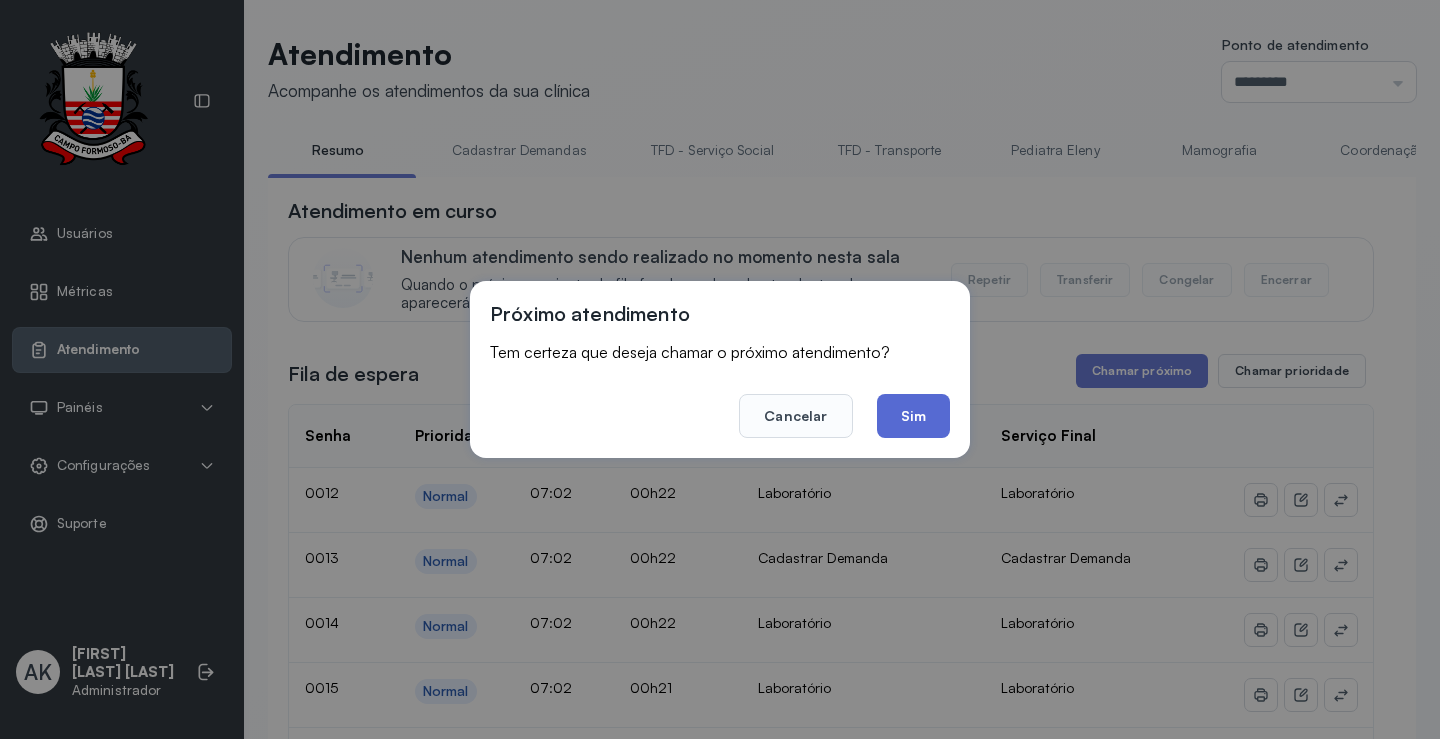 click on "Sim" 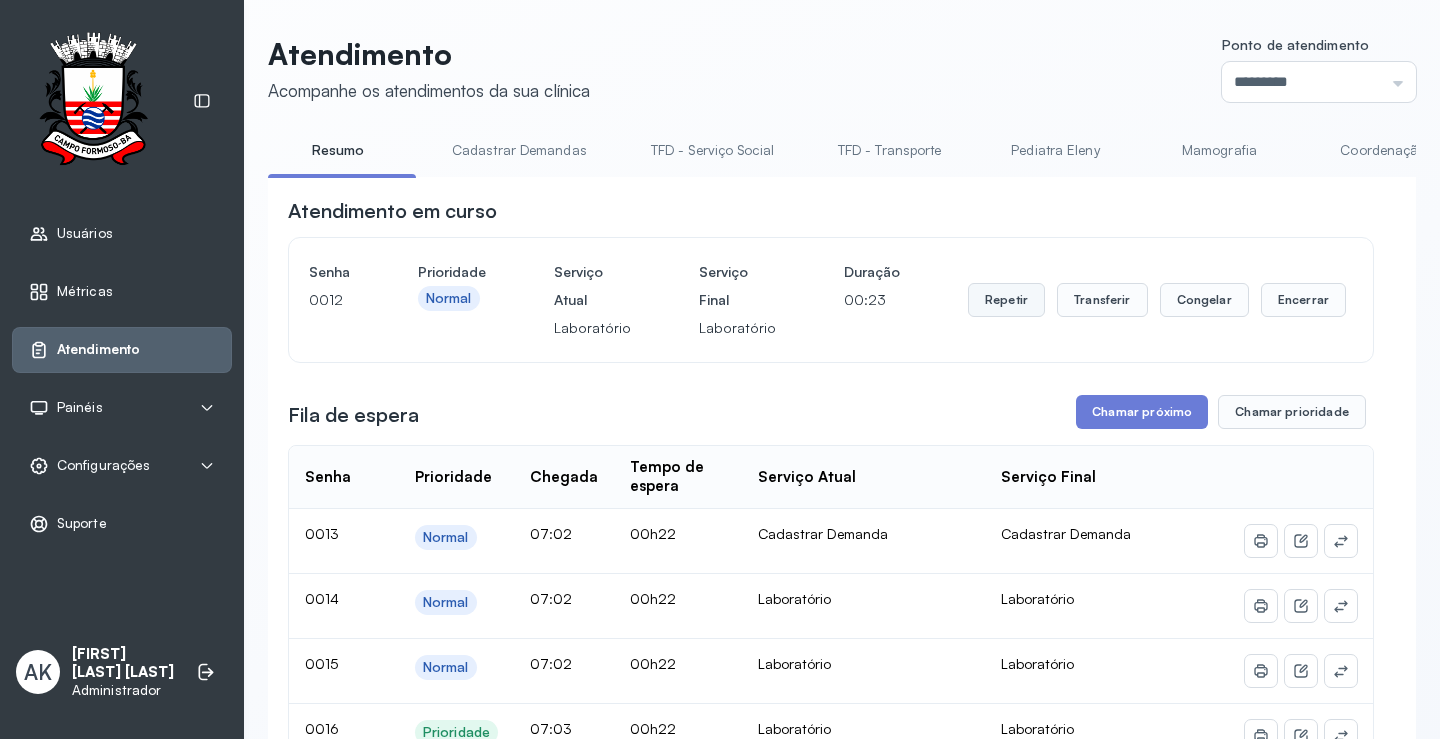 click on "Repetir" at bounding box center [1006, 300] 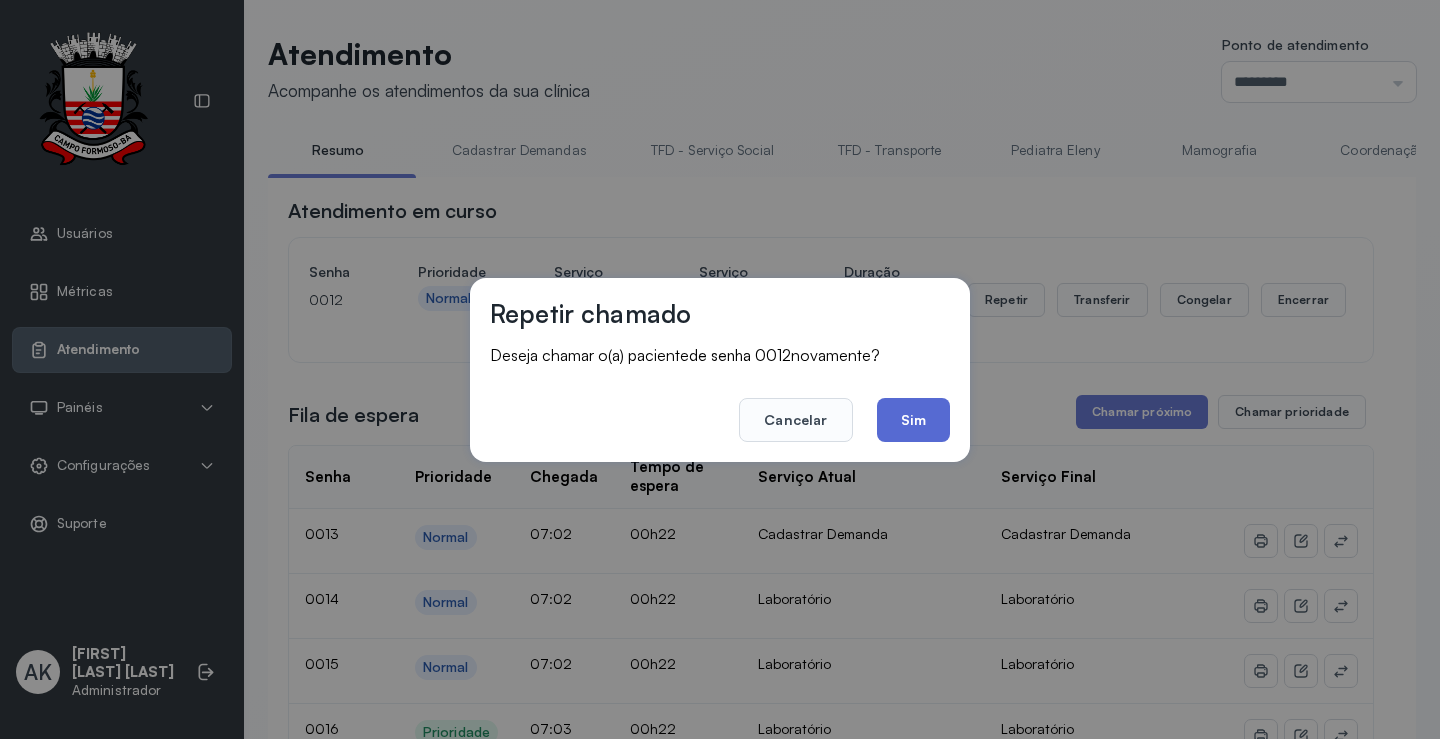 click on "Sim" 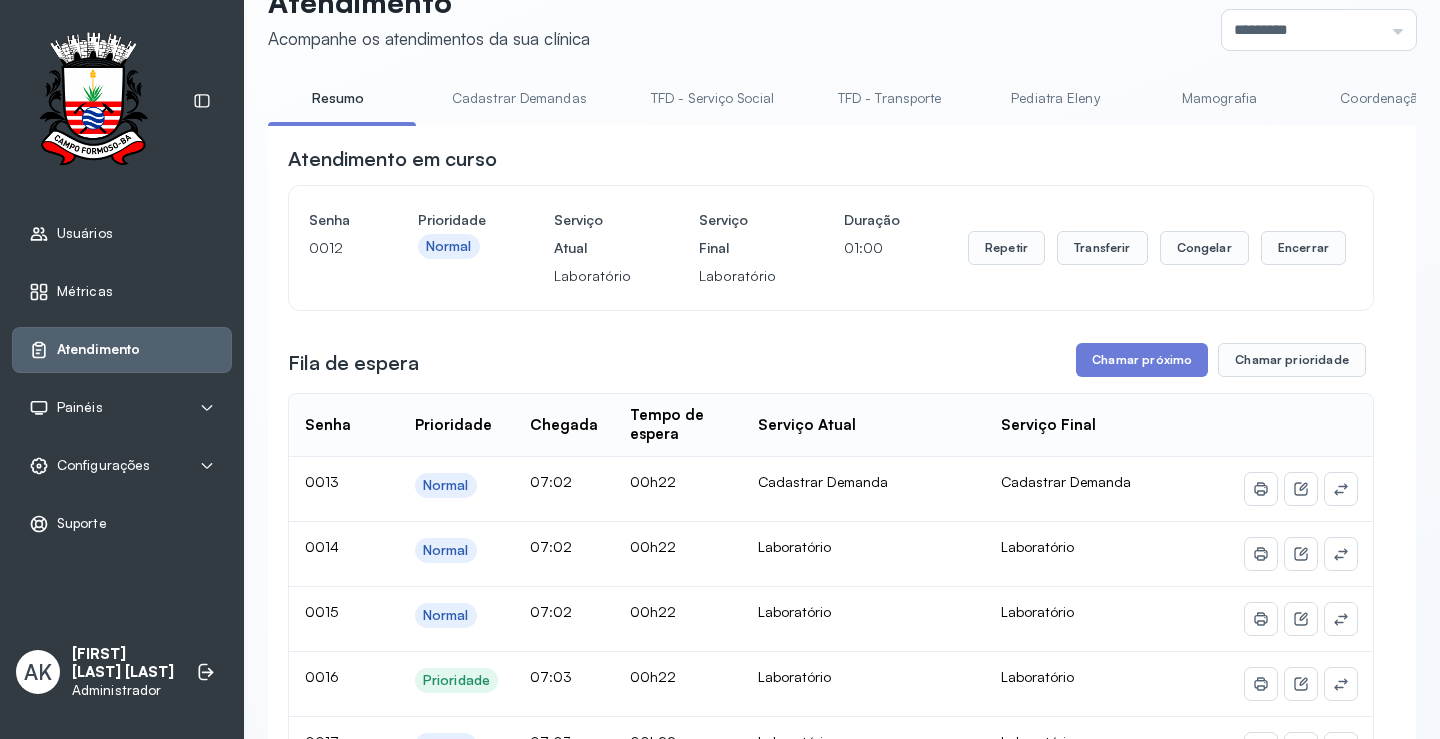 scroll, scrollTop: 100, scrollLeft: 0, axis: vertical 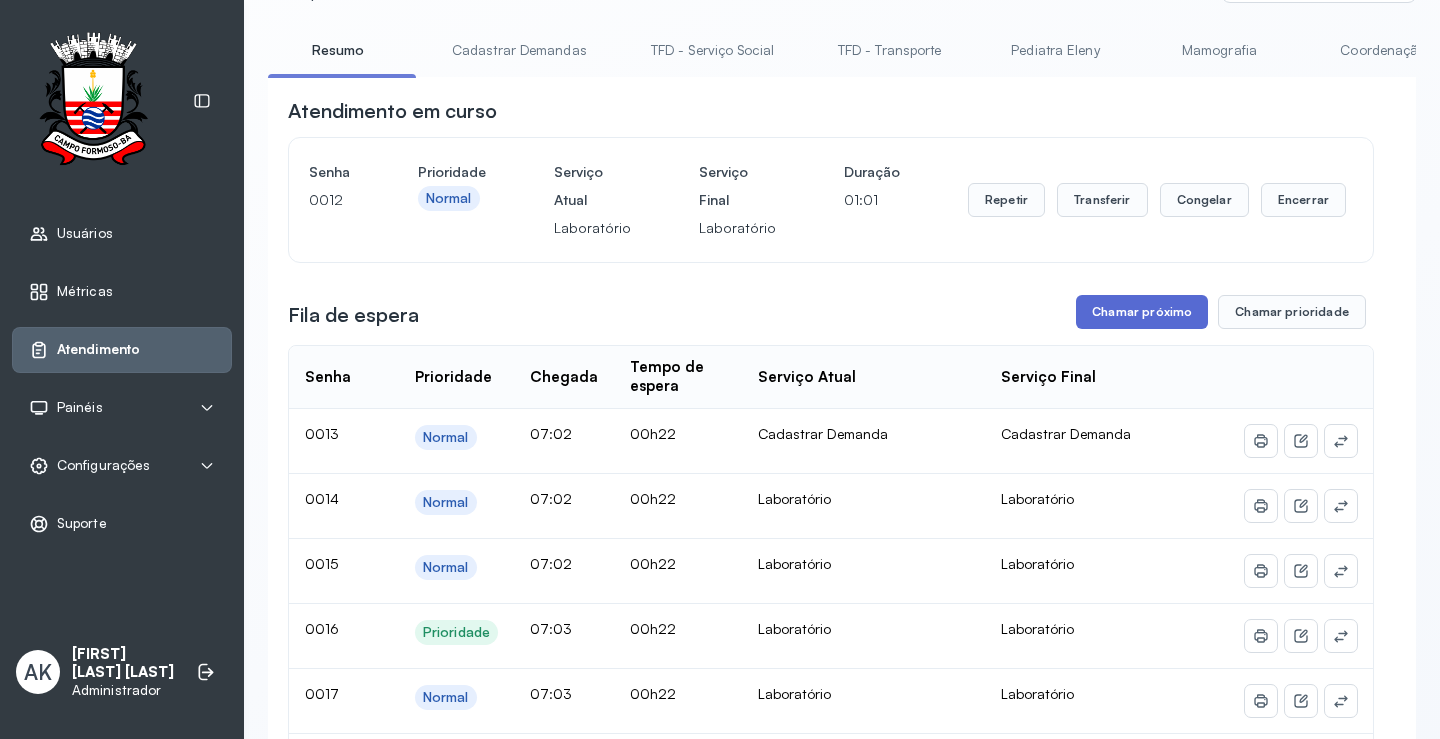 click on "Chamar próximo" at bounding box center (1142, 312) 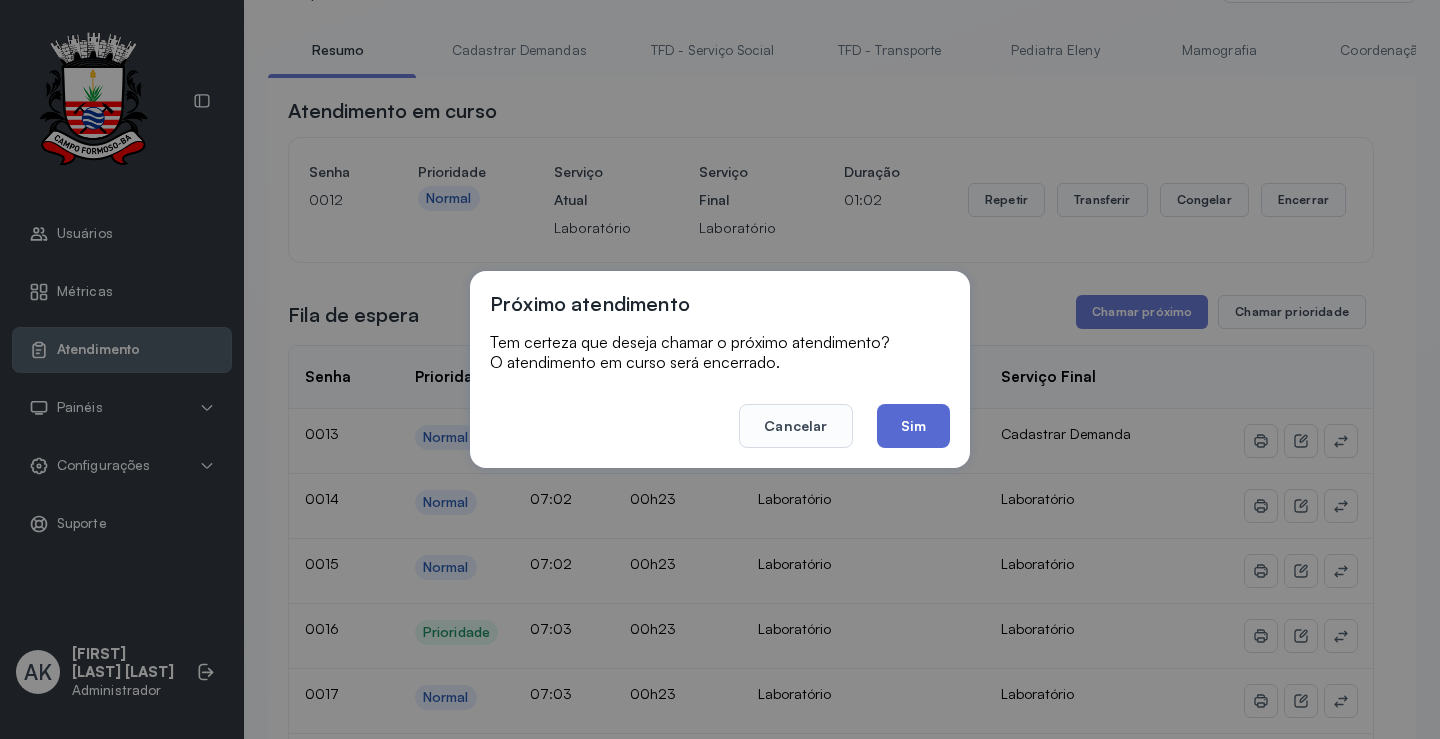 click on "Sim" 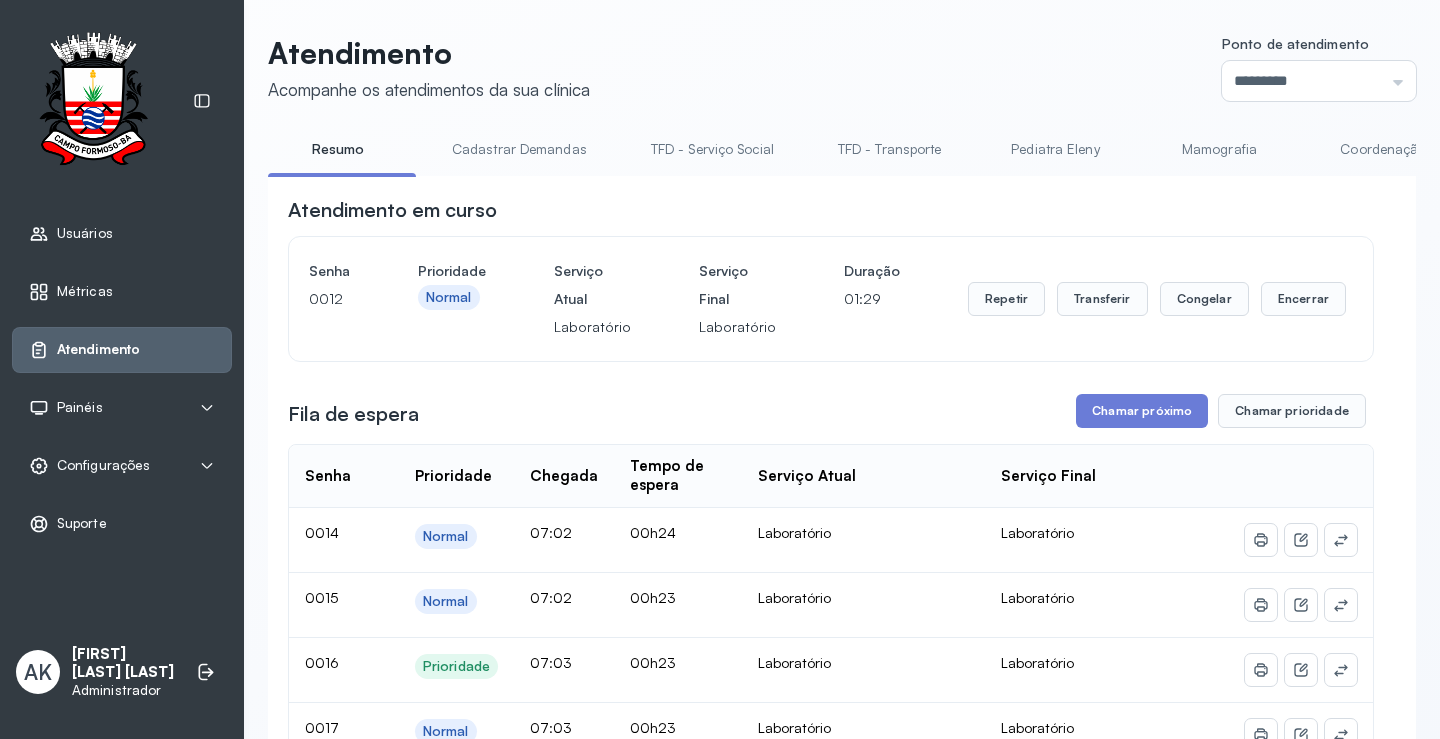 scroll, scrollTop: 100, scrollLeft: 0, axis: vertical 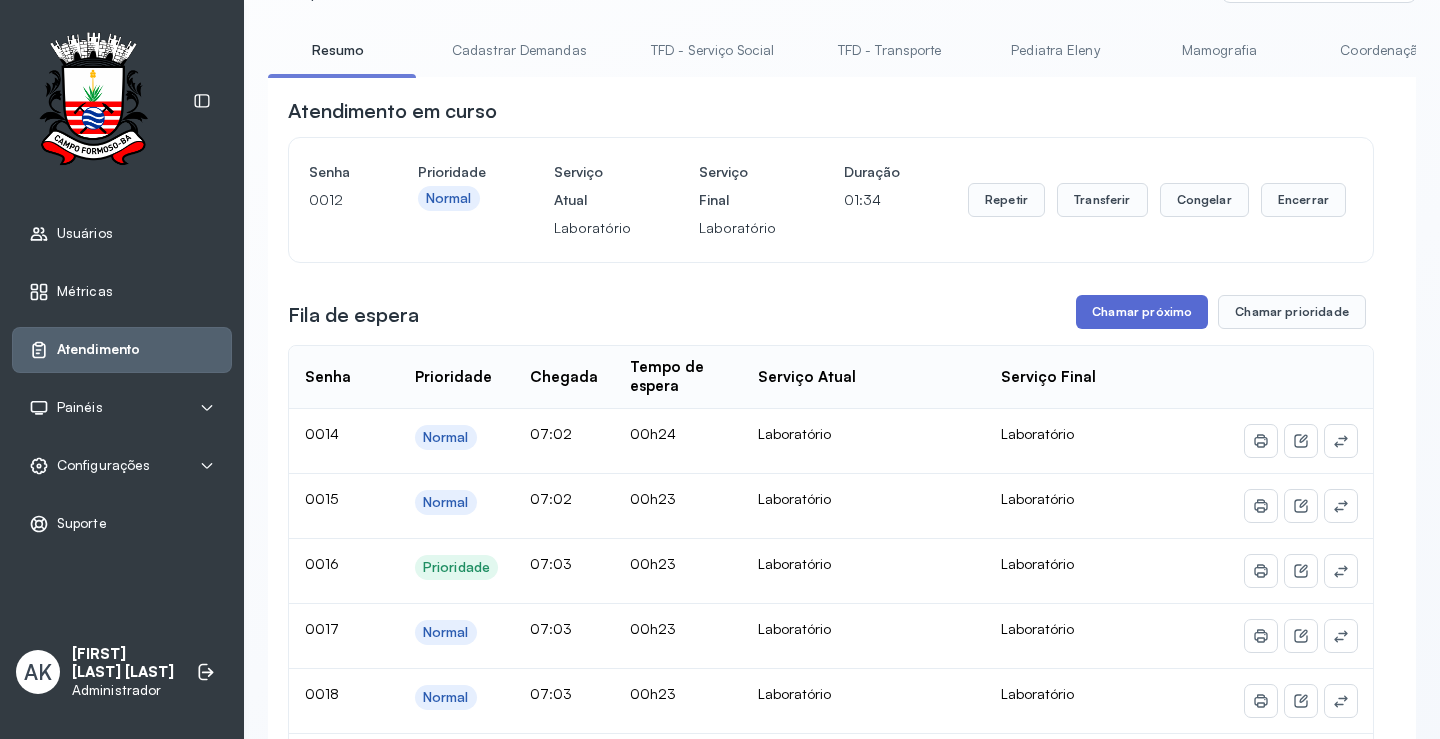 click on "Chamar próximo" at bounding box center [1142, 312] 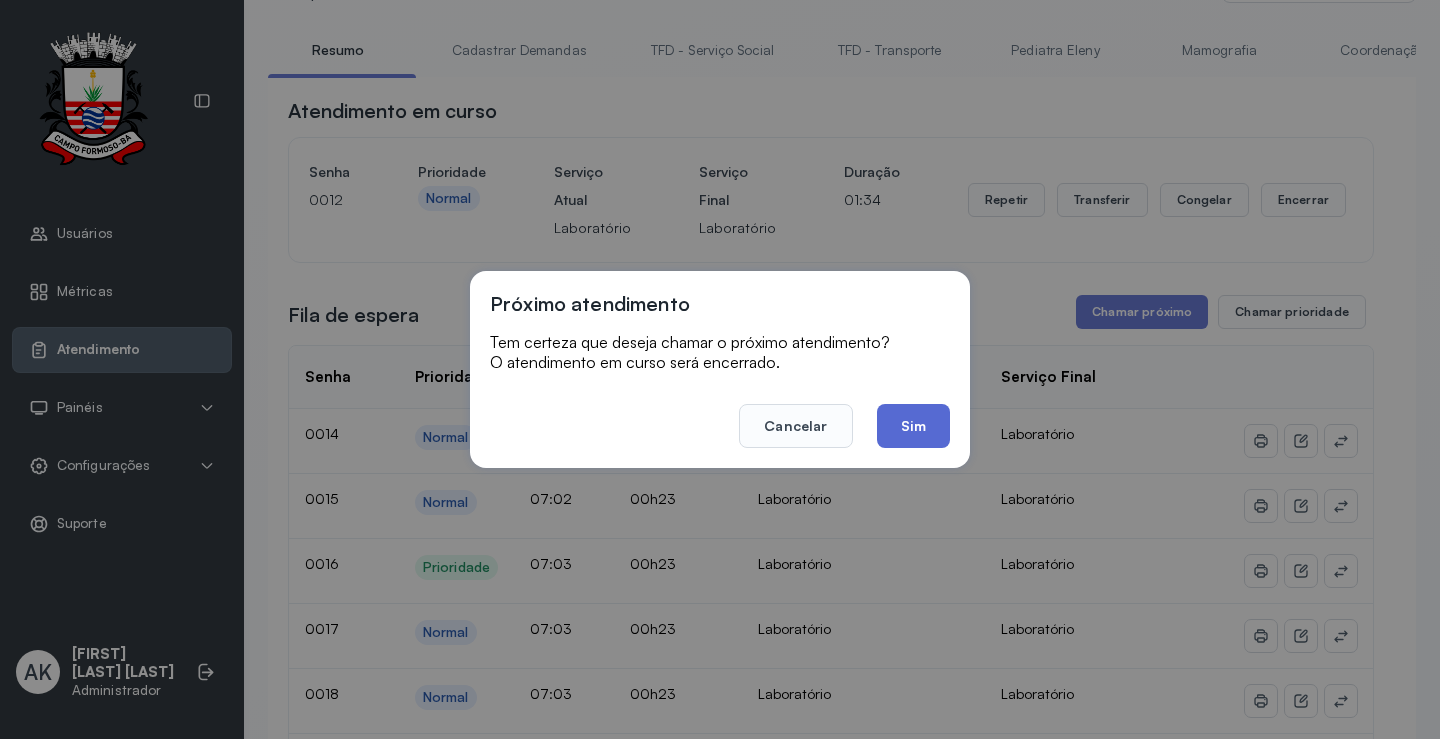 click on "Sim" 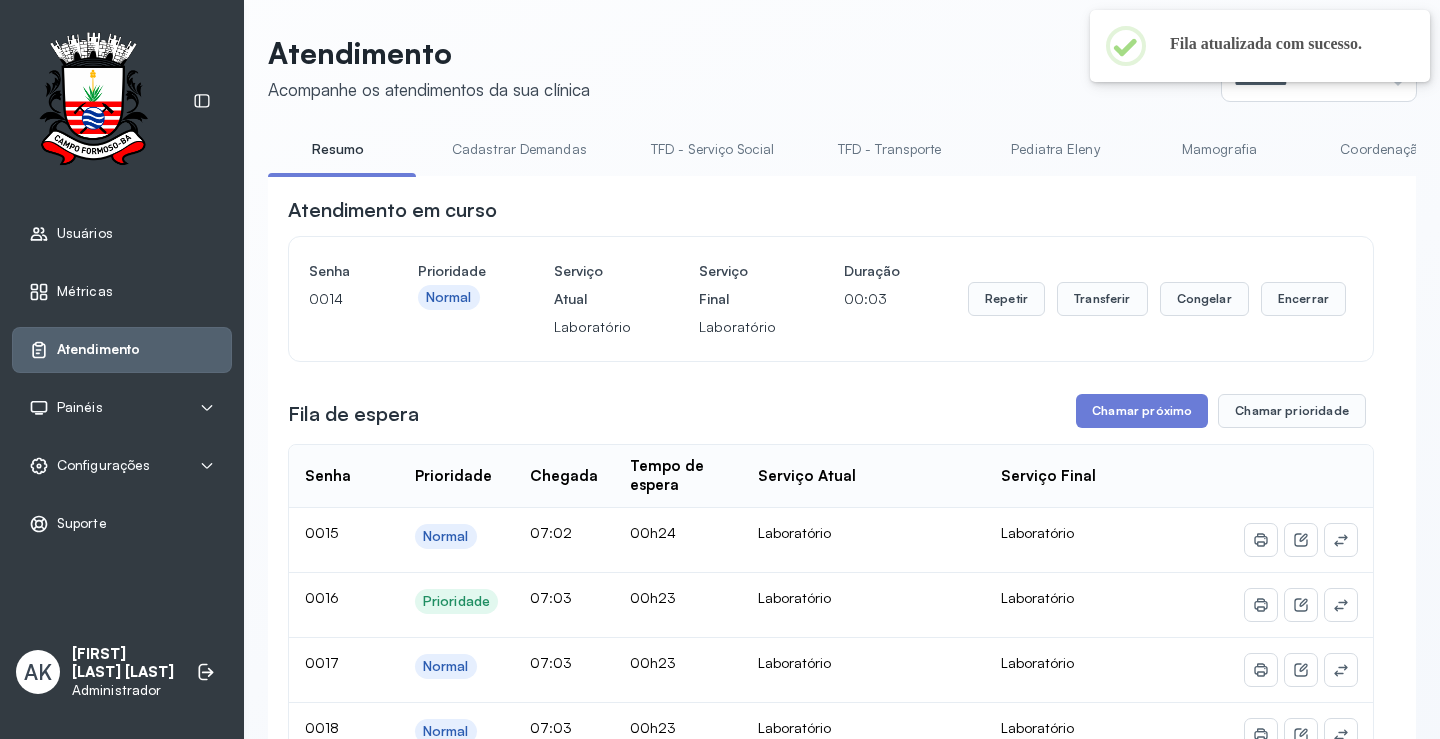 scroll, scrollTop: 100, scrollLeft: 0, axis: vertical 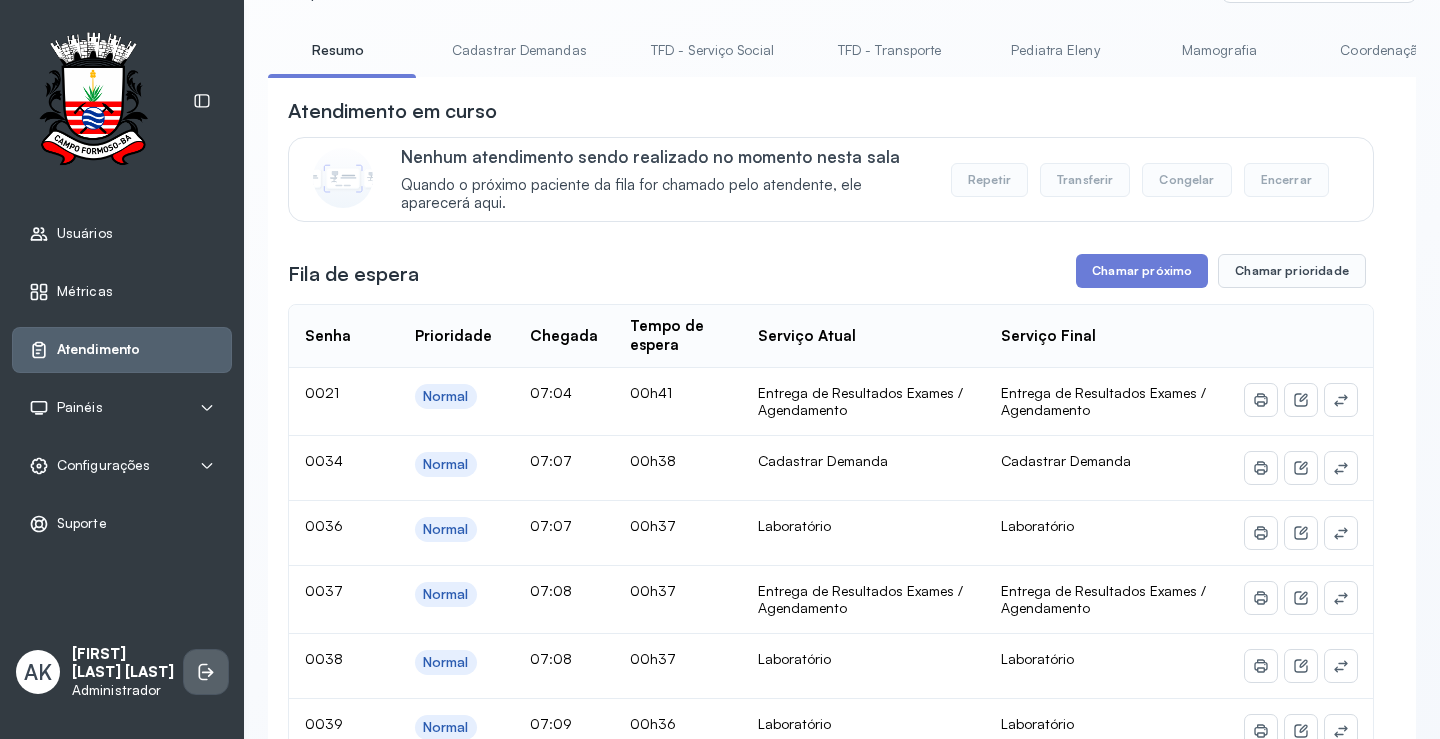 click 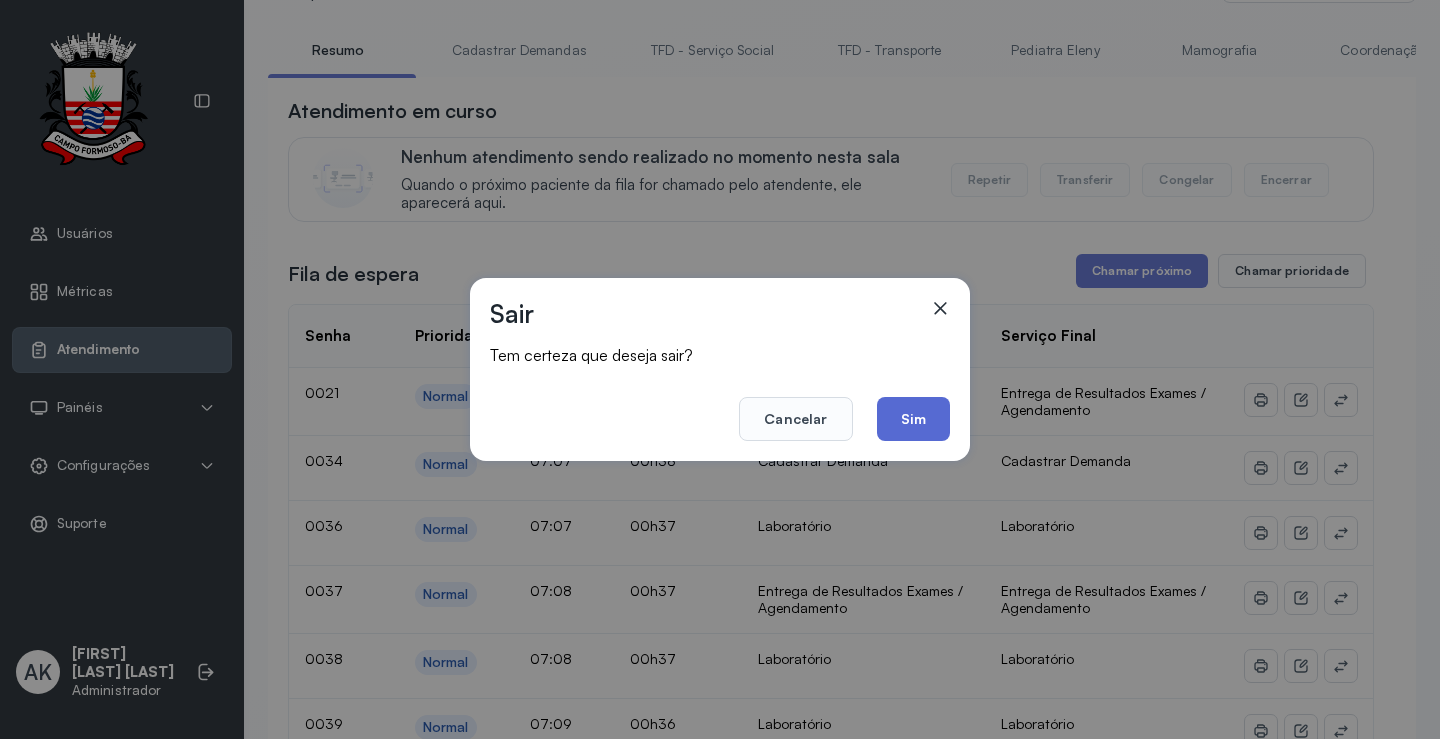 click on "Sim" 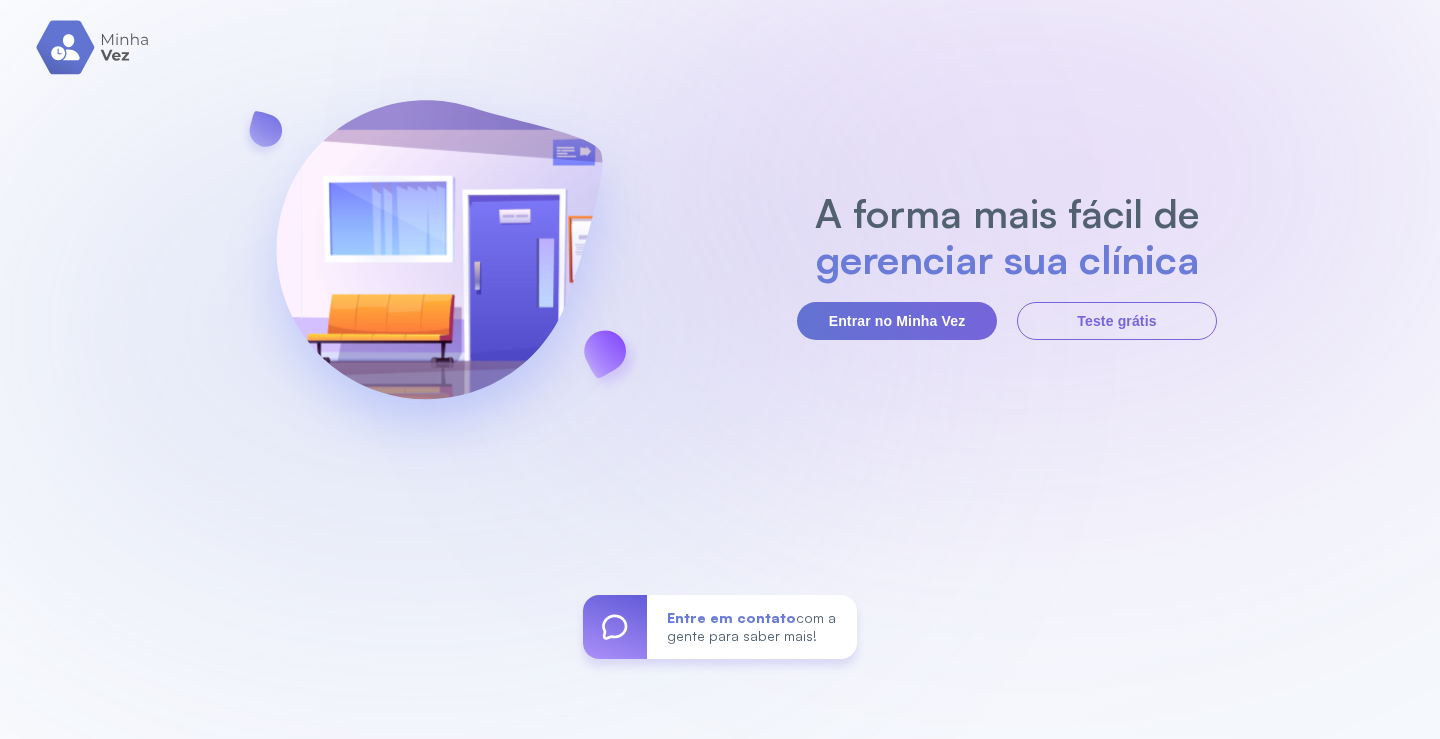 scroll, scrollTop: 0, scrollLeft: 0, axis: both 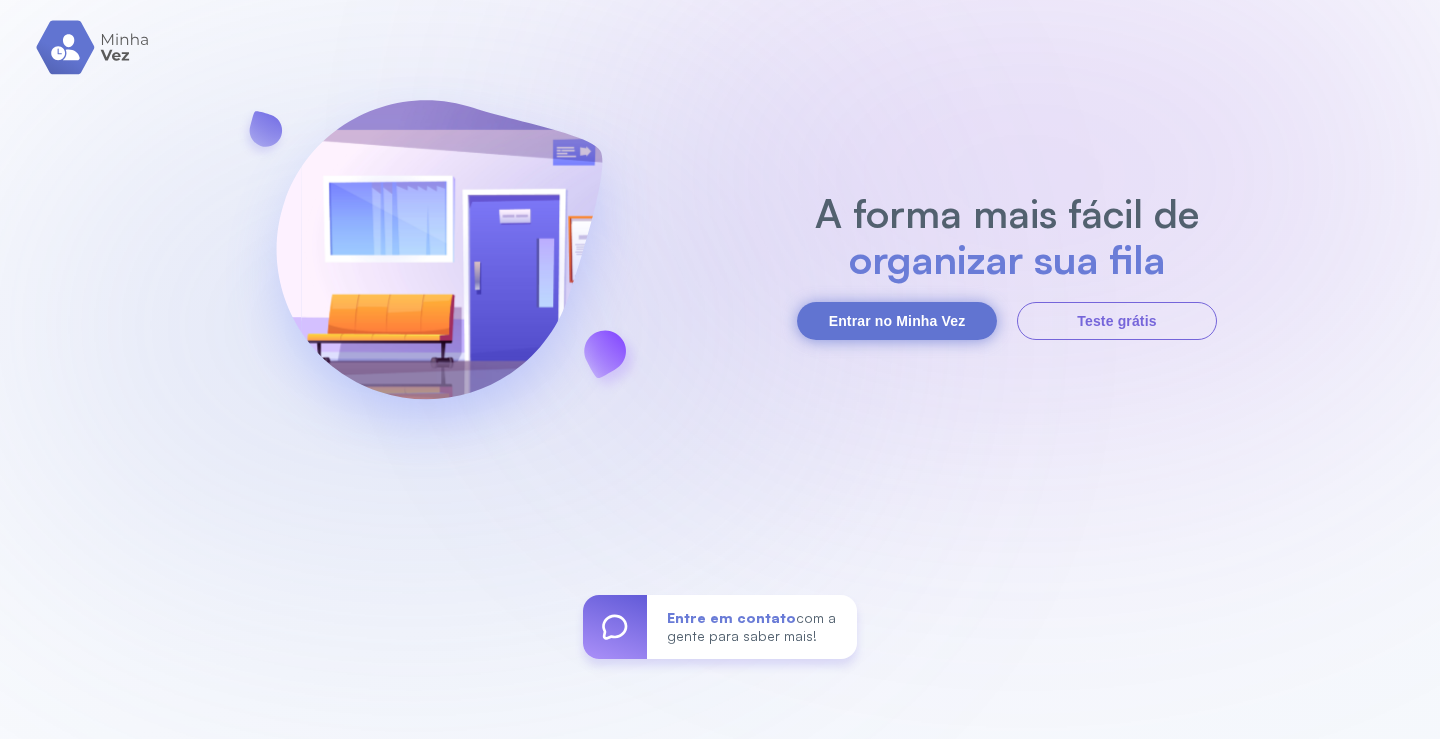 click on "Entrar no Minha Vez" at bounding box center [897, 321] 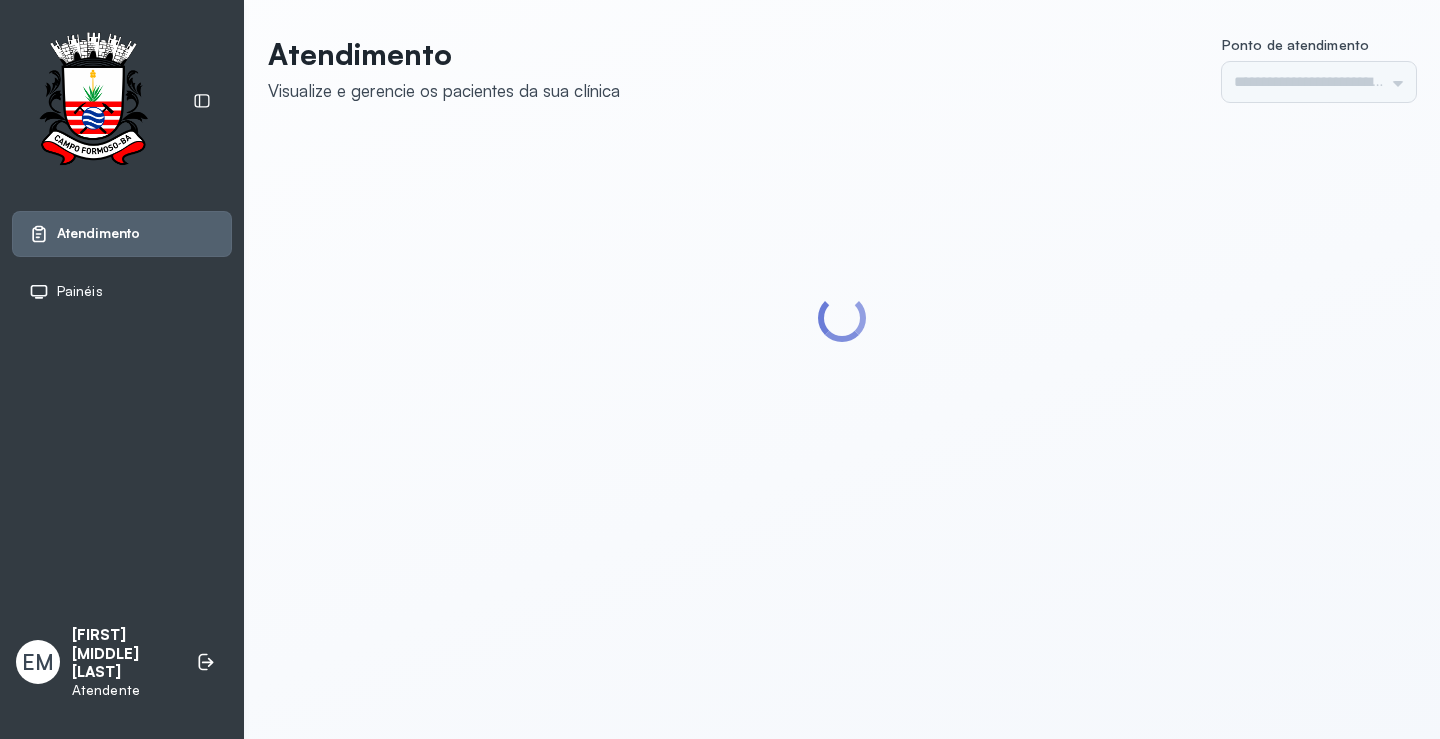 scroll, scrollTop: 0, scrollLeft: 0, axis: both 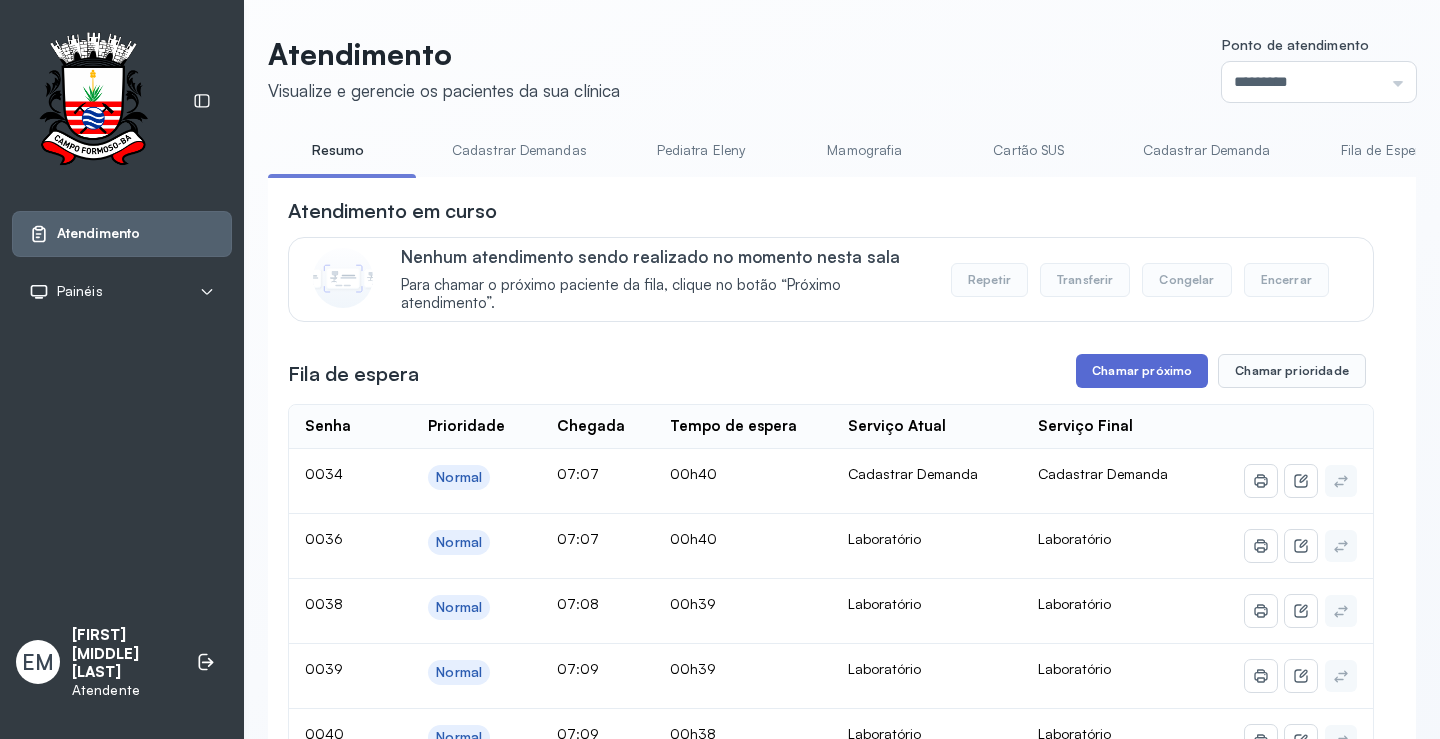 click on "Chamar próximo" at bounding box center [1142, 371] 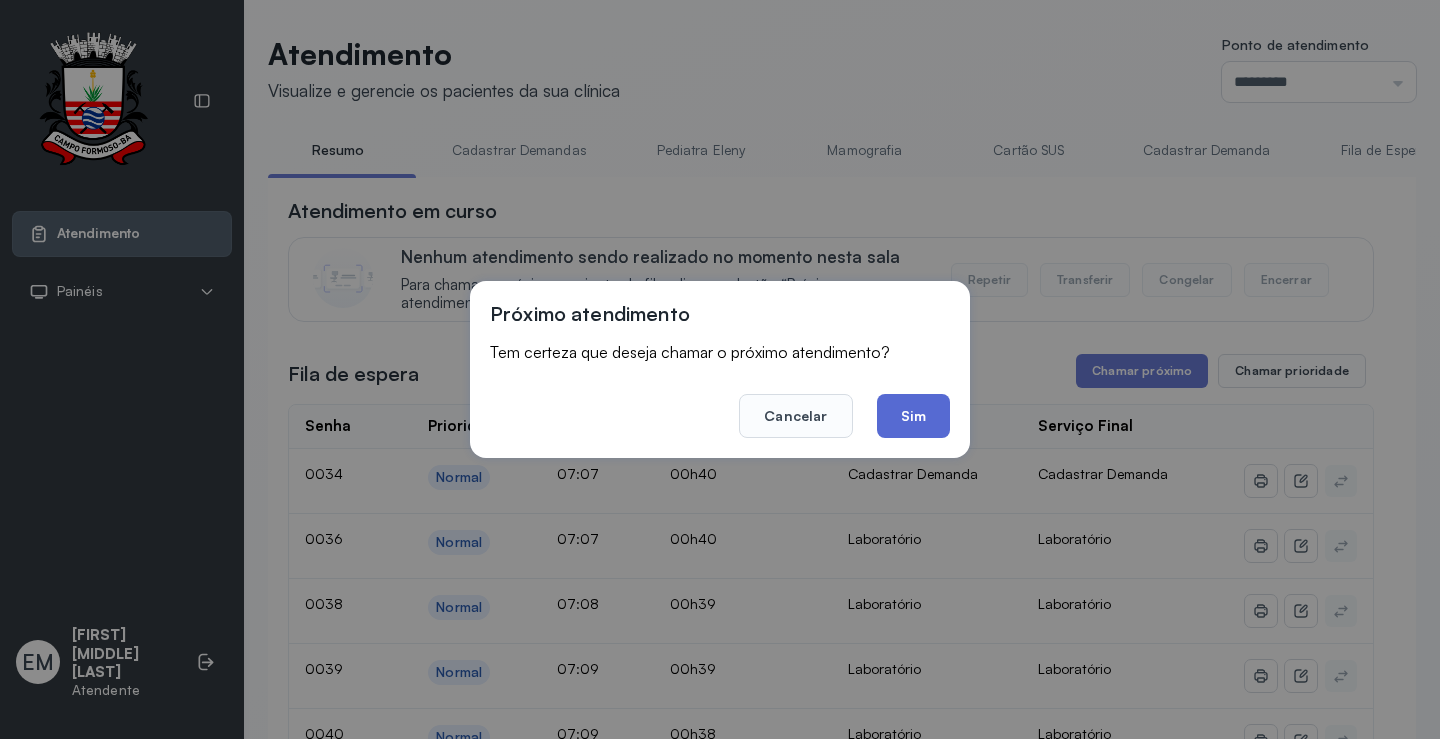 click on "Sim" 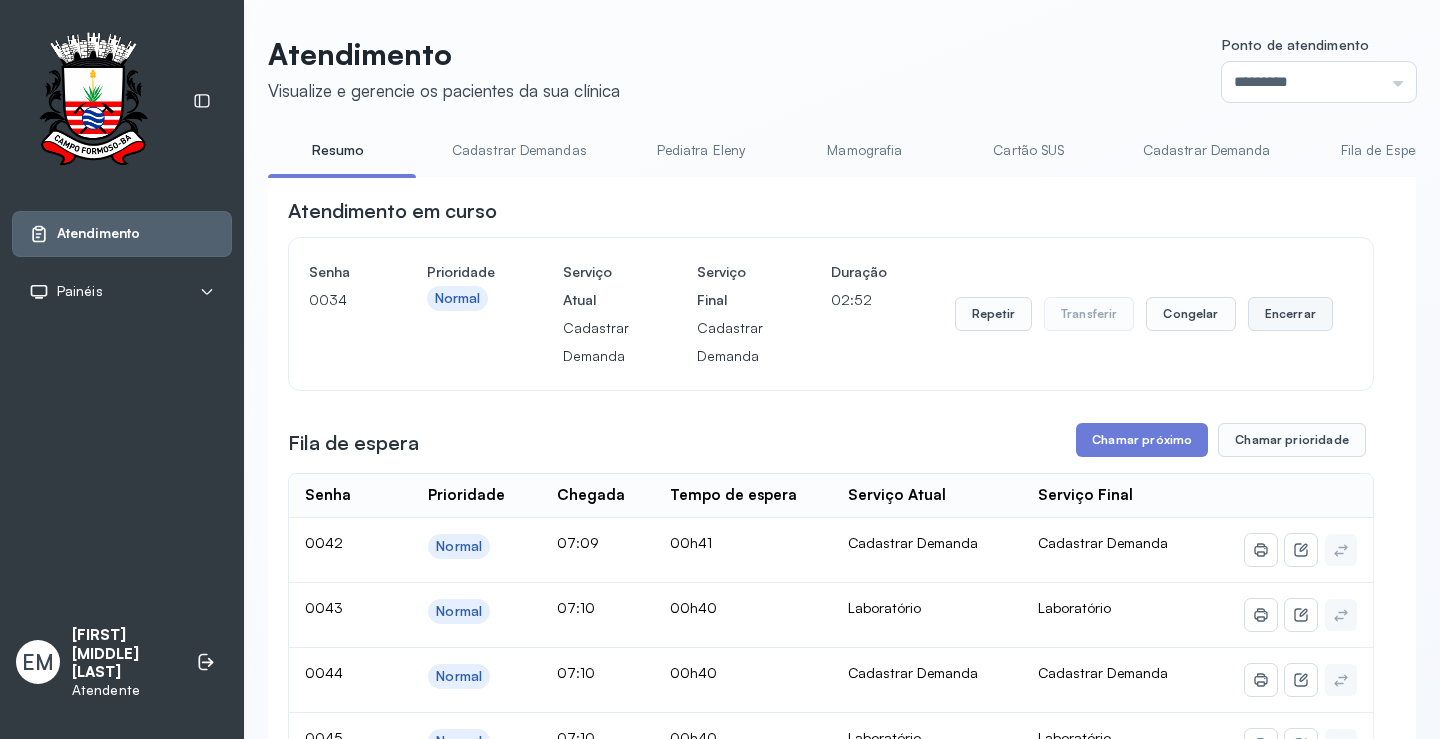click on "Encerrar" at bounding box center (1290, 314) 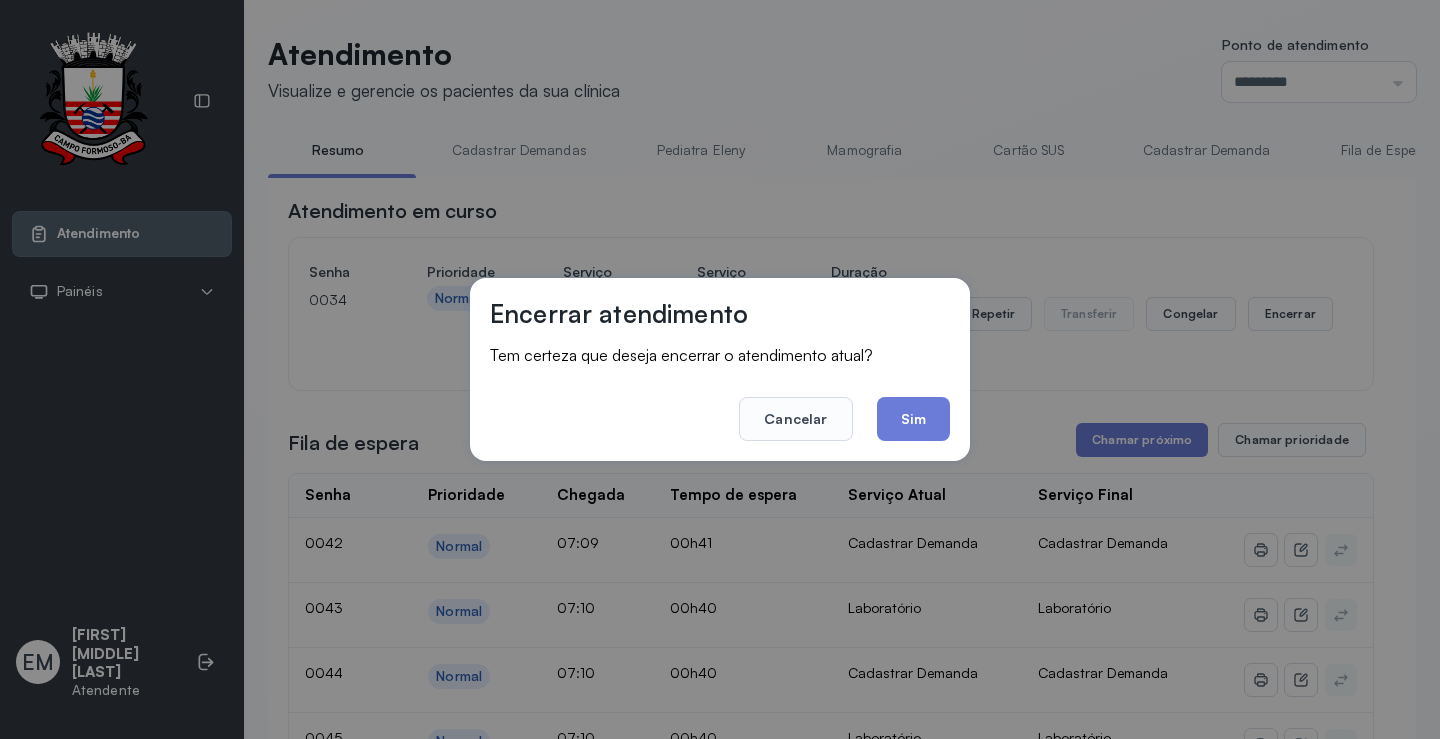 click on "Encerrar atendimento  Tem certeza que deseja encerrar o atendimento atual?  Cancelar Sim" at bounding box center (720, 369) 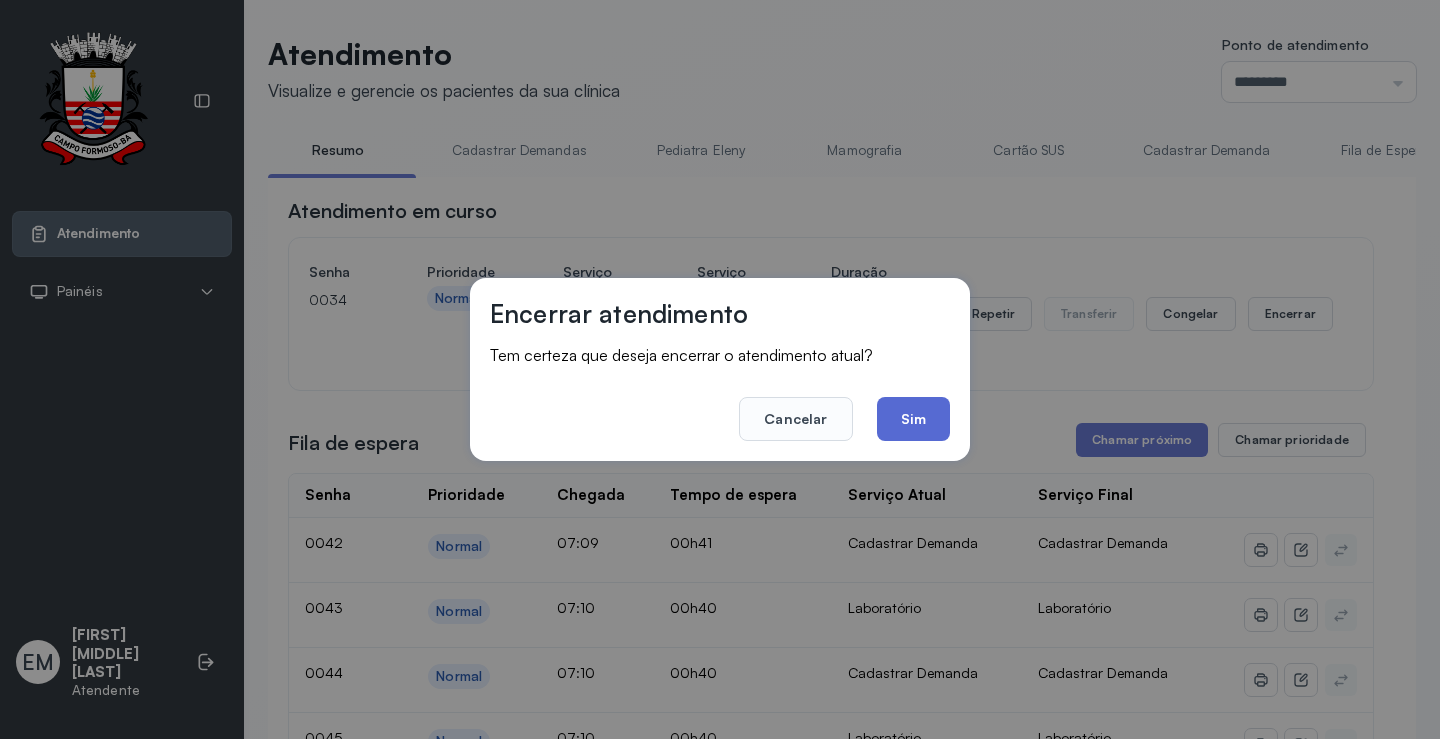 click on "Sim" 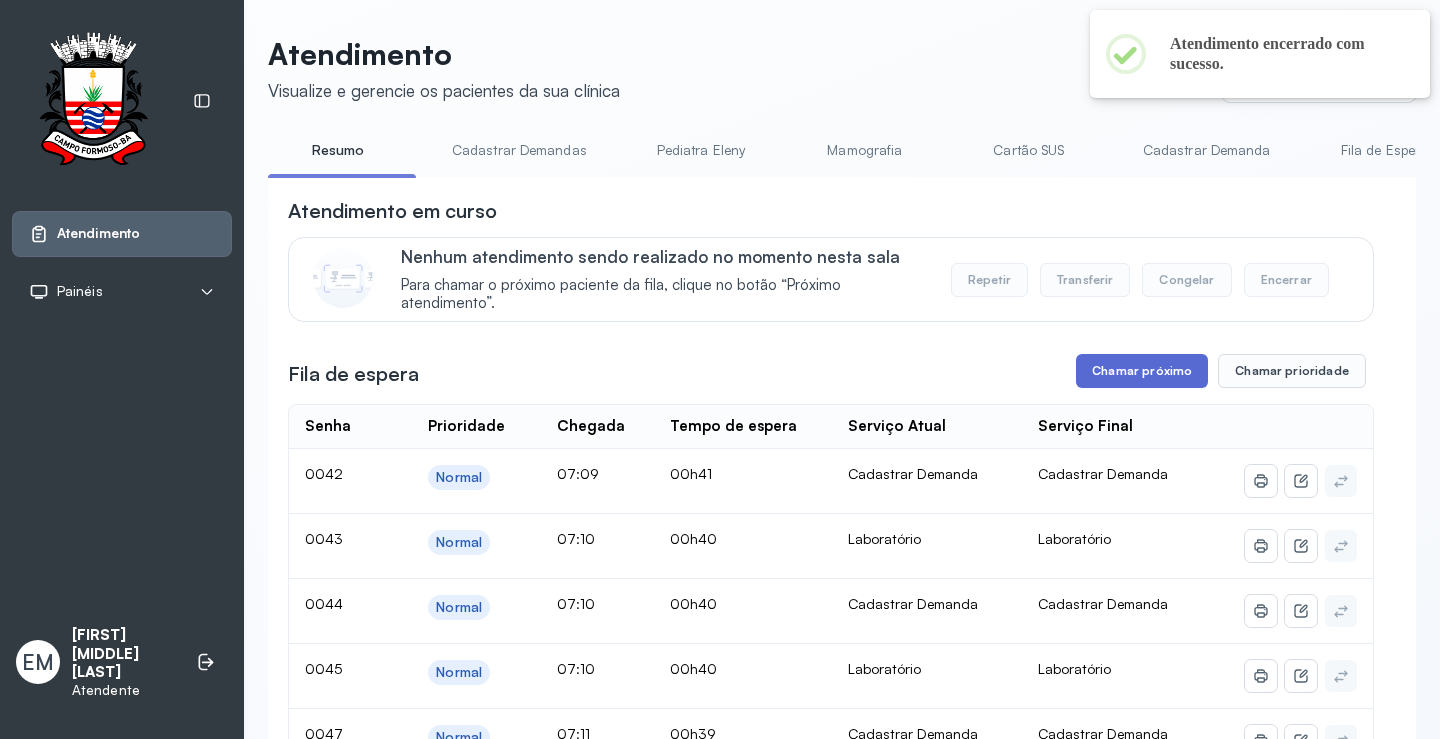 click on "Chamar próximo" at bounding box center [1142, 371] 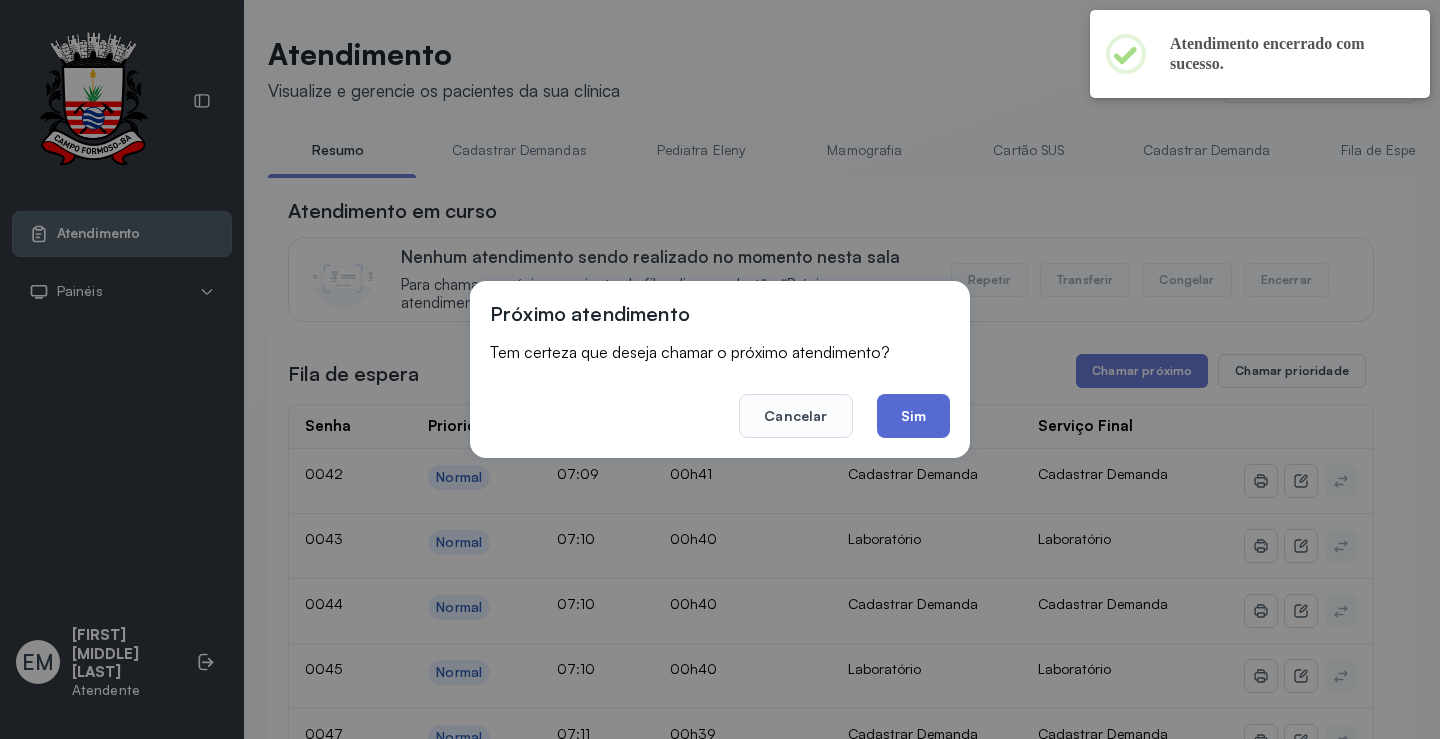 click on "Sim" 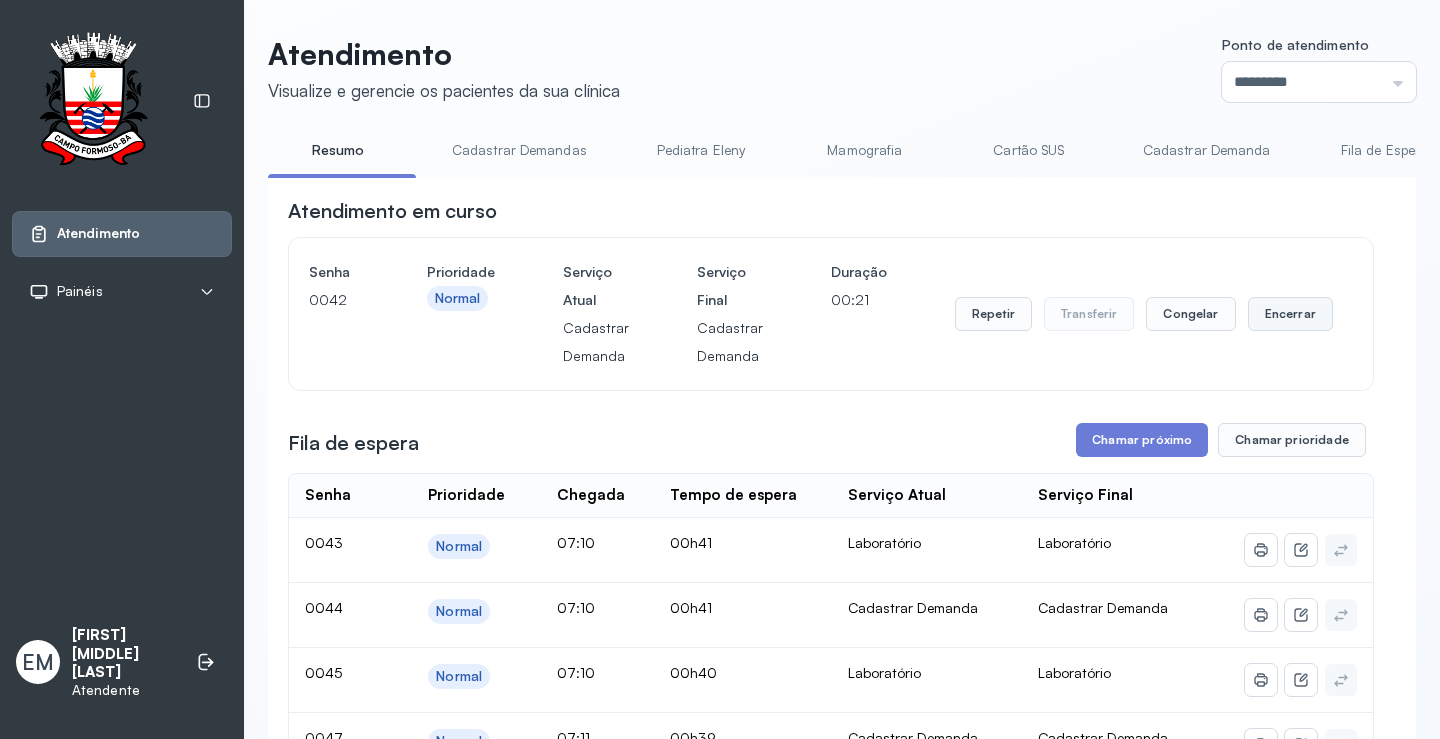 click on "Encerrar" at bounding box center (1290, 314) 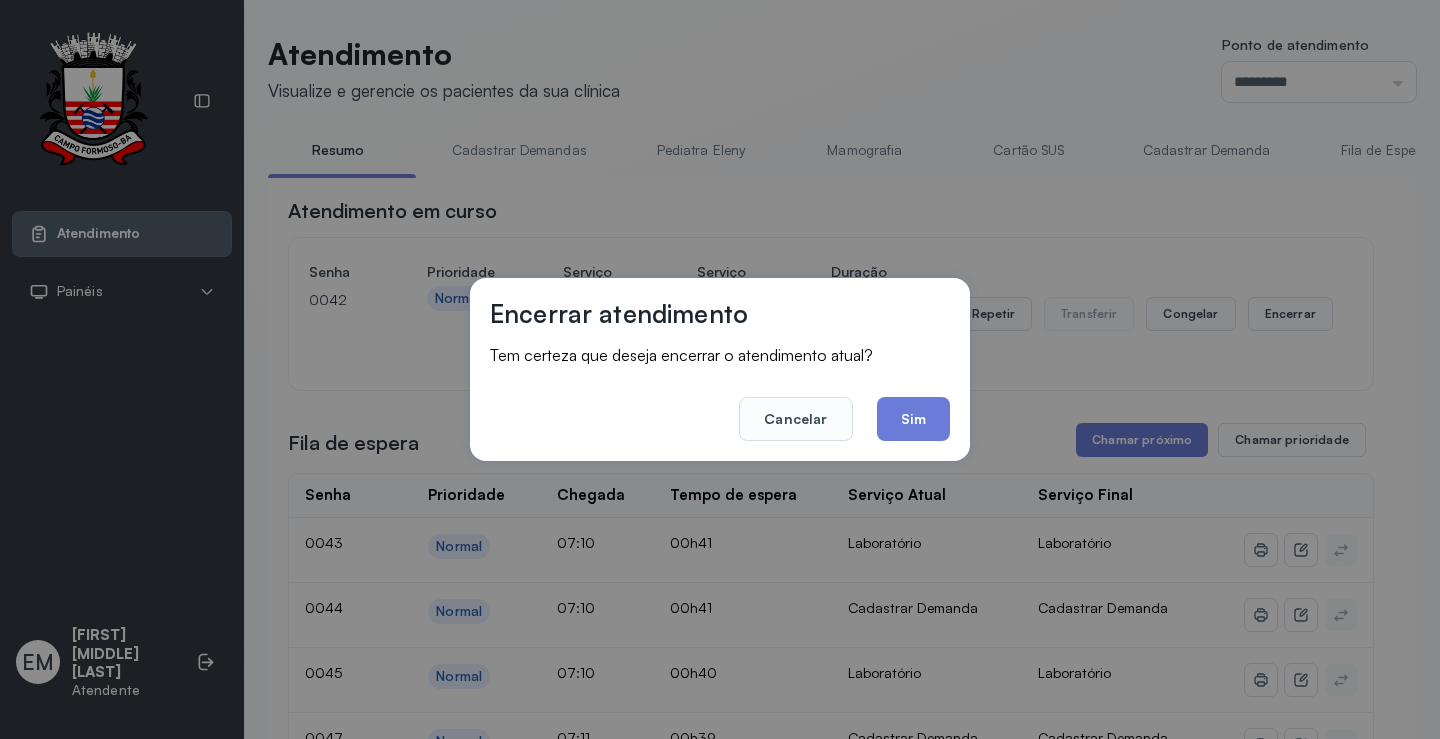 drag, startPoint x: 905, startPoint y: 425, endPoint x: 895, endPoint y: 452, distance: 28.79236 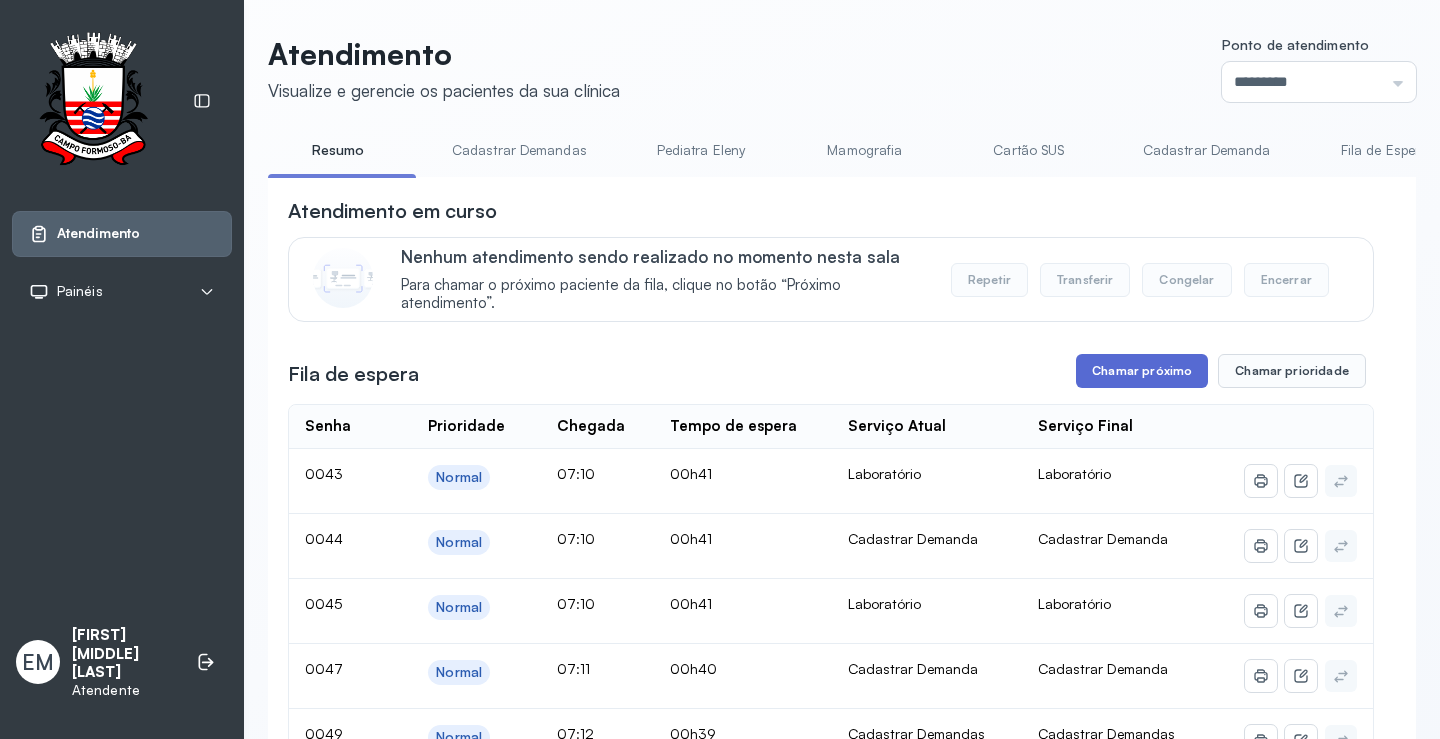 click on "Chamar próximo" at bounding box center [1142, 371] 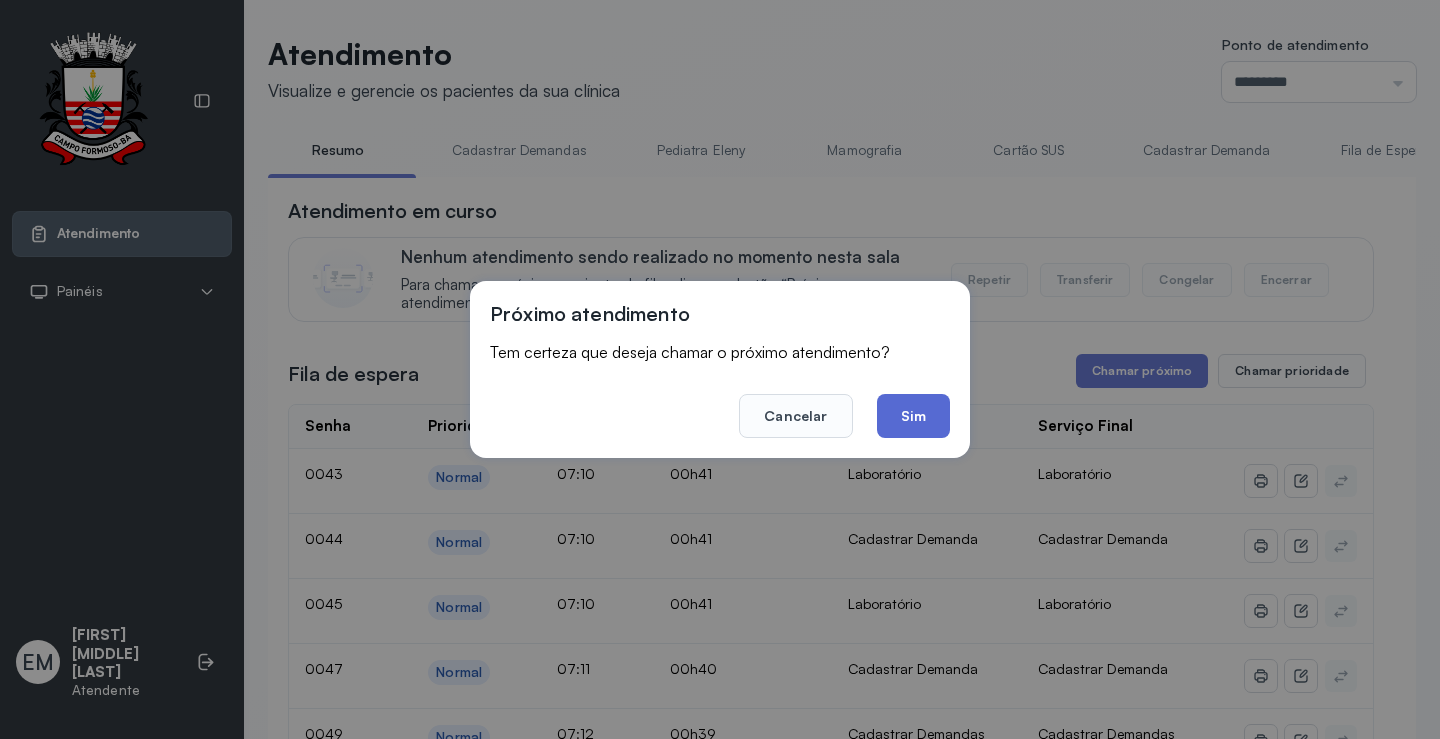 click on "Sim" 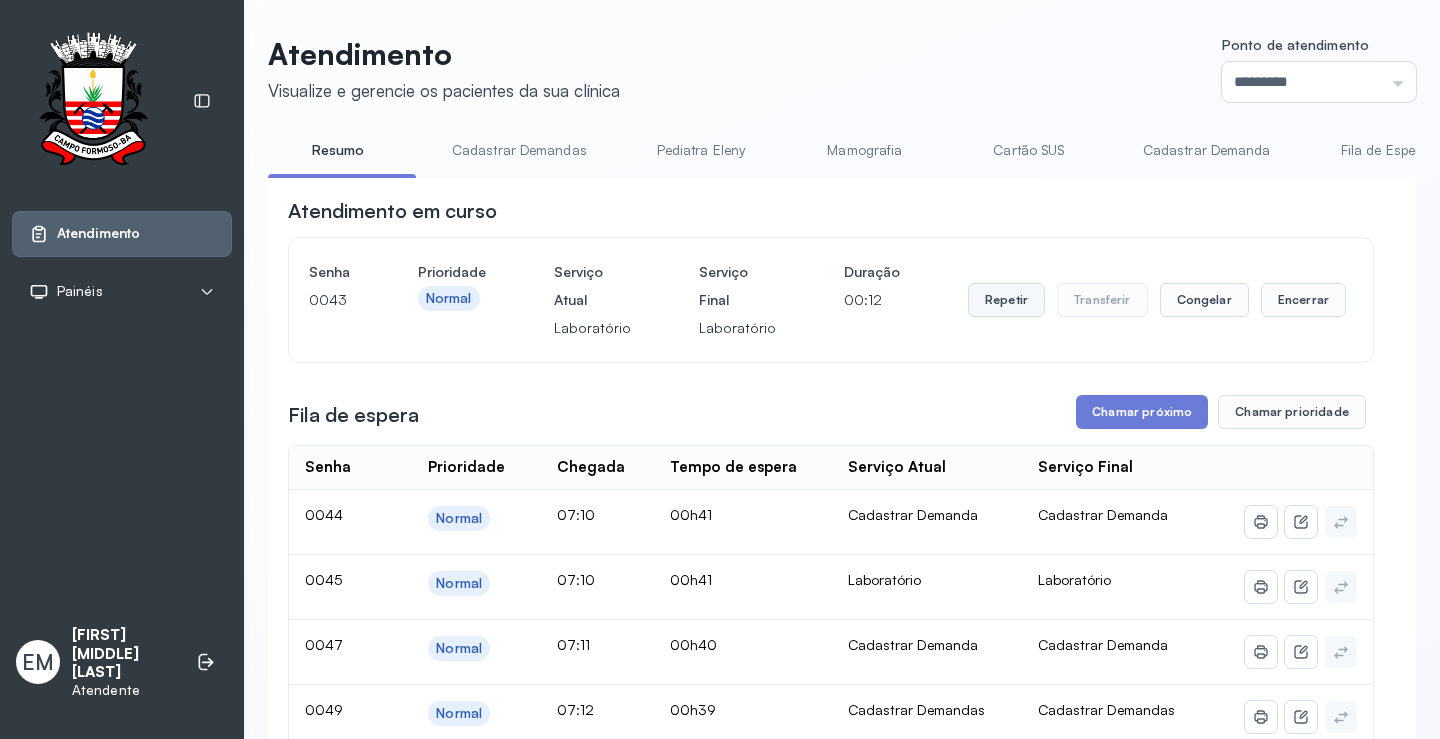click on "Repetir" at bounding box center [1006, 300] 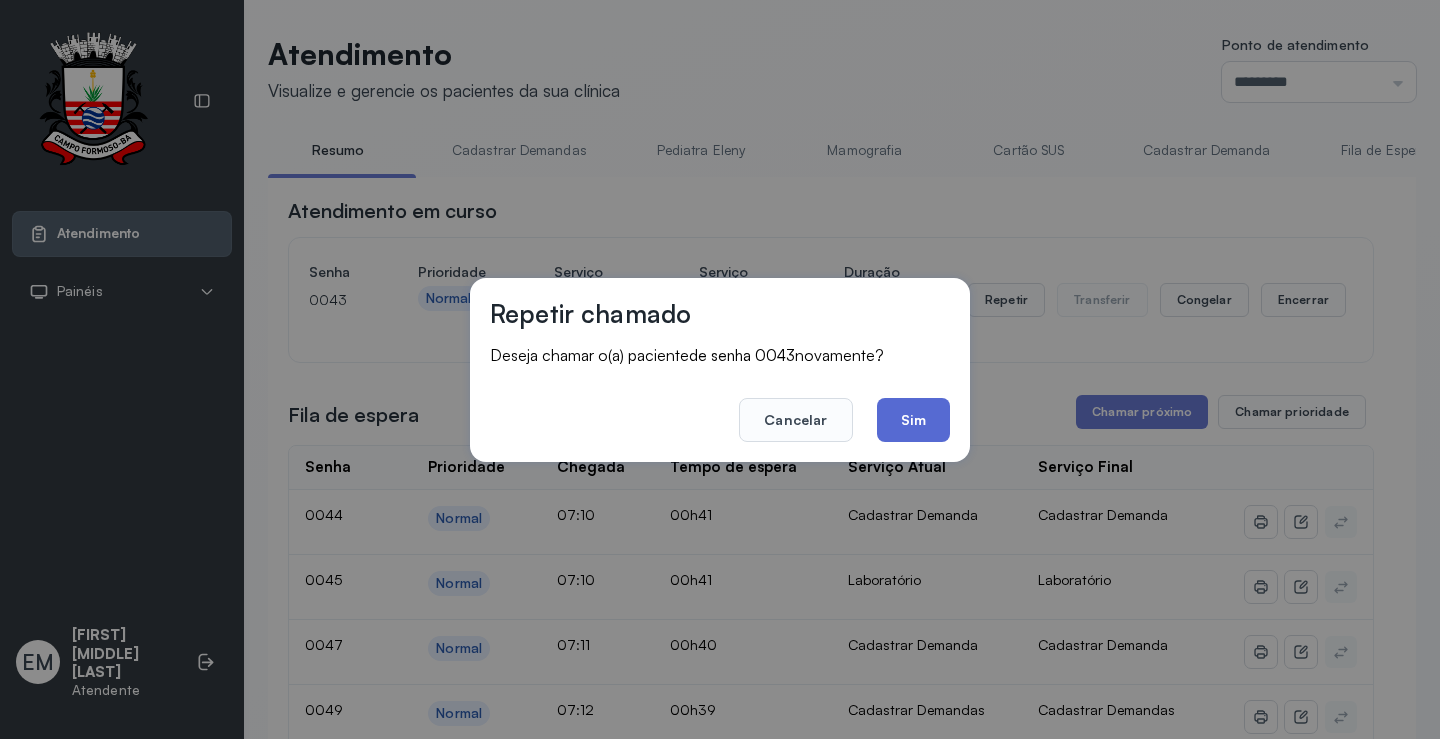 click on "Sim" 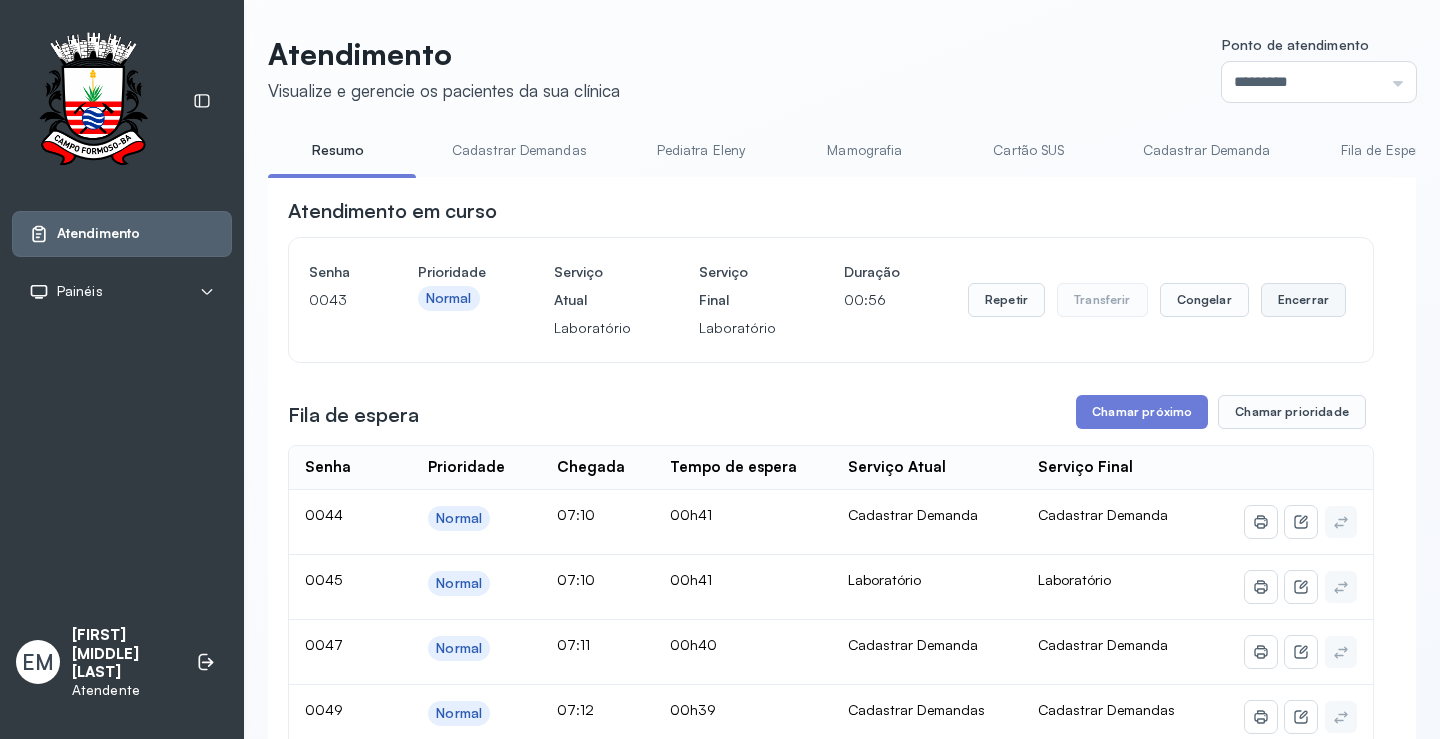 click on "Encerrar" at bounding box center (1303, 300) 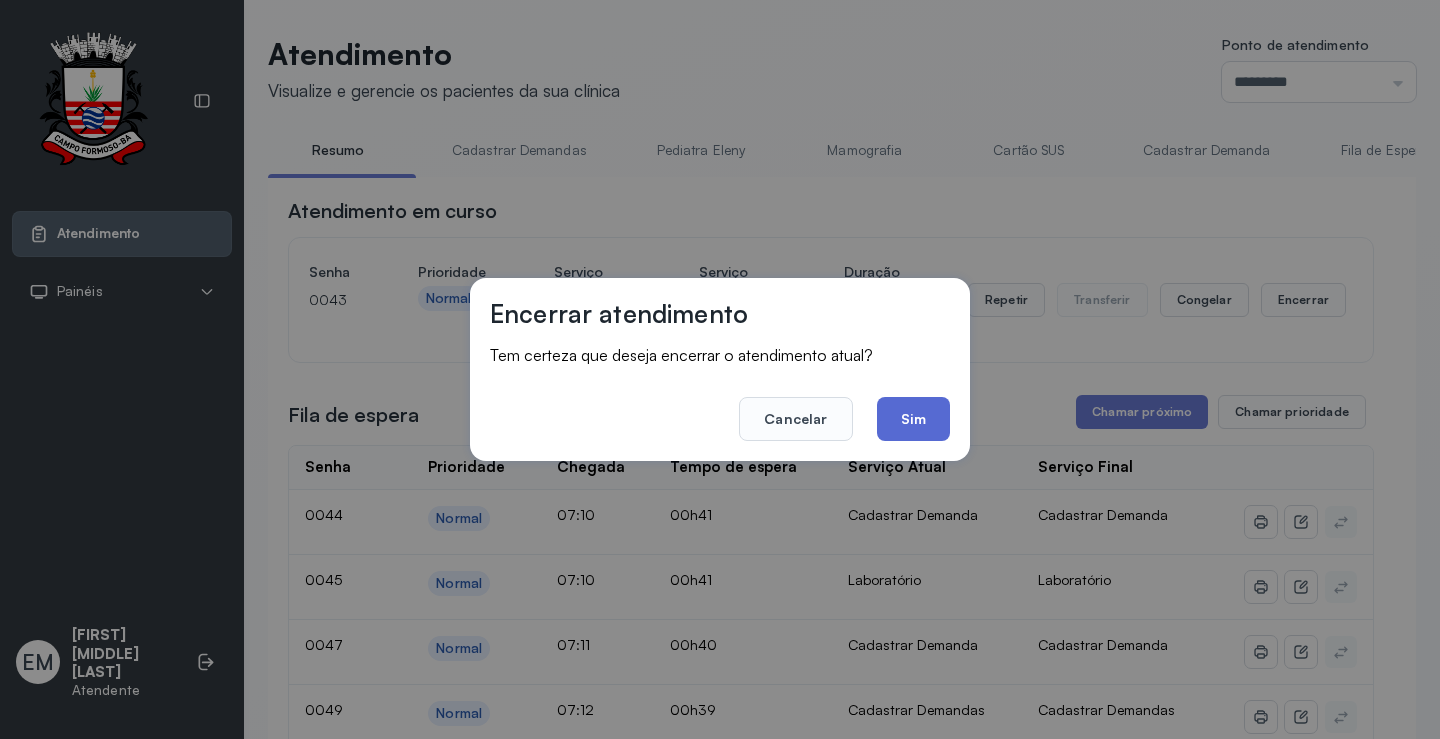 click on "Sim" 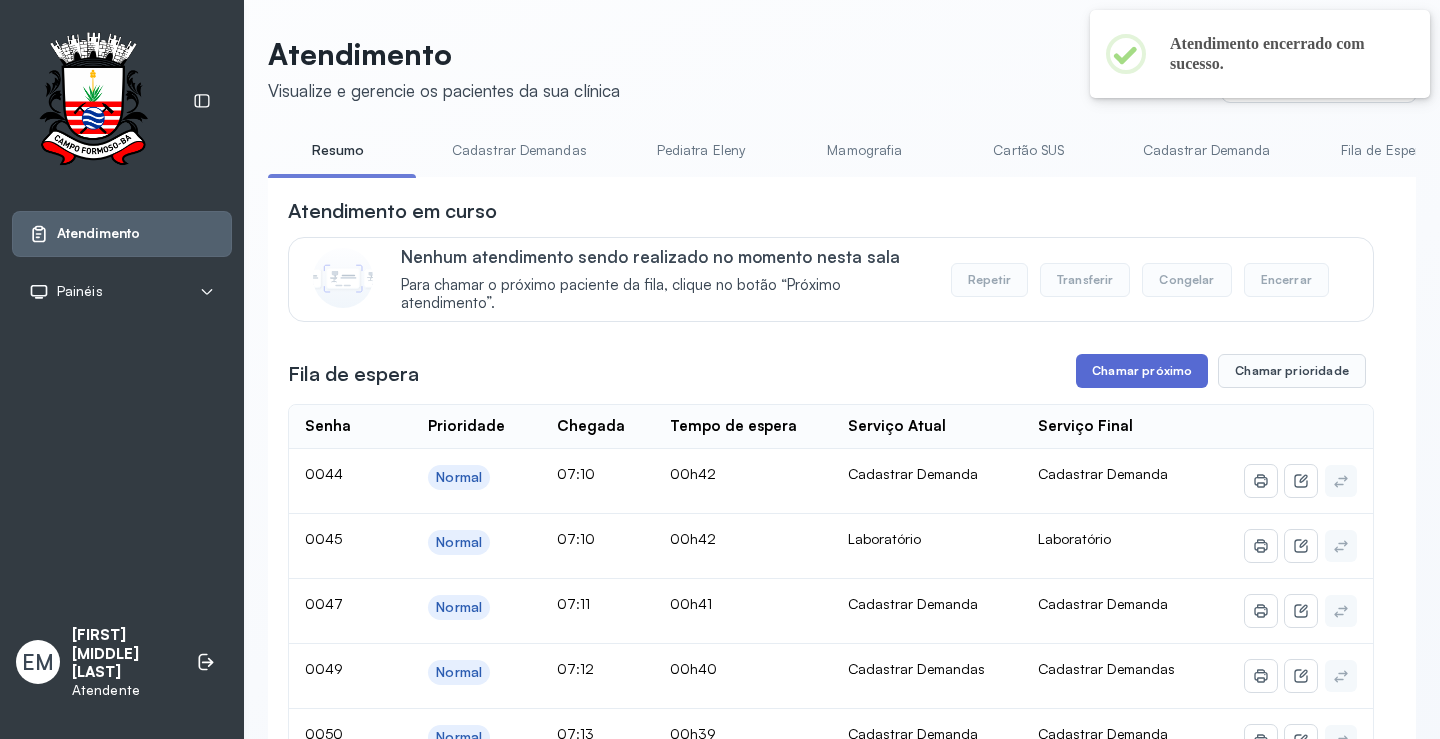 click on "Chamar próximo" at bounding box center [1142, 371] 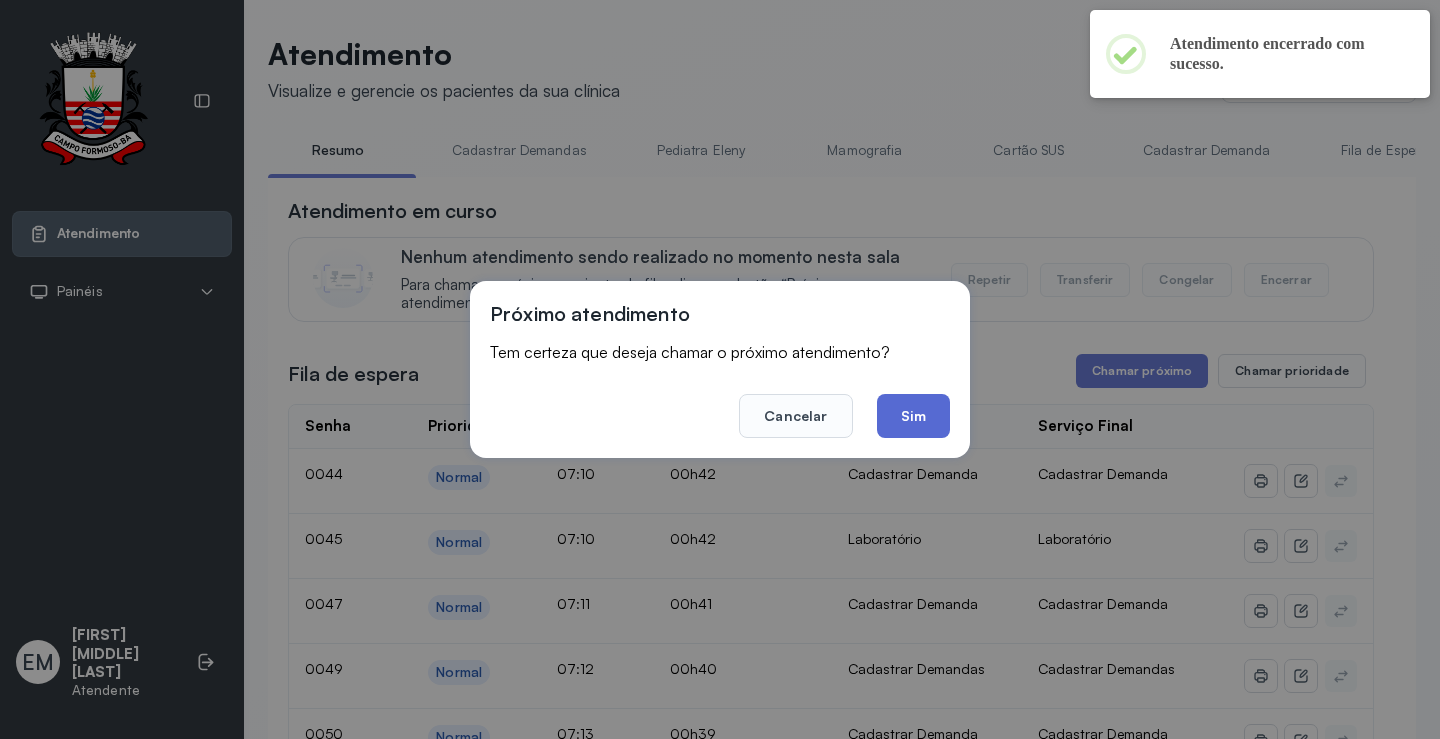 click on "Sim" 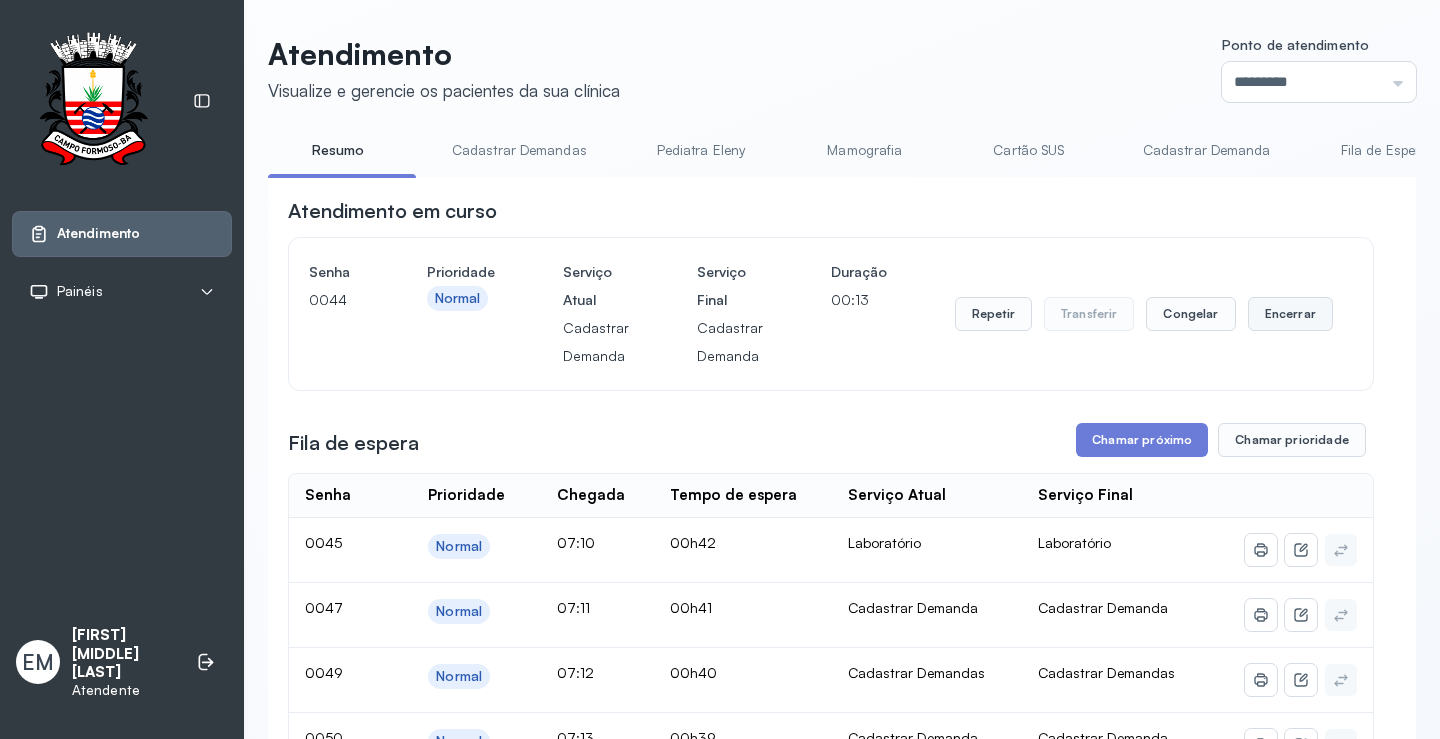 click on "Encerrar" at bounding box center [1290, 314] 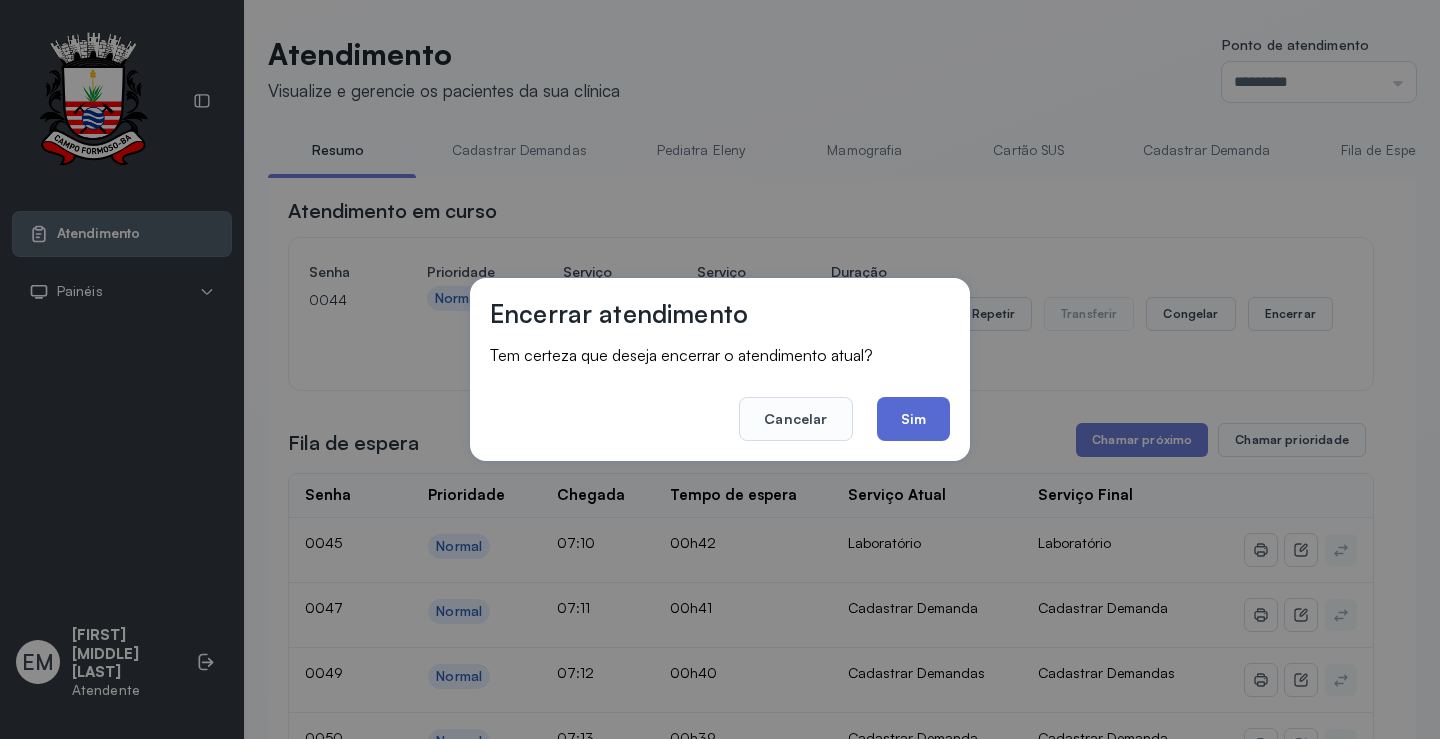 click on "Sim" 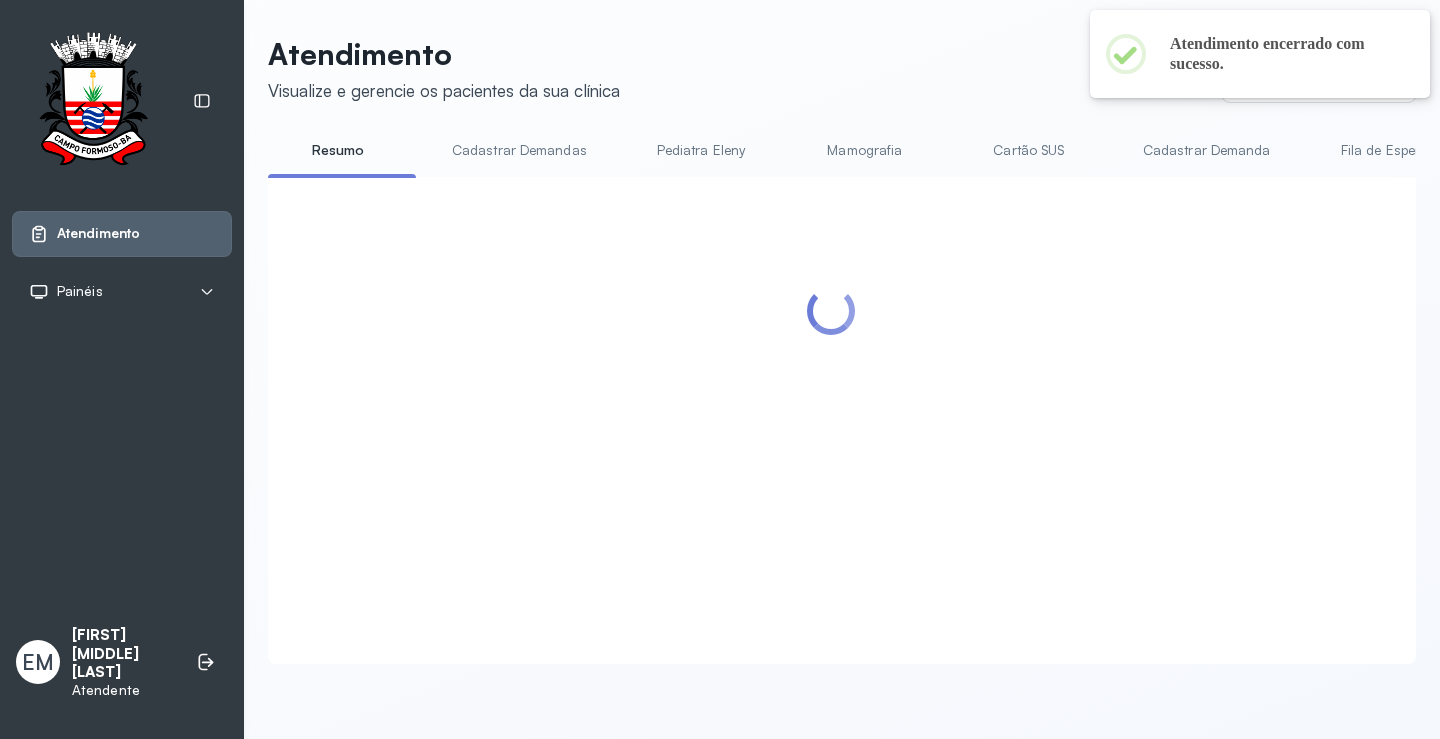 click on "Cartão SUS" at bounding box center [1029, 150] 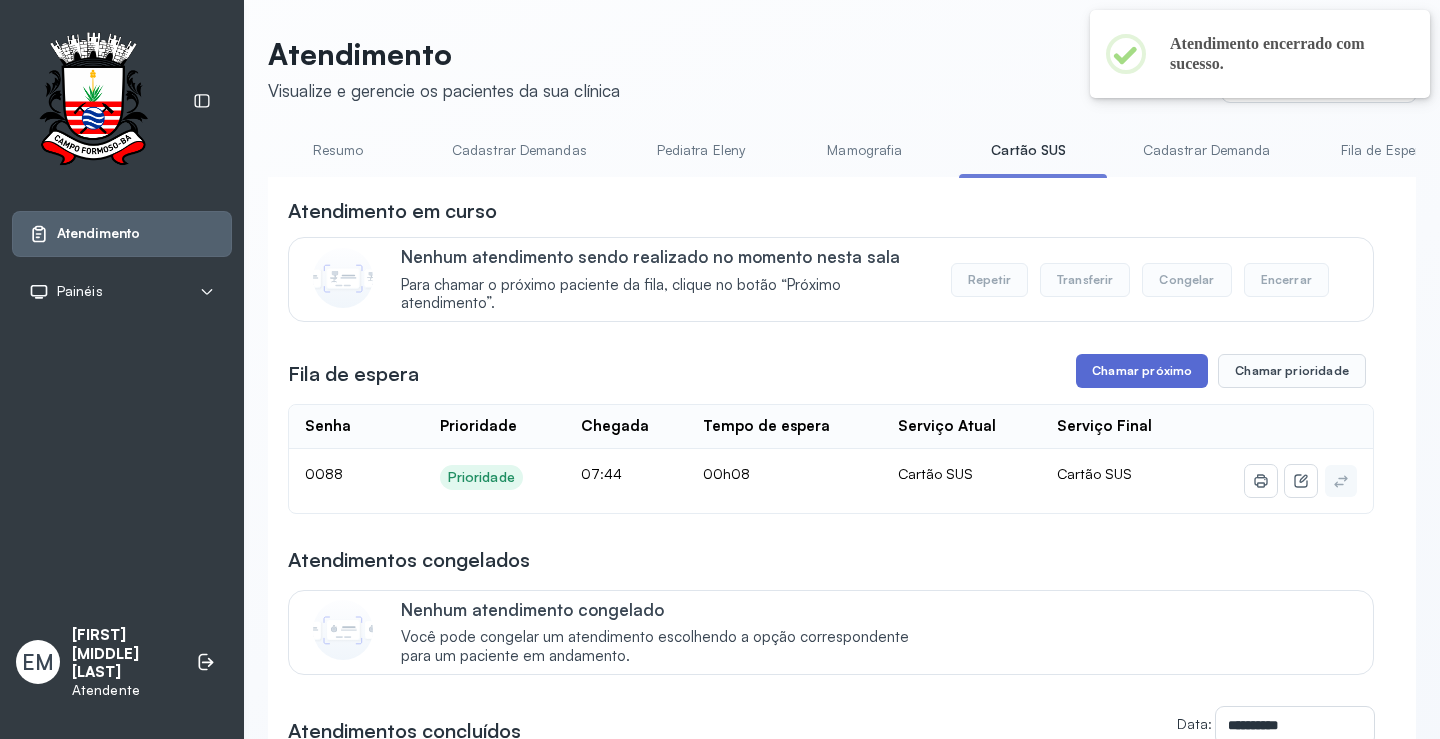 click on "Chamar próximo" at bounding box center (1142, 371) 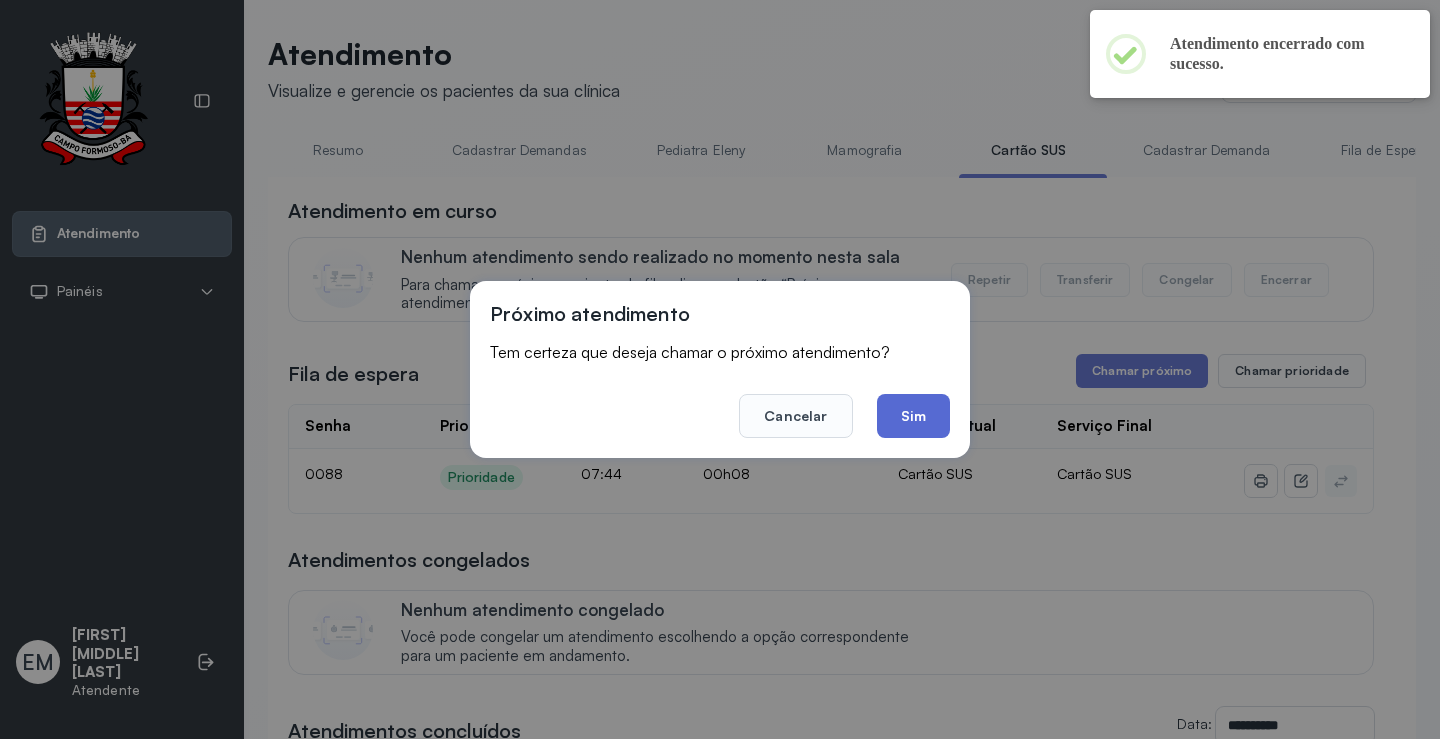 click on "Sim" 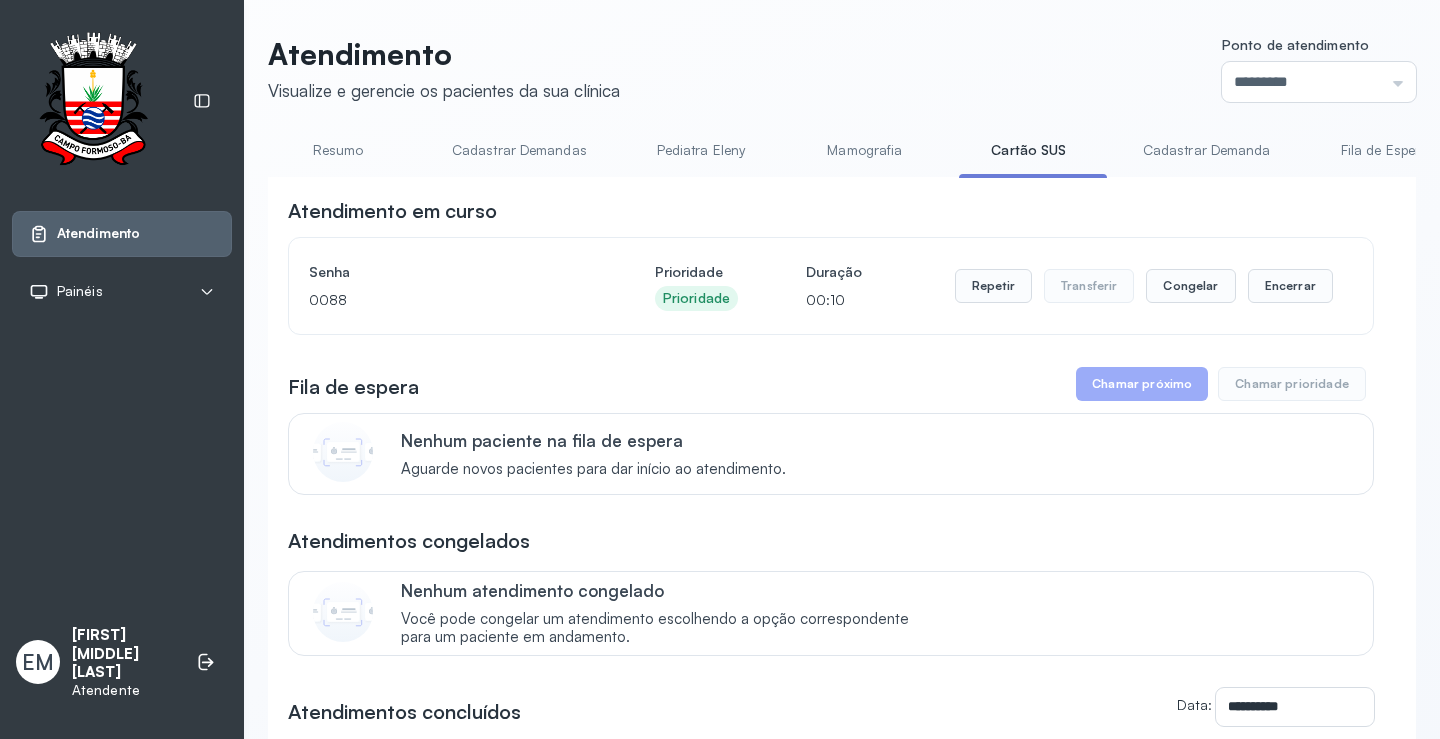 click on "Repetir Transferir Congelar Encerrar" at bounding box center [1144, 286] 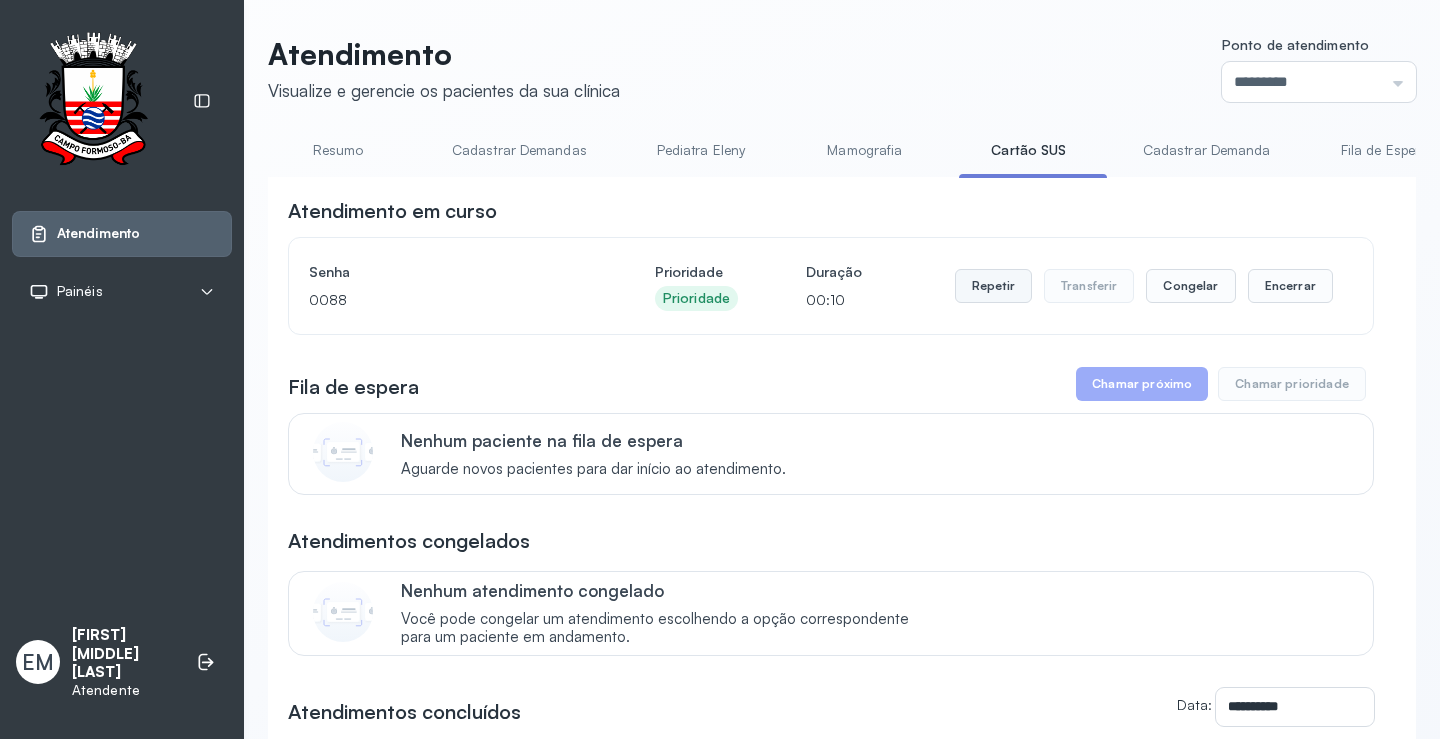click on "Repetir" at bounding box center (993, 286) 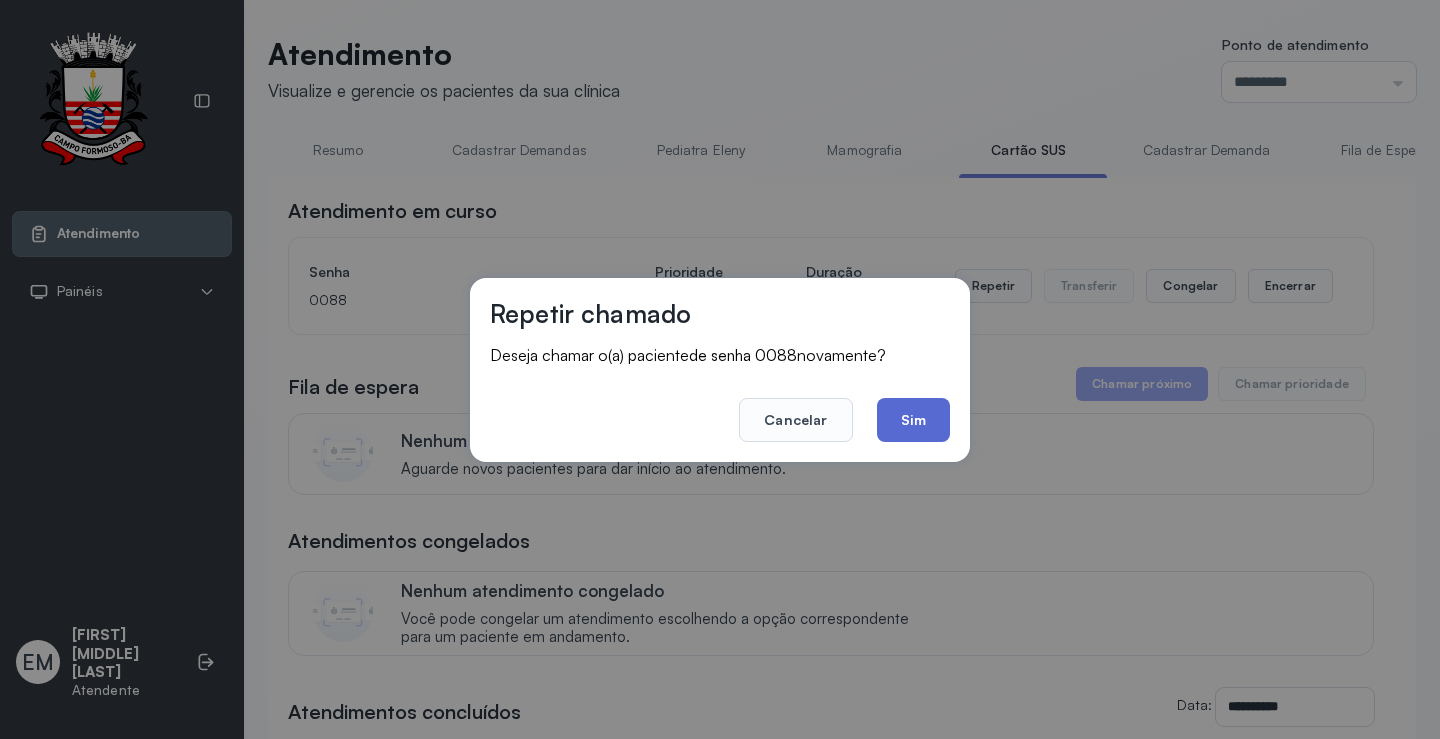 click on "Sim" 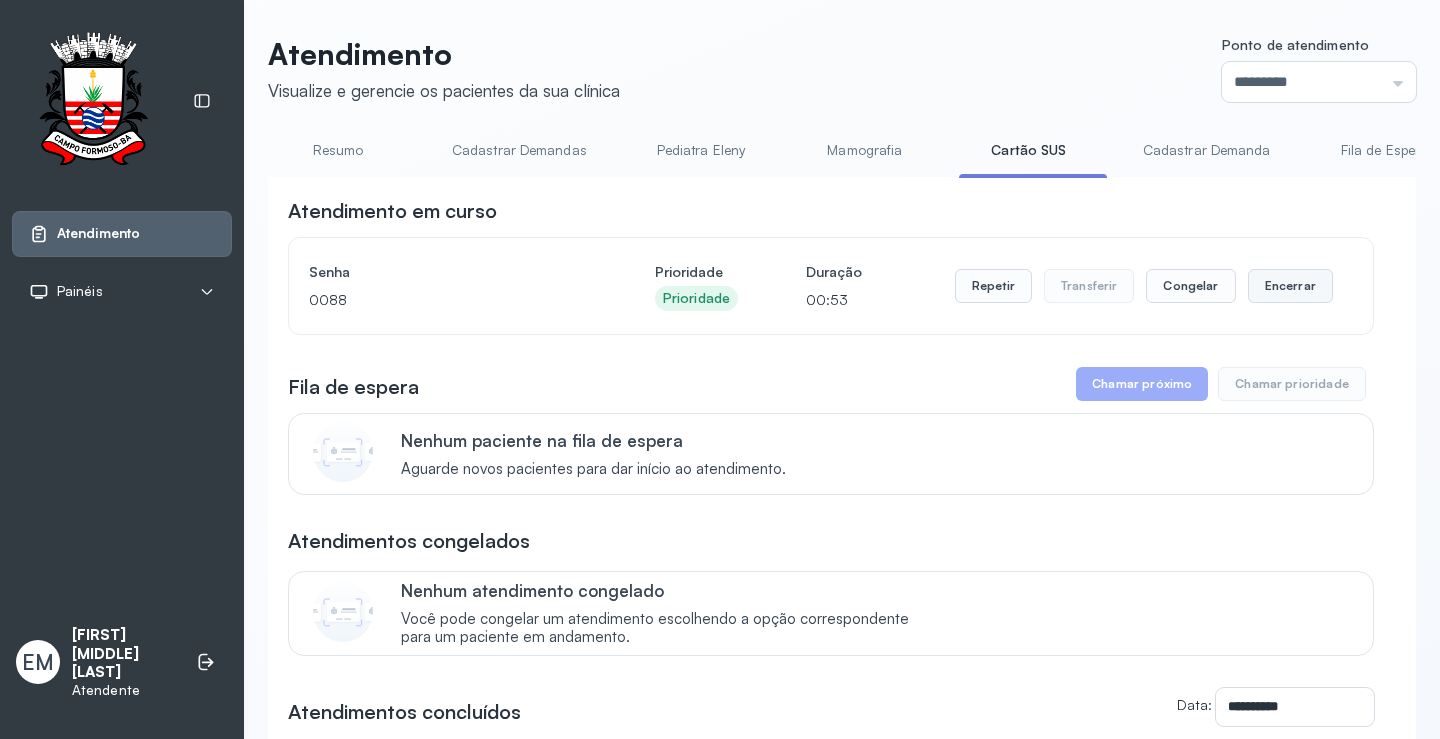 click on "Encerrar" at bounding box center [1290, 286] 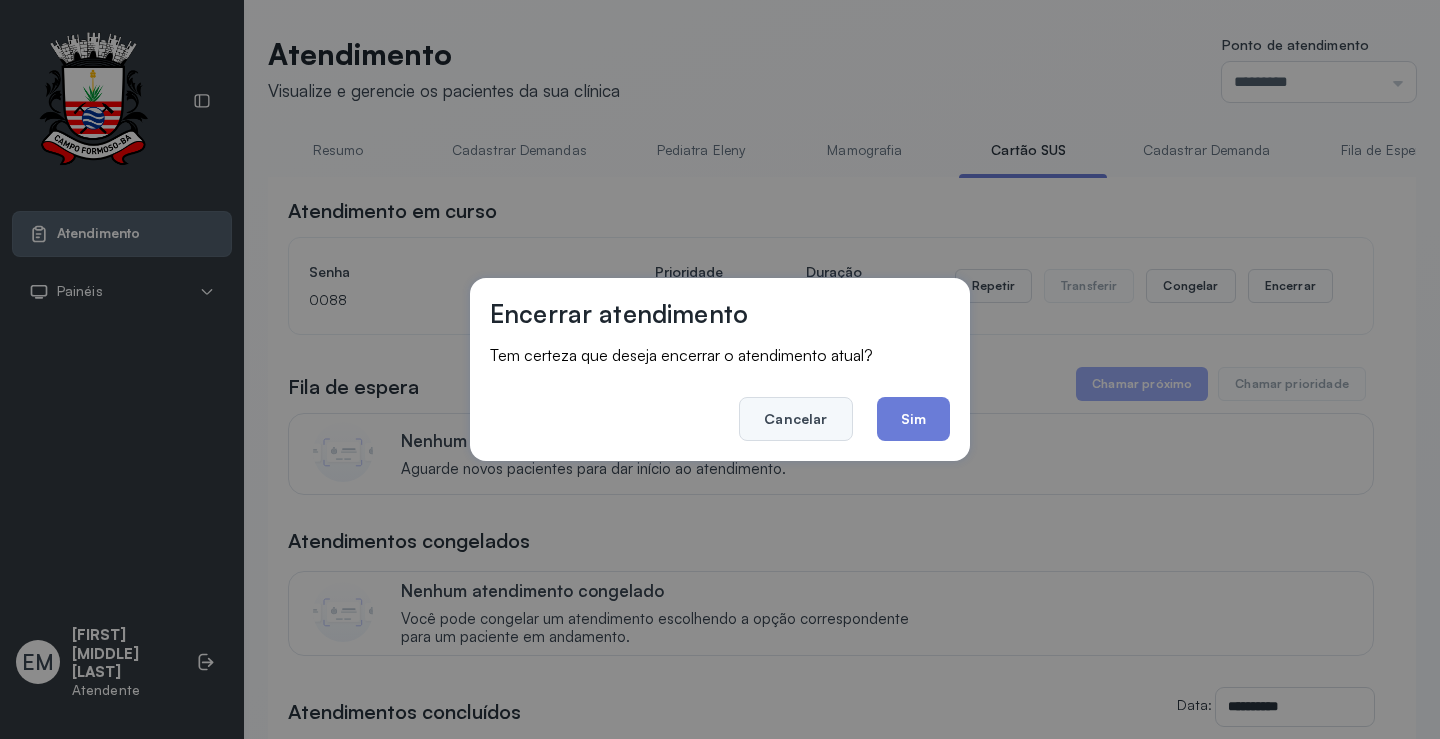 click on "Cancelar" 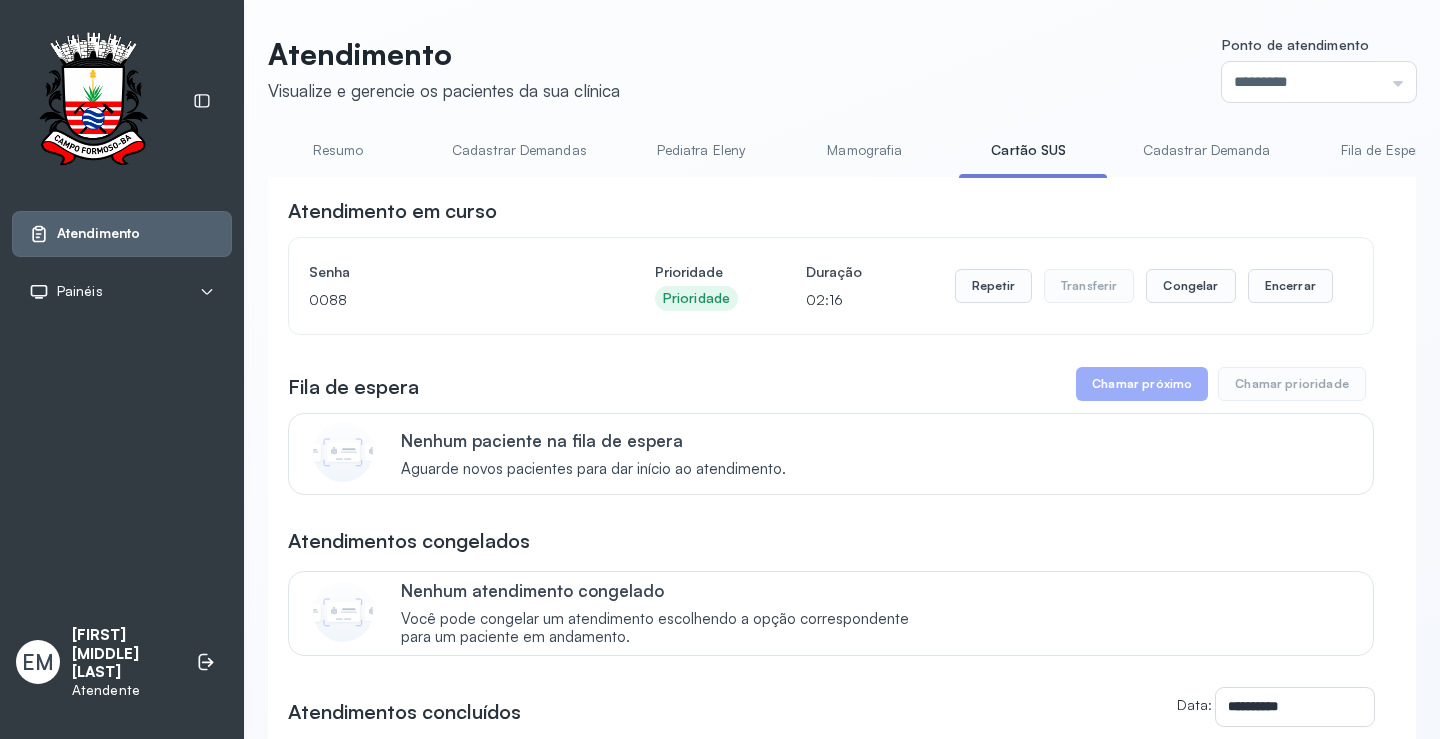 click on "Resumo" at bounding box center (338, 150) 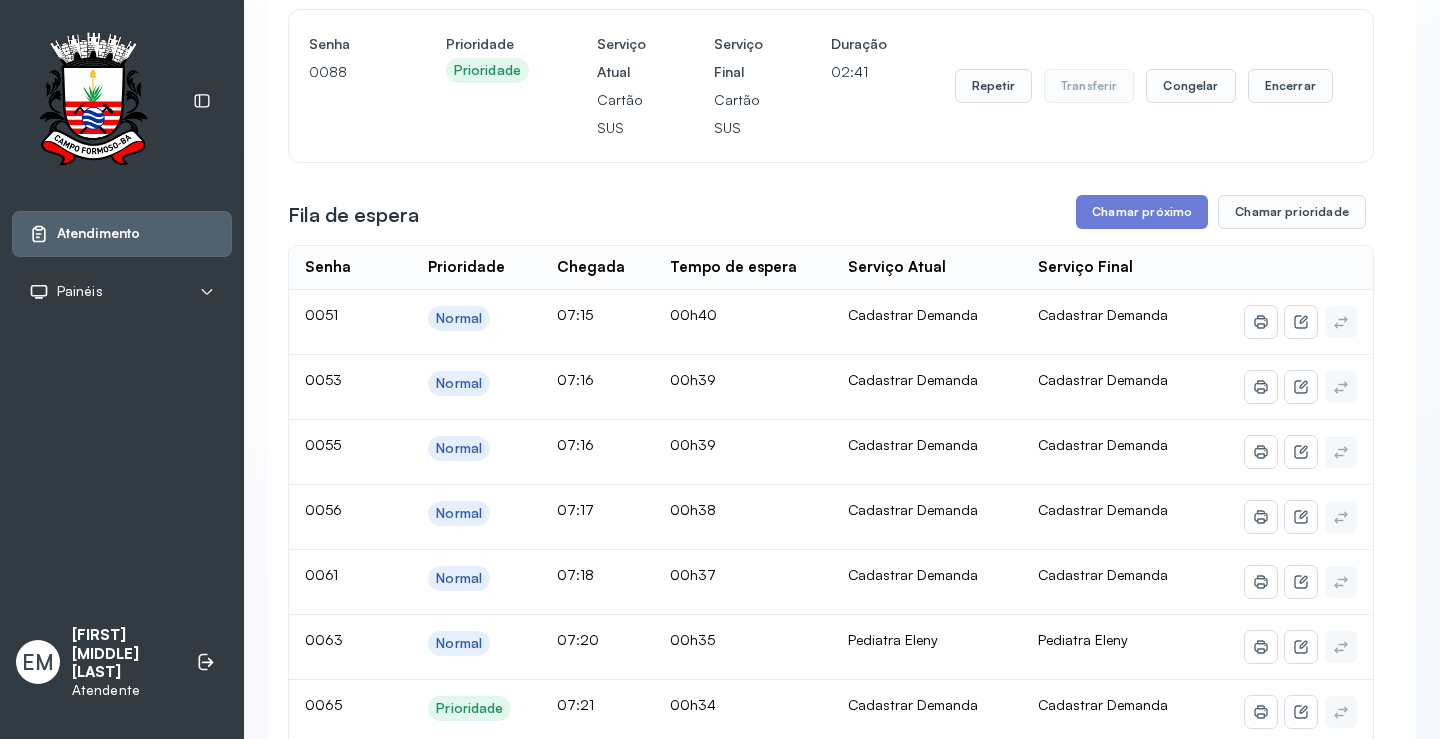 scroll, scrollTop: 100, scrollLeft: 0, axis: vertical 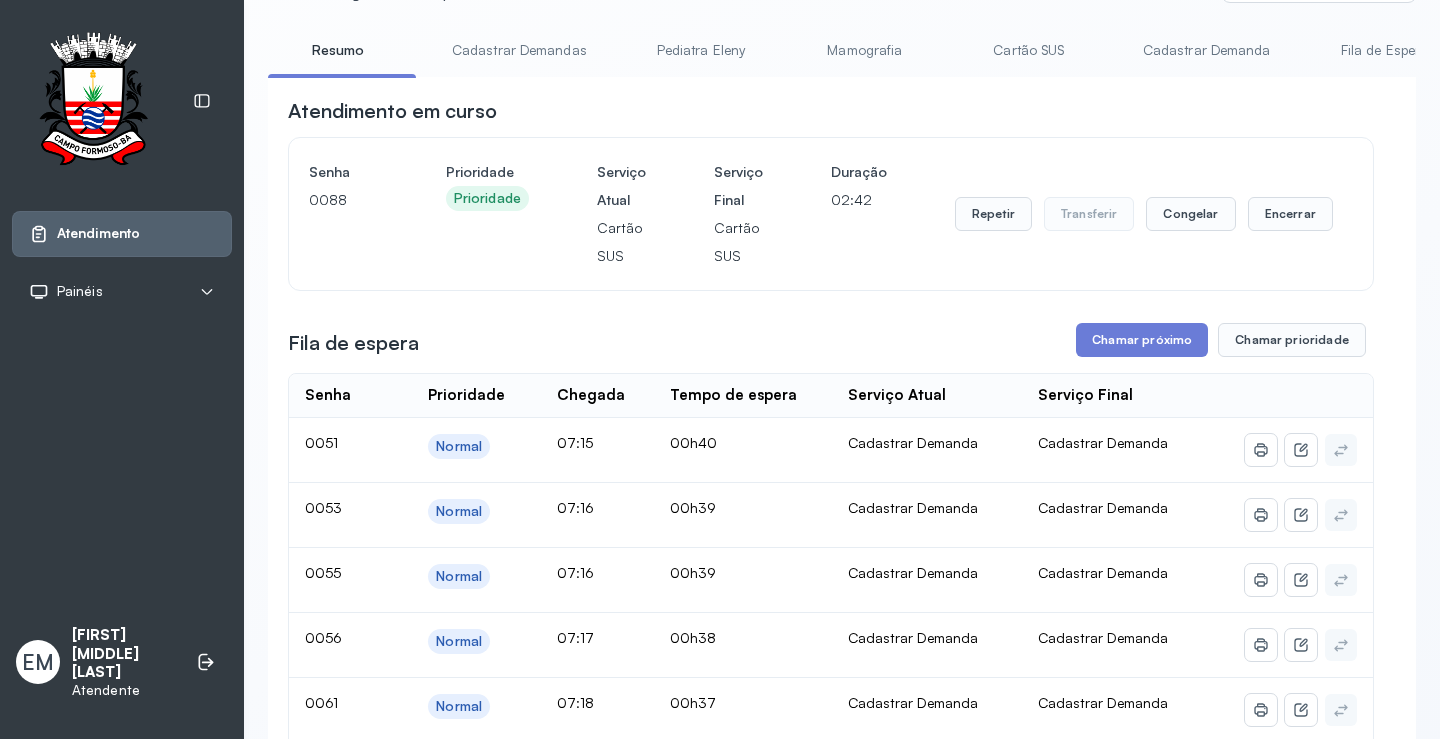 click on "Senha 0088 Prioridade Prioridade Serviço Atual Cartão SUS Serviço Final Cartão SUS Duração 02:42 Repetir Transferir Congelar Encerrar" at bounding box center (831, 214) 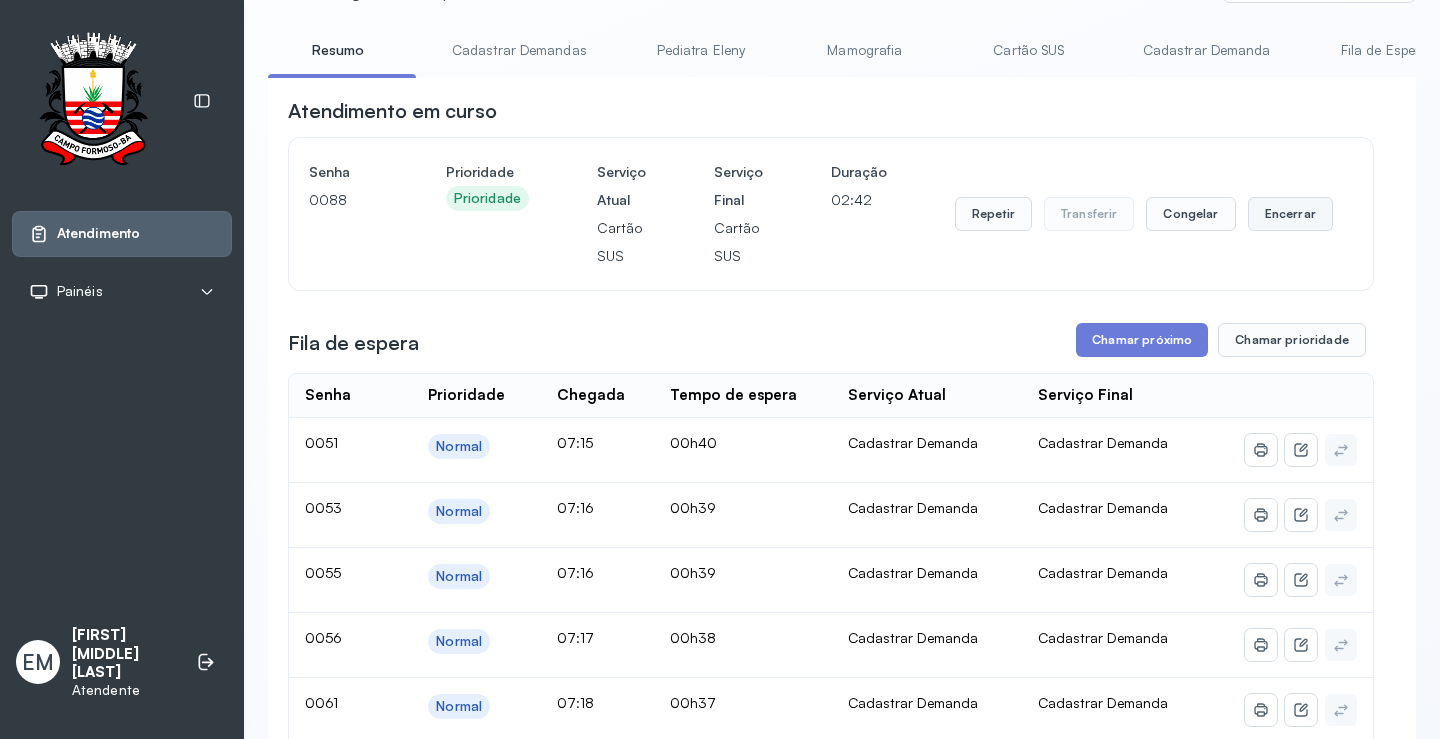 click on "Encerrar" at bounding box center [1290, 214] 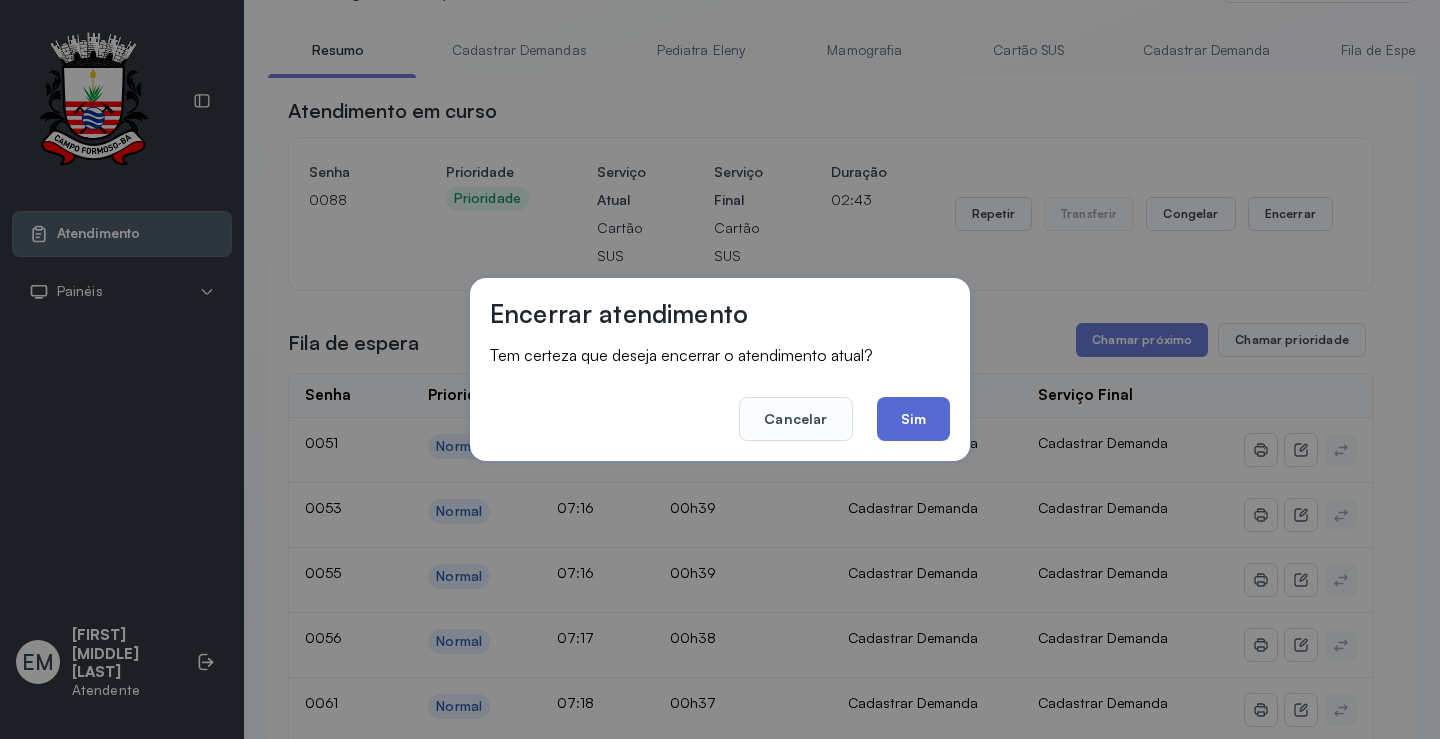 click on "Sim" 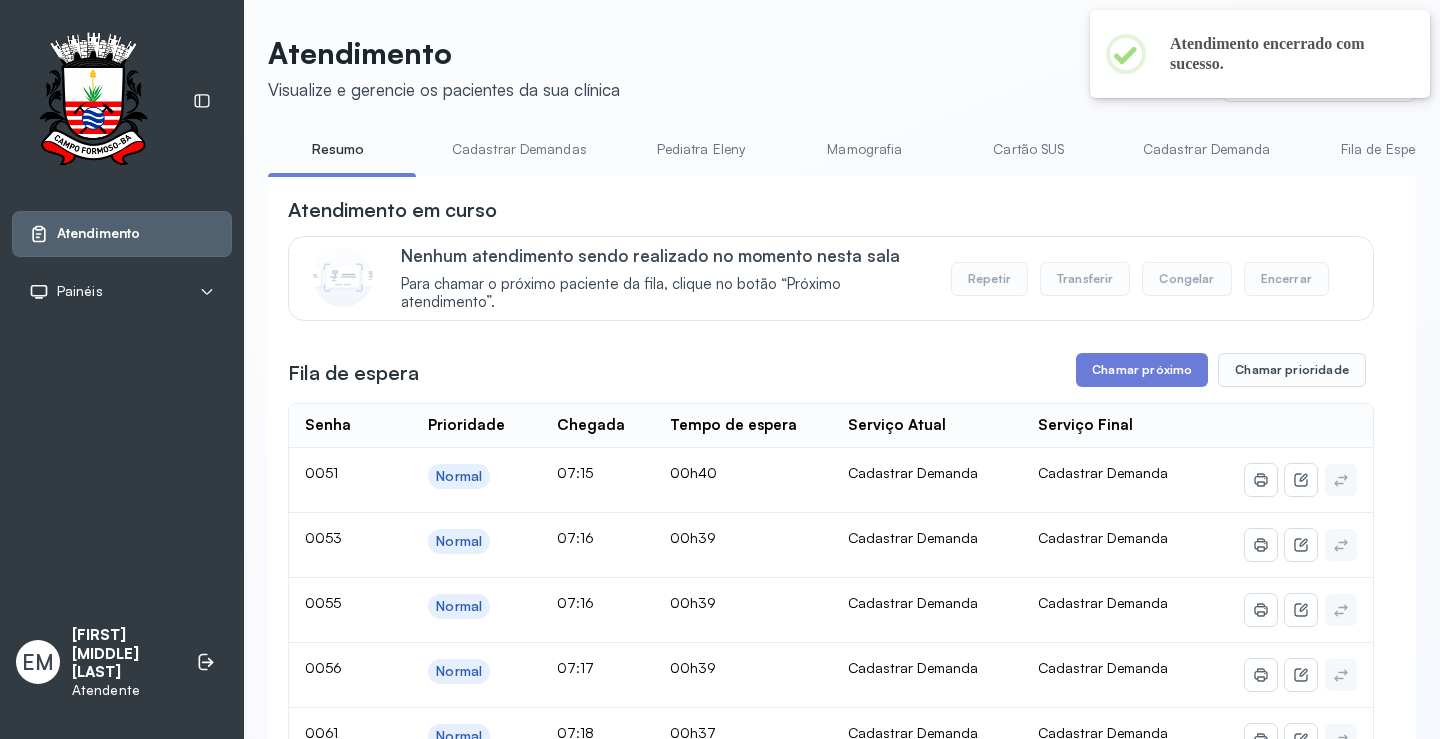 scroll, scrollTop: 100, scrollLeft: 0, axis: vertical 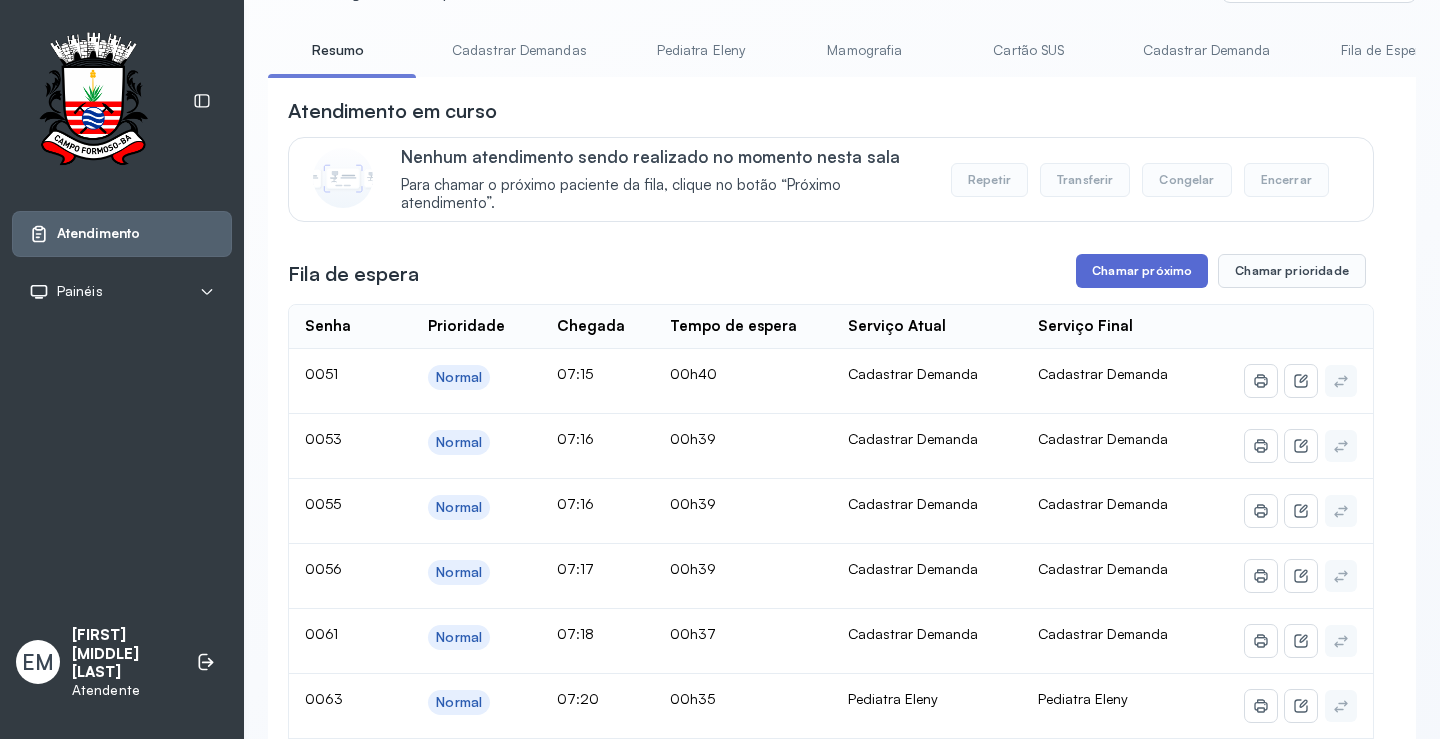 click on "Chamar próximo" at bounding box center (1142, 271) 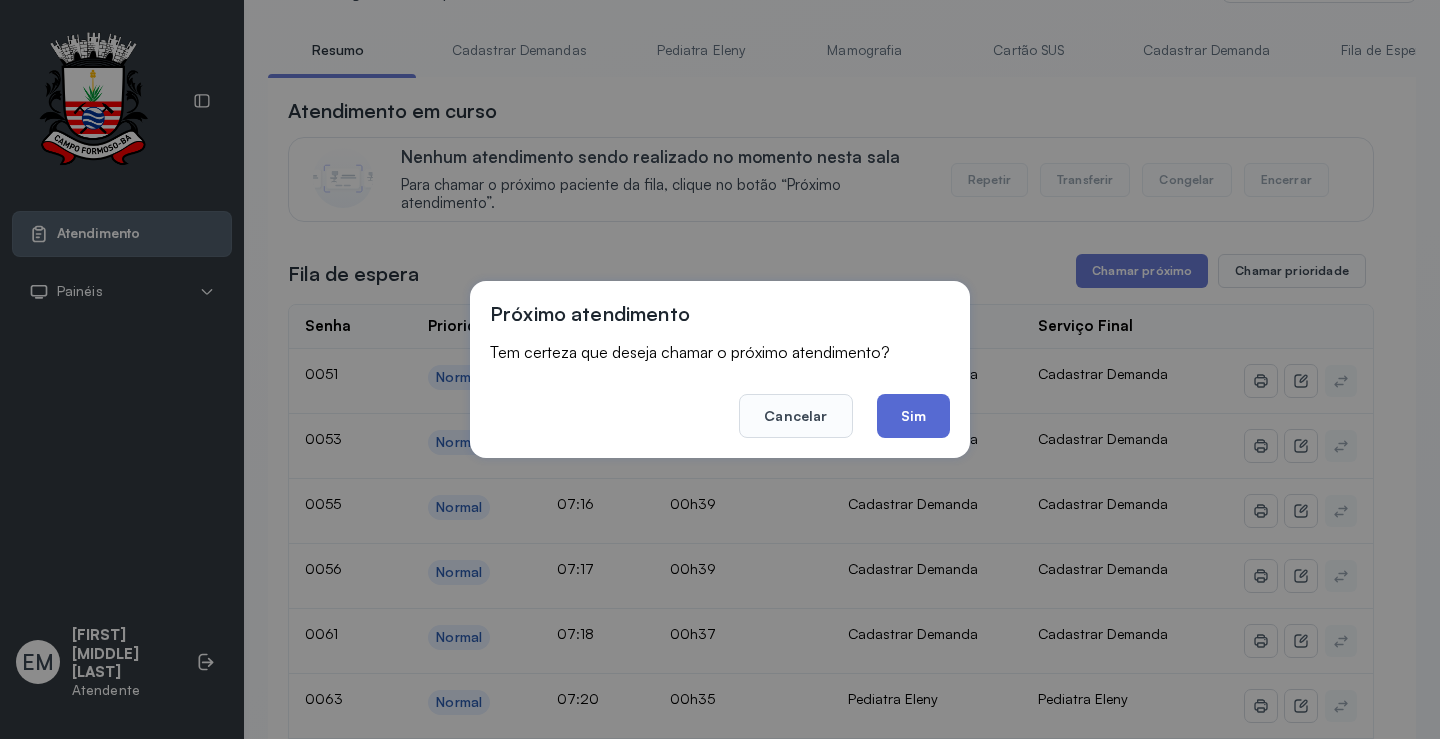 click on "Sim" 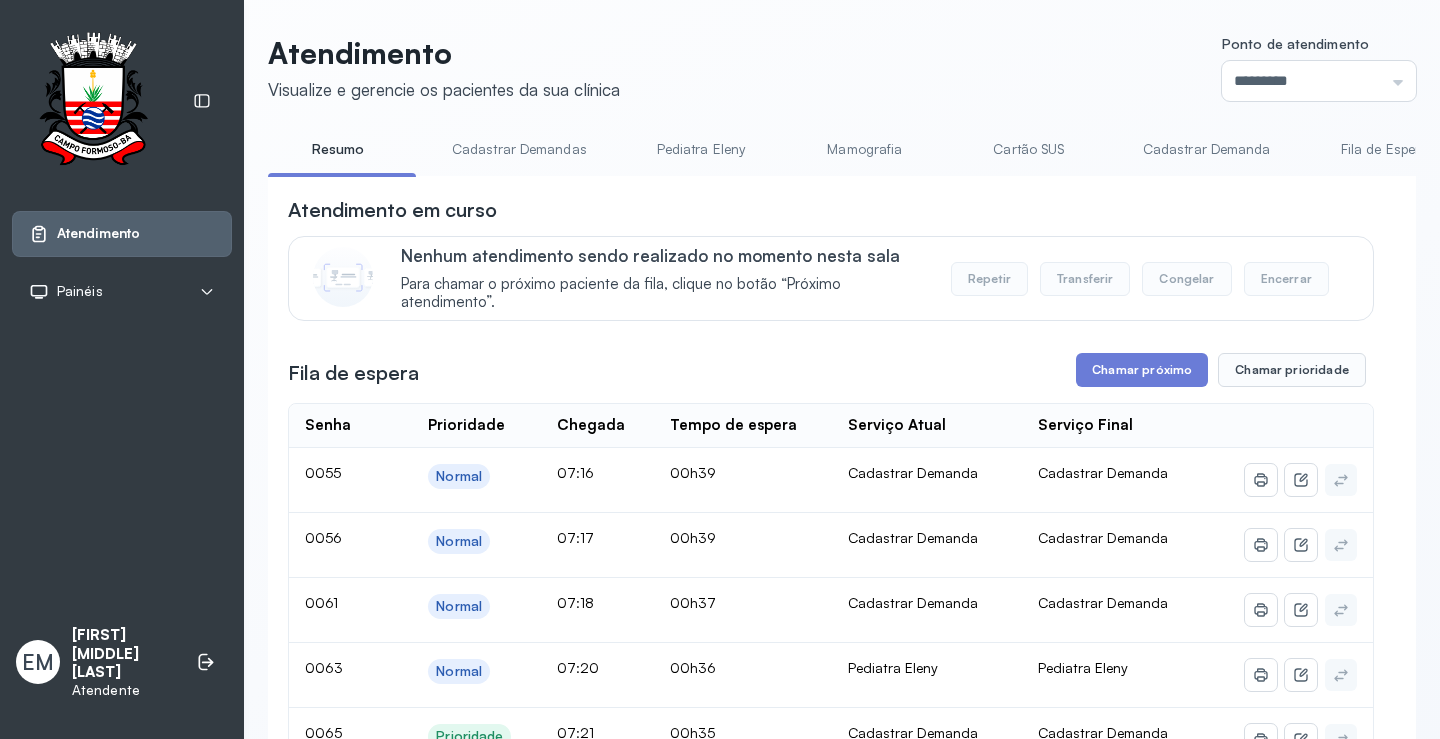 scroll, scrollTop: 100, scrollLeft: 0, axis: vertical 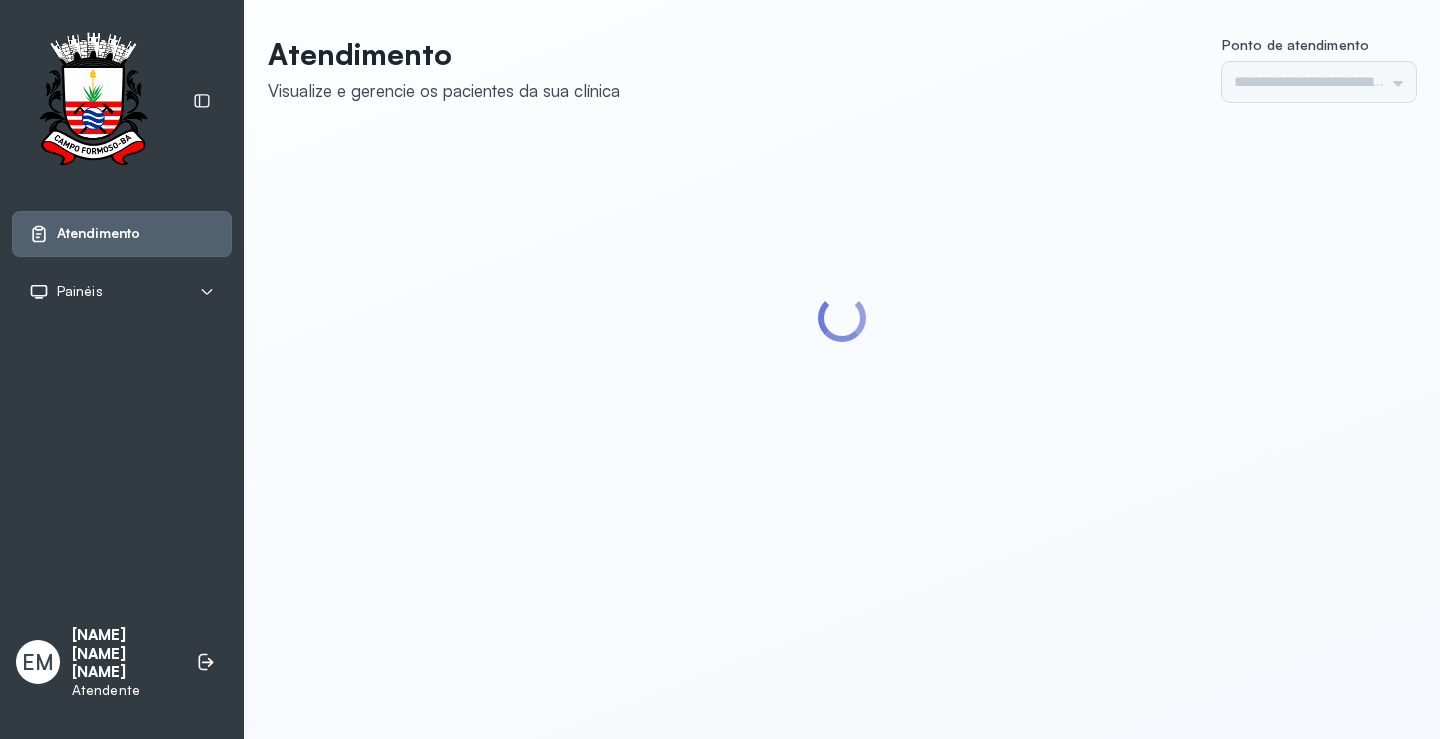 type on "*********" 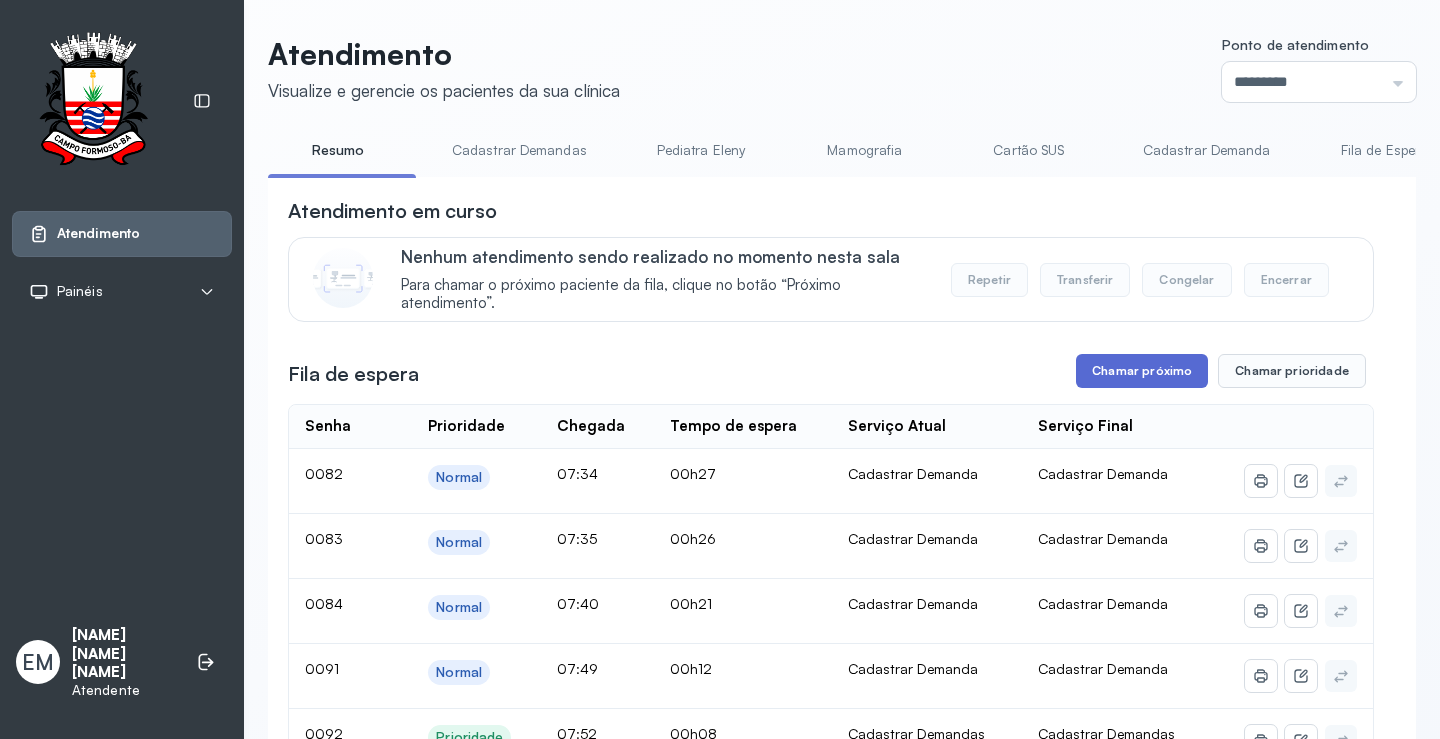 click on "Chamar próximo" at bounding box center (1142, 371) 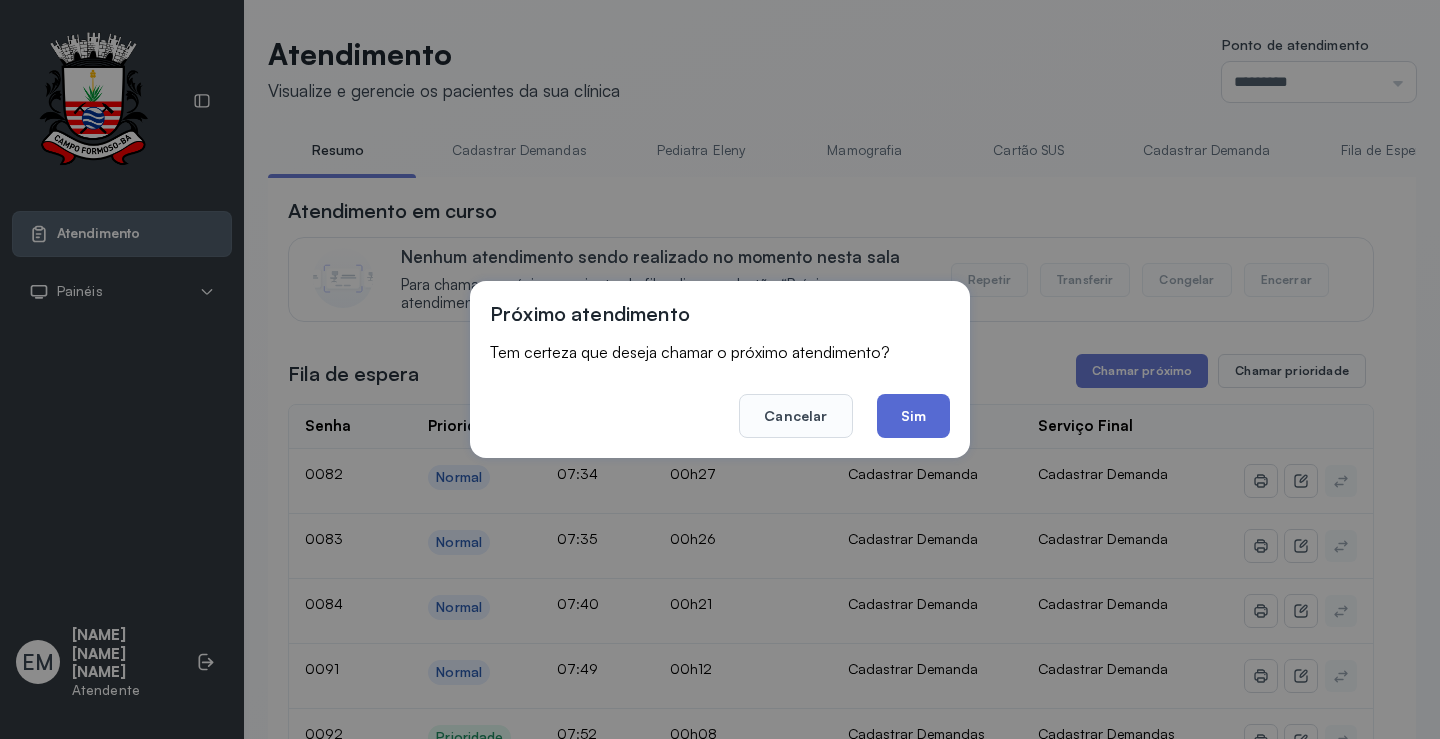 click on "Sim" 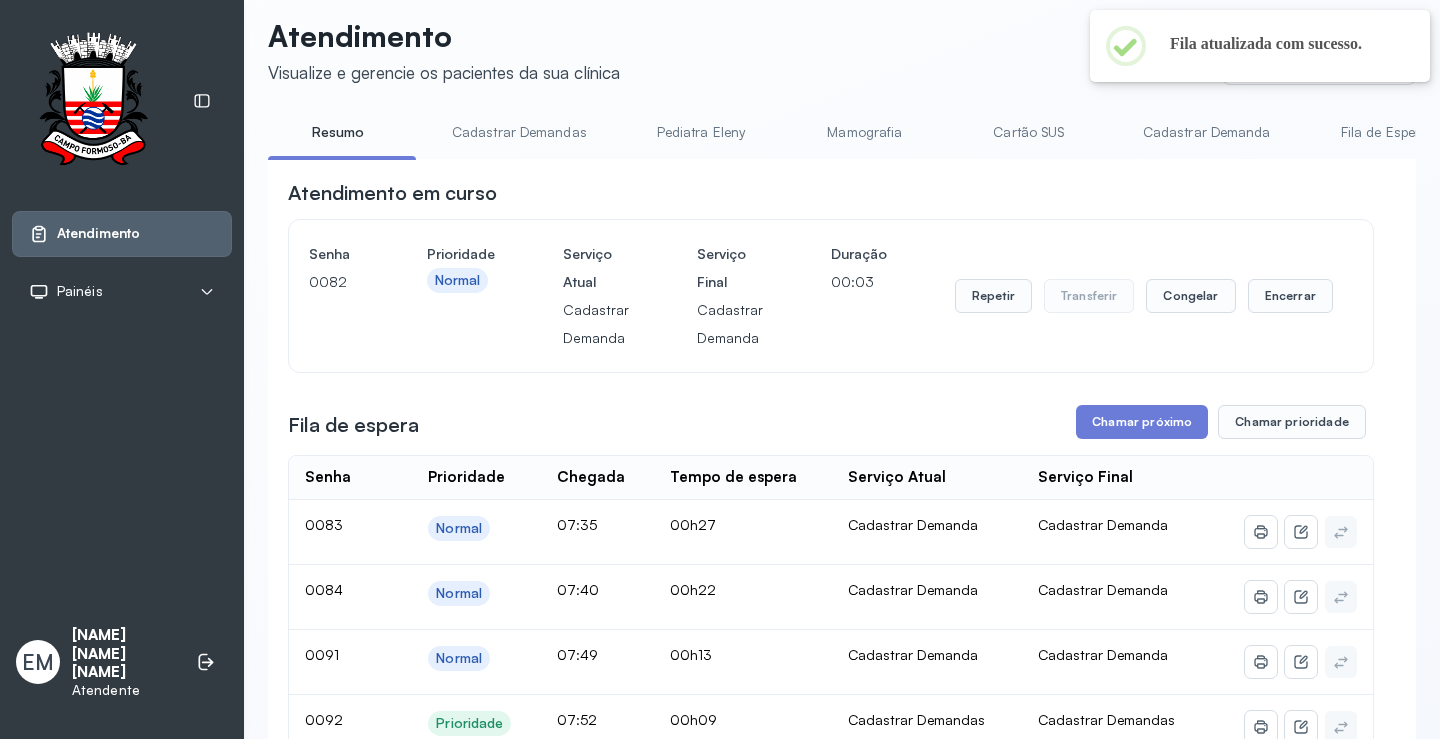 scroll, scrollTop: 0, scrollLeft: 0, axis: both 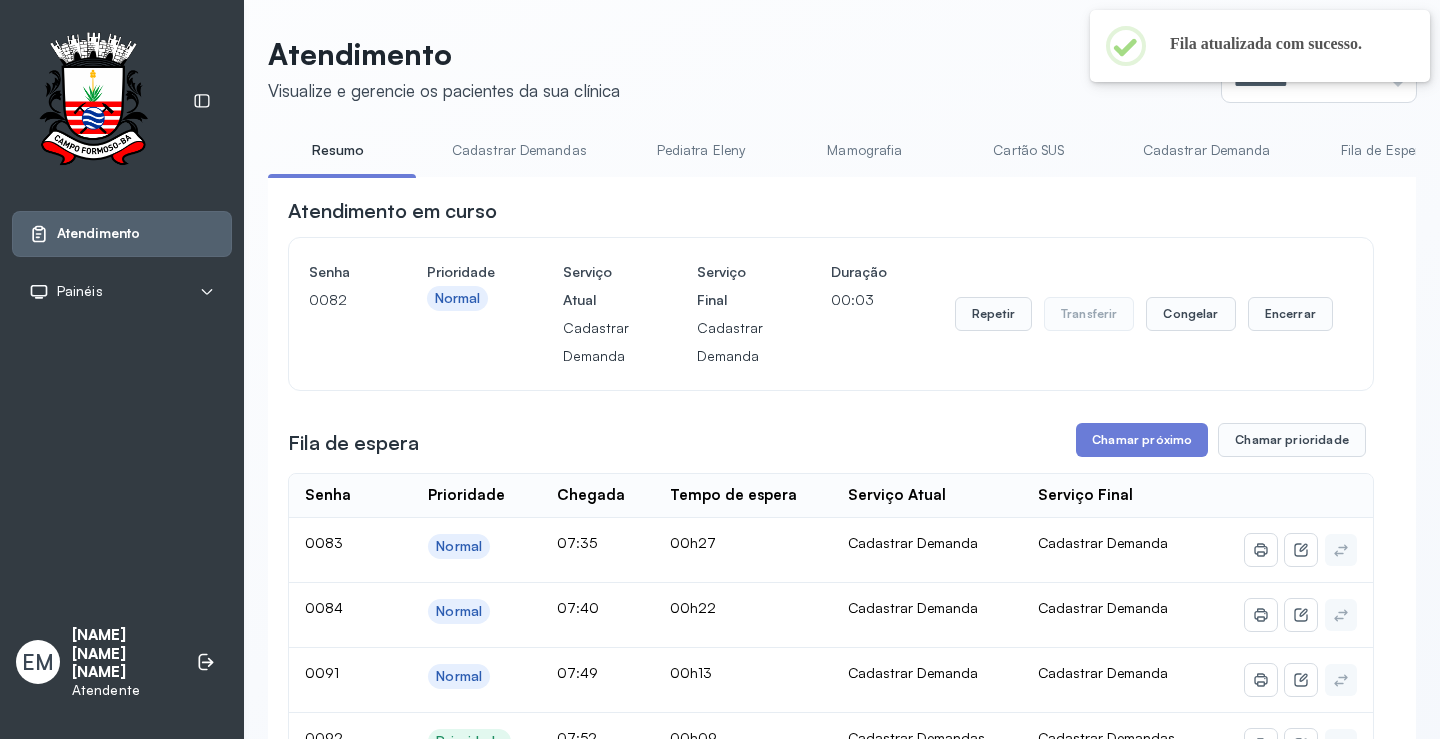 click on "Cartão SUS" at bounding box center (1029, 150) 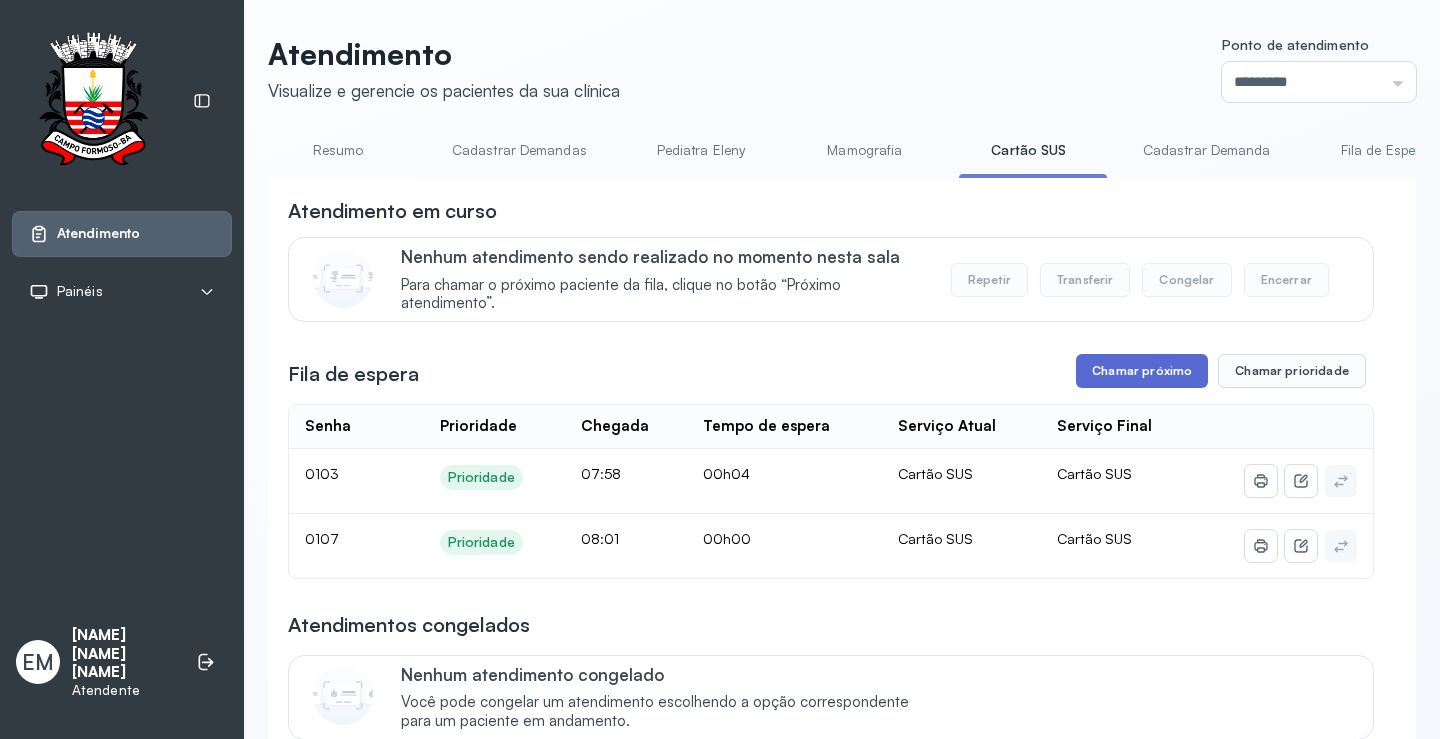 click on "Chamar próximo" at bounding box center (1142, 371) 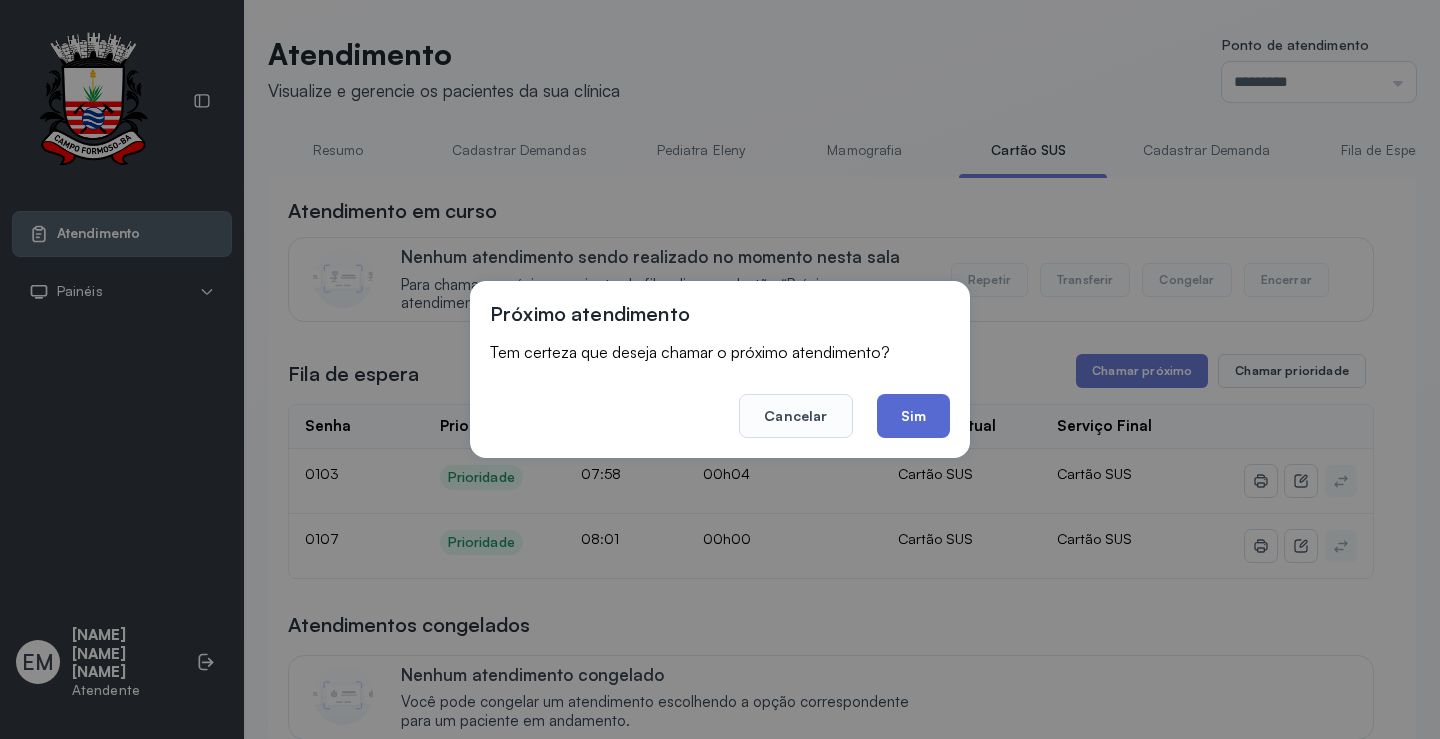 click on "Sim" 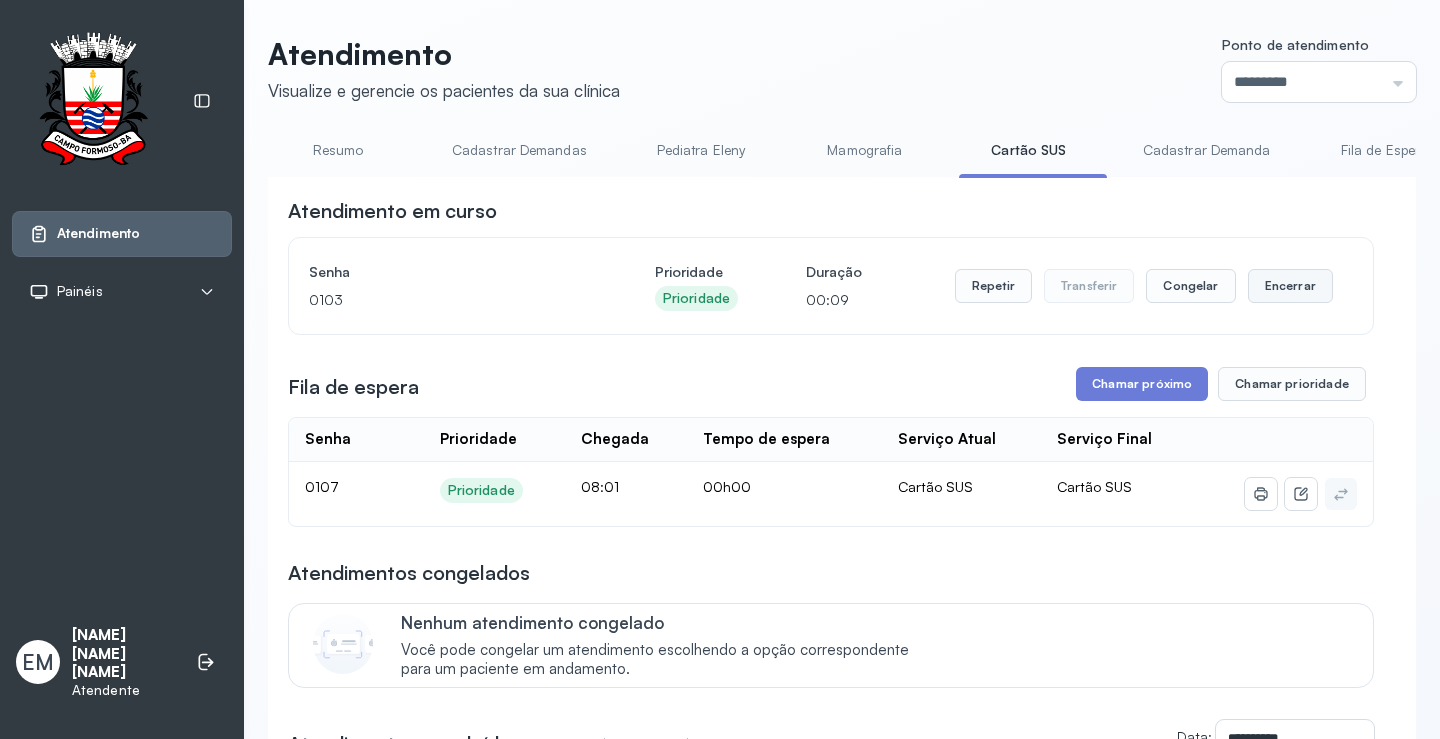 click on "Encerrar" at bounding box center (1290, 286) 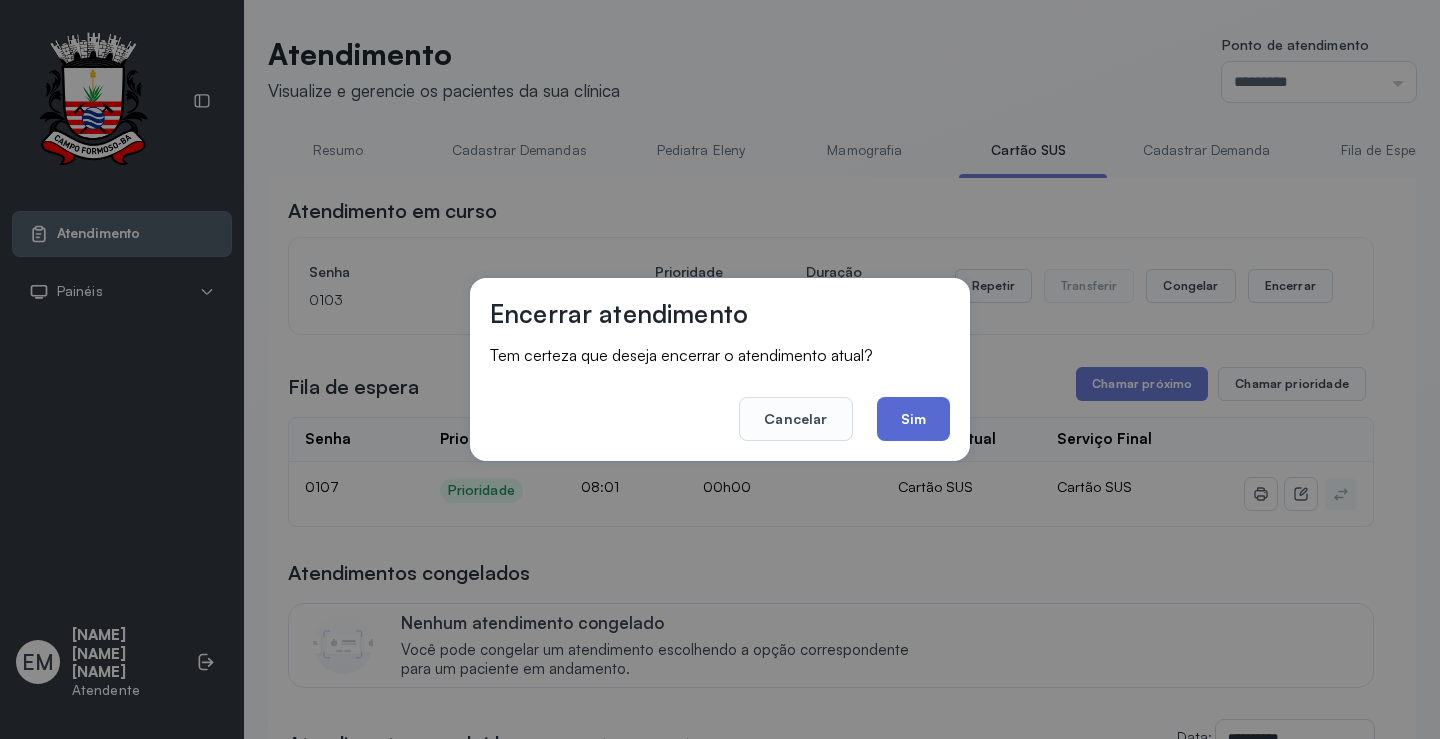 click on "Sim" 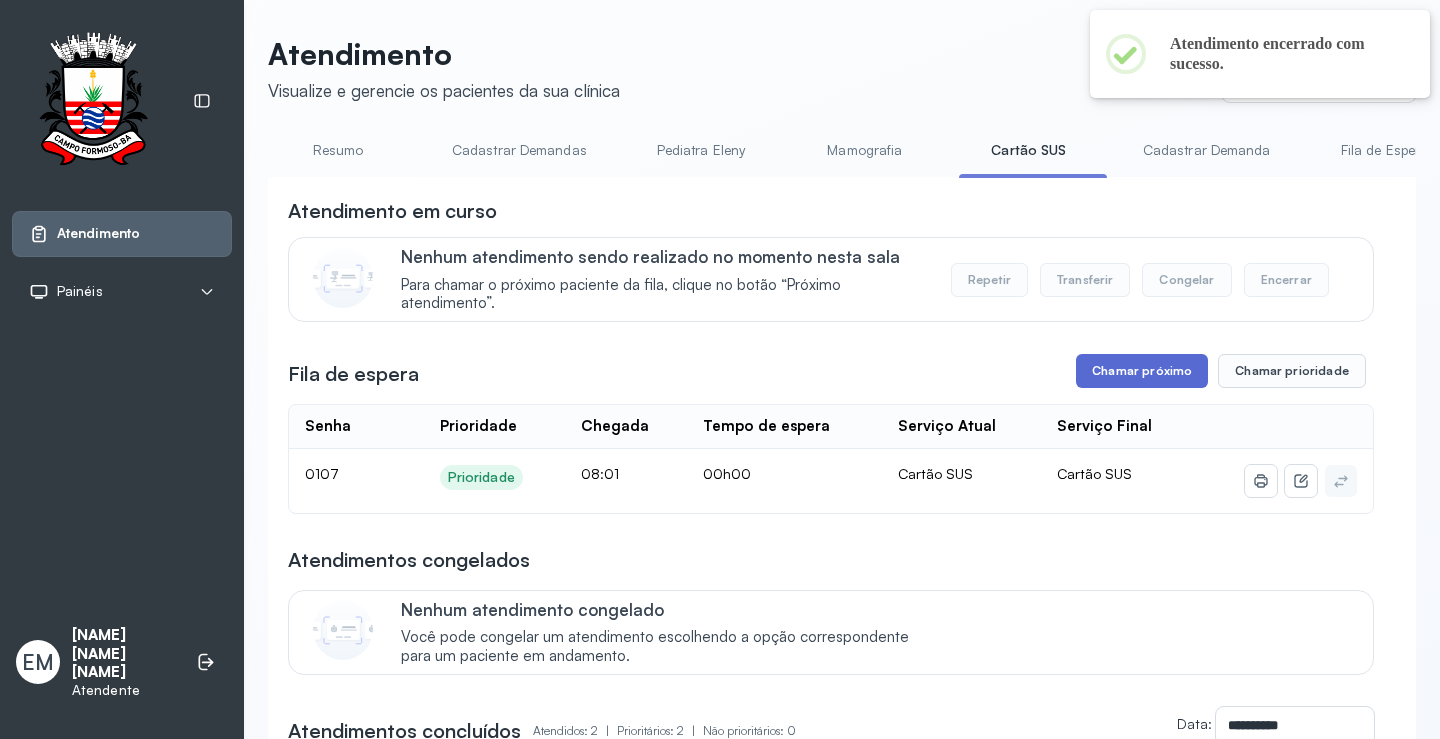 click on "Chamar próximo" at bounding box center (1142, 371) 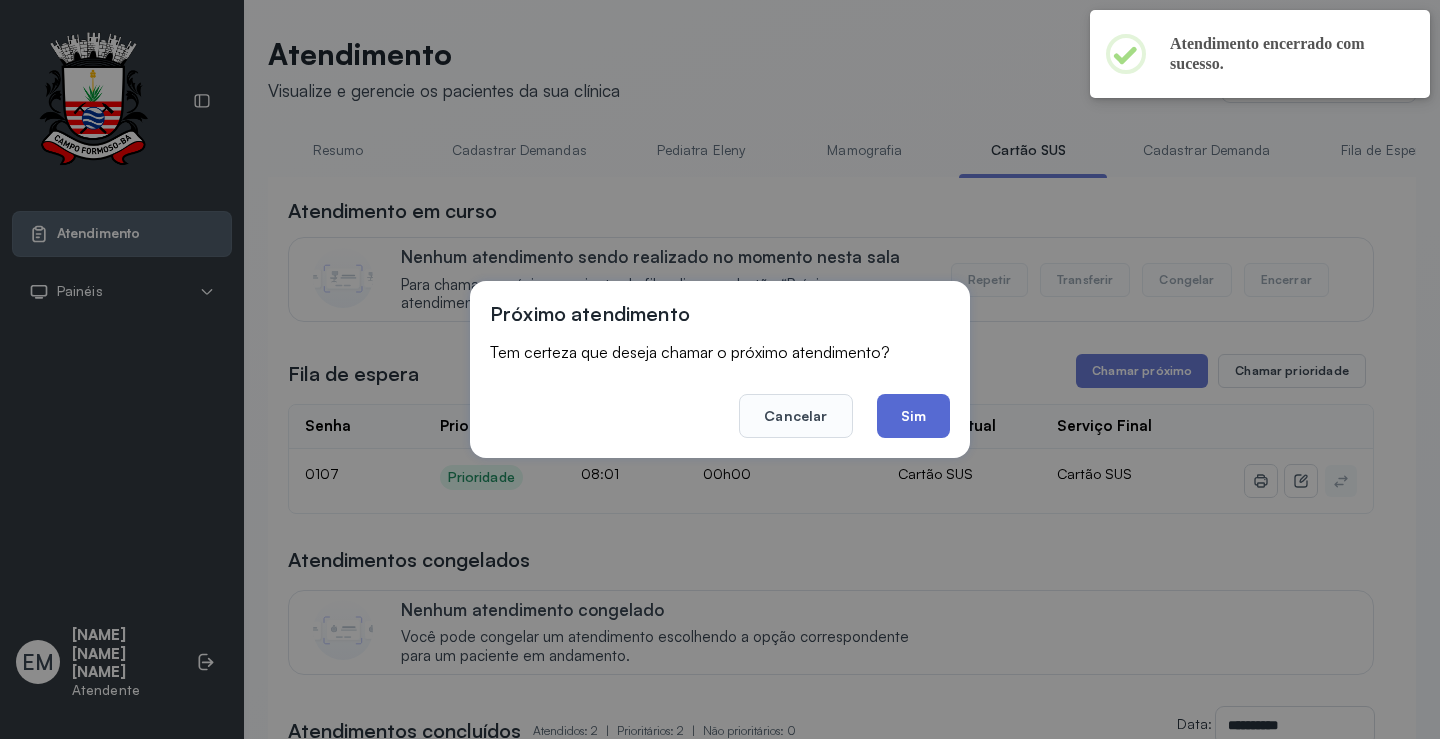 click on "Sim" 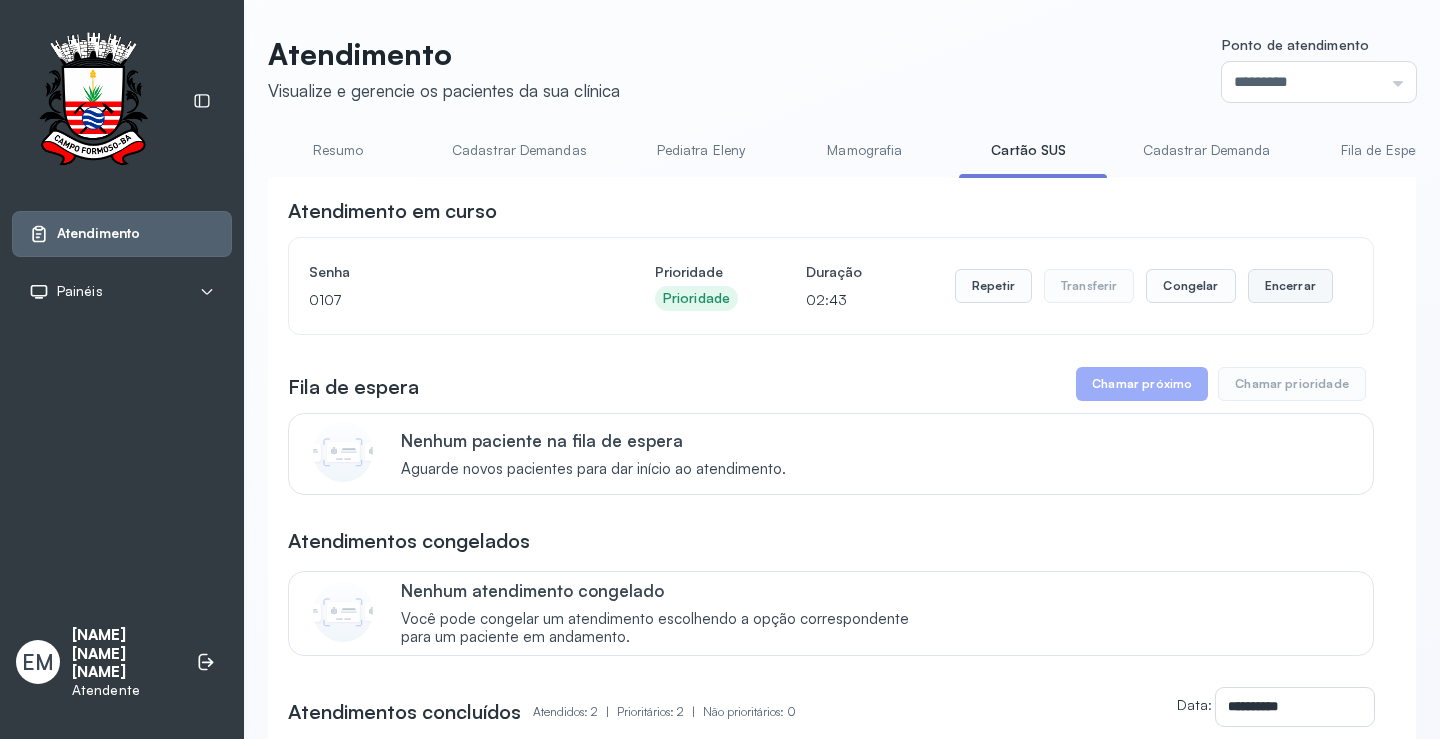 click on "Encerrar" at bounding box center [1290, 286] 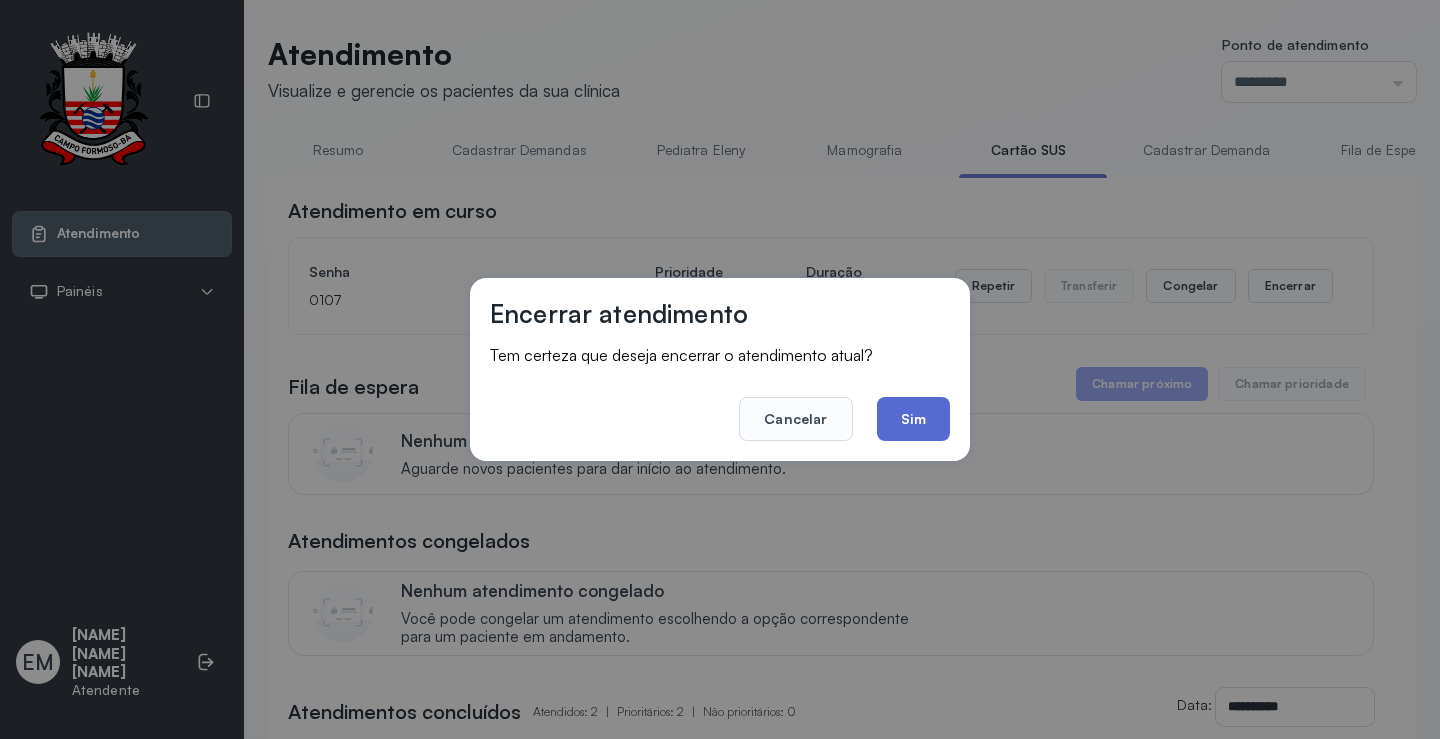 click on "Sim" 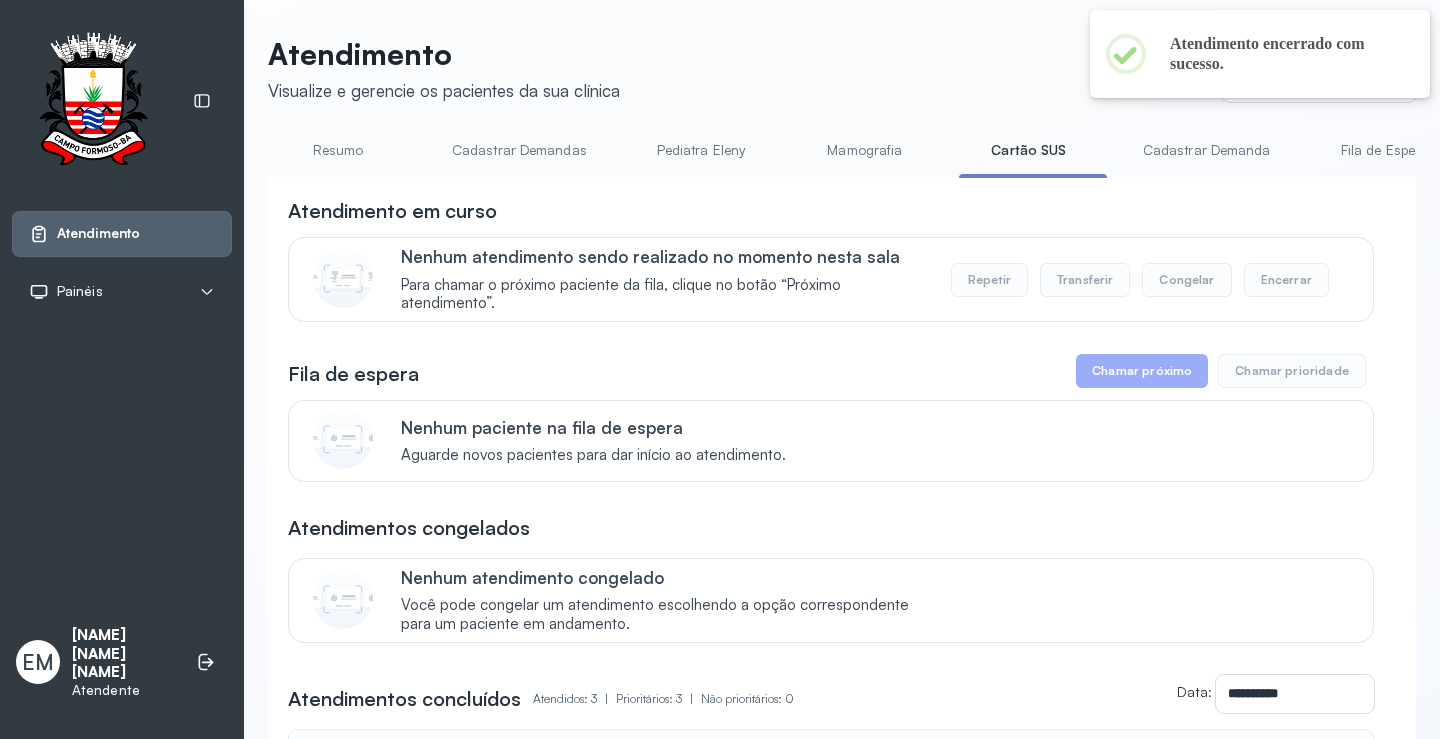 click on "Resumo" at bounding box center (338, 150) 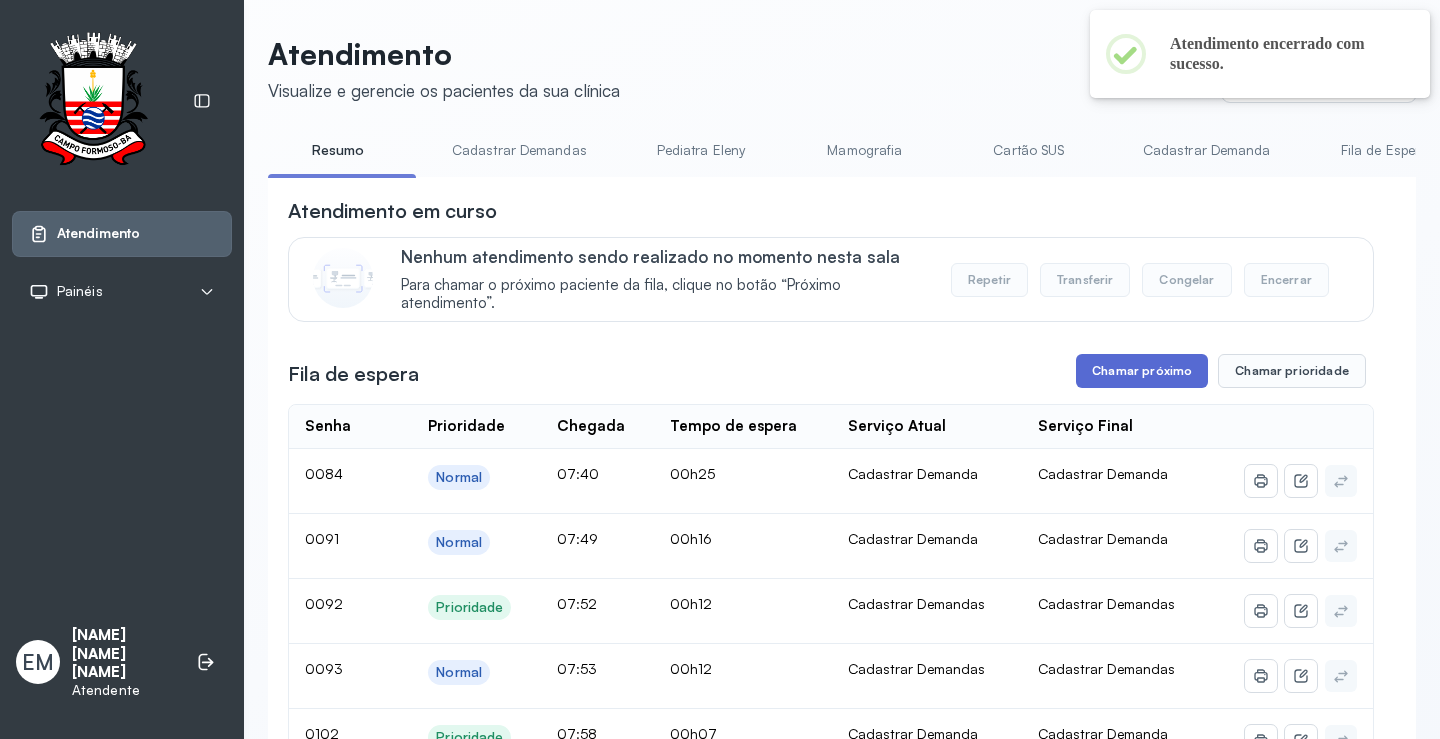 click on "Chamar próximo" at bounding box center (1142, 371) 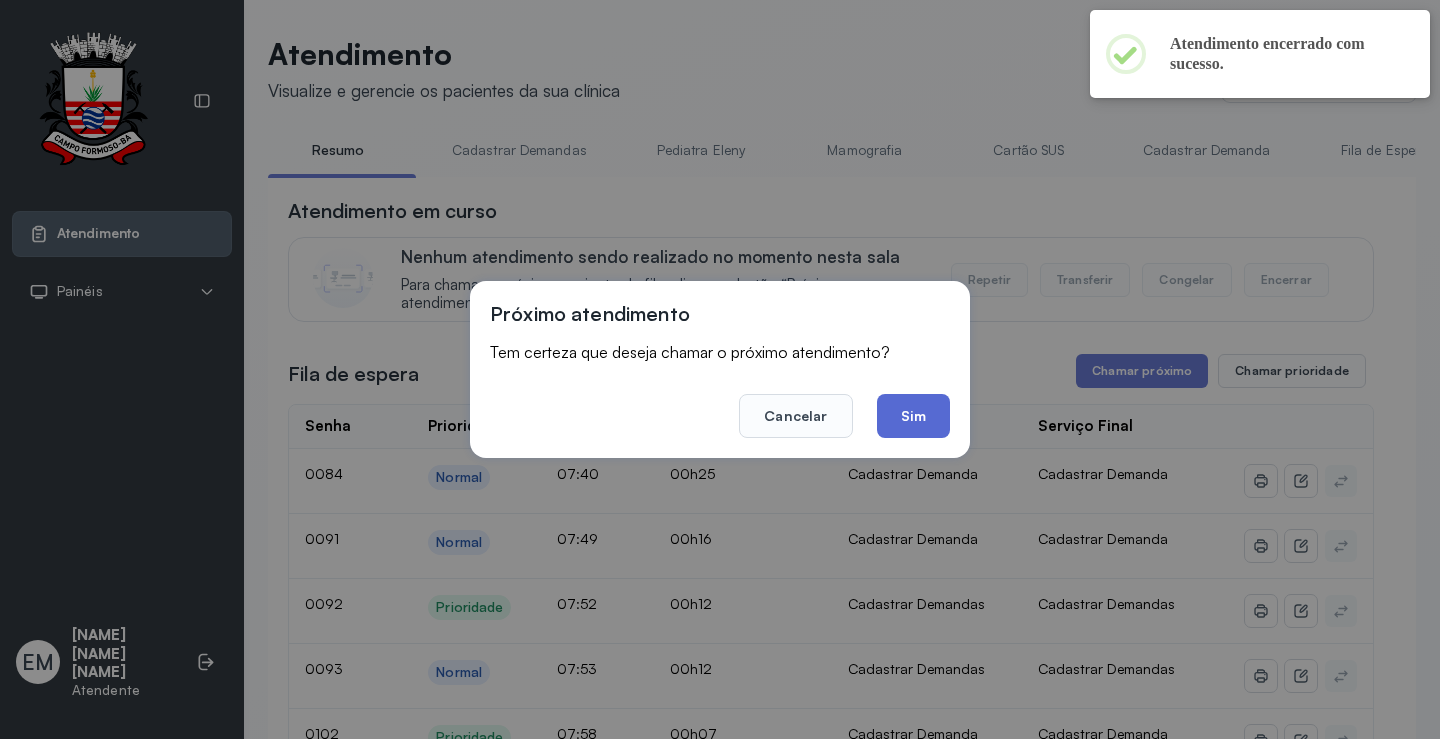 click on "Sim" 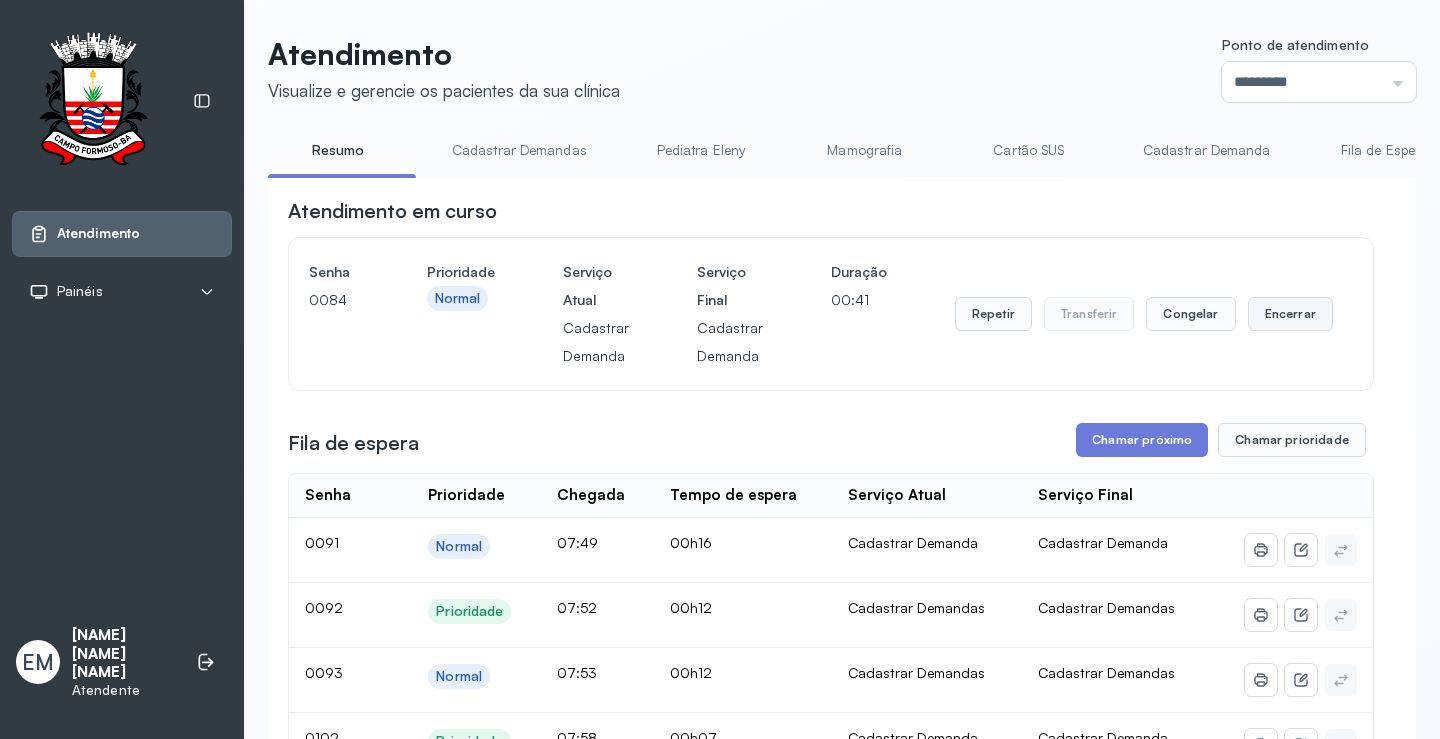click on "Encerrar" at bounding box center [1290, 314] 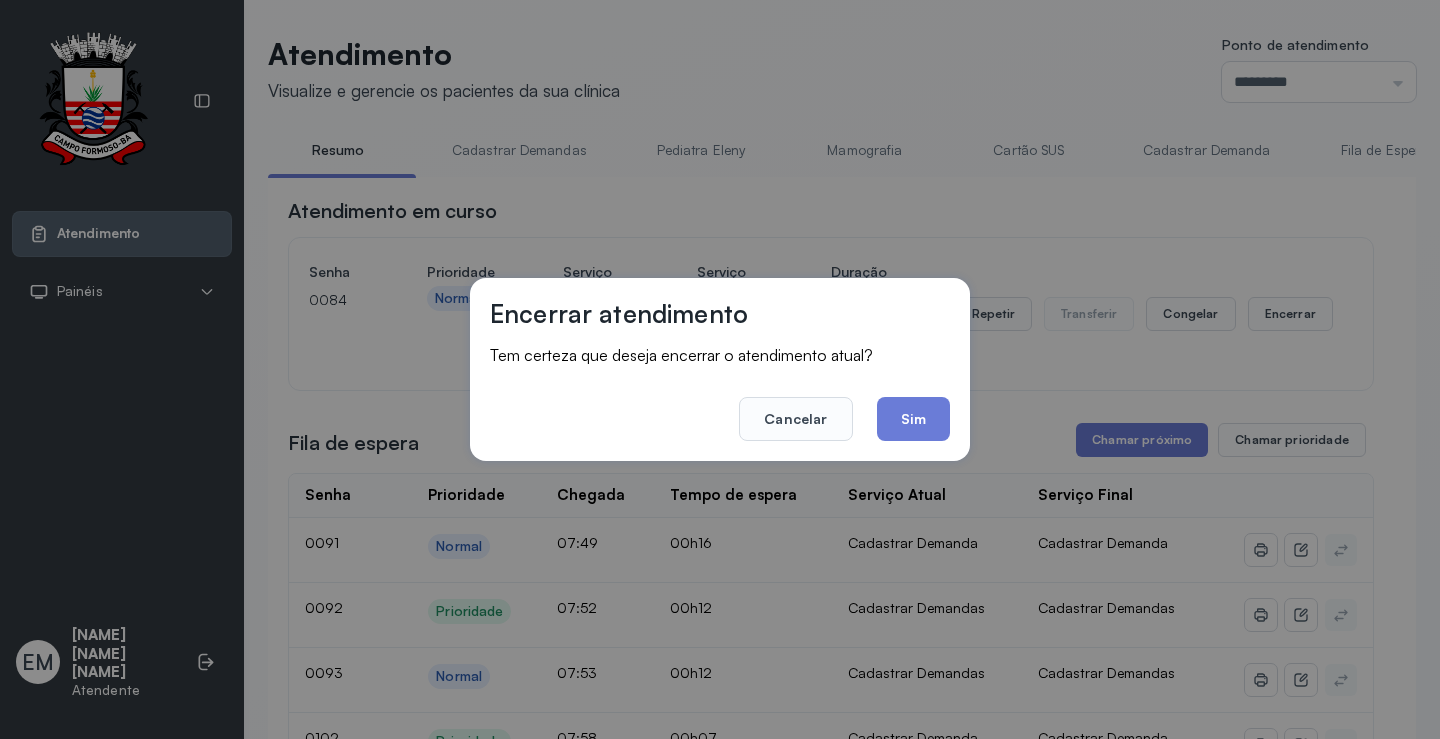 click on "Sim" 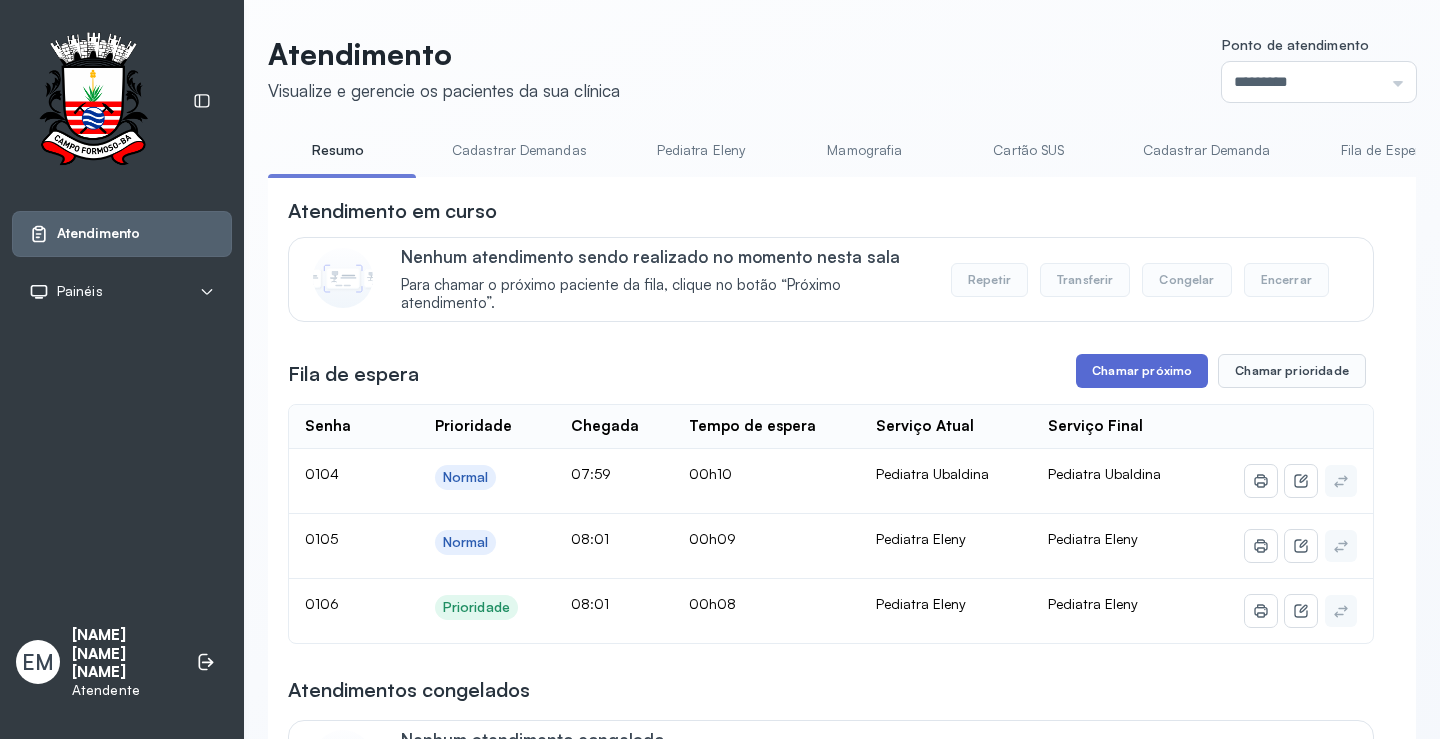 click on "Chamar próximo" at bounding box center [1142, 371] 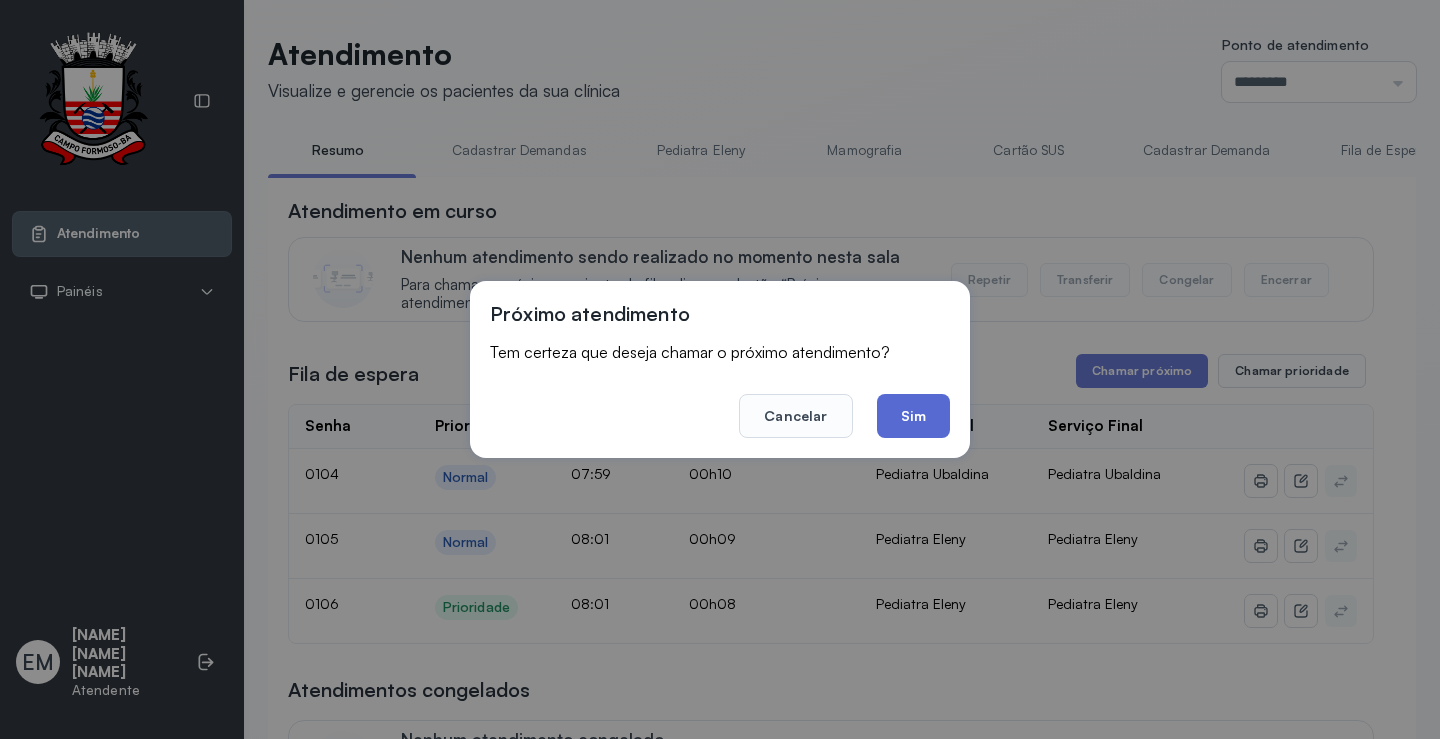 click on "Sim" 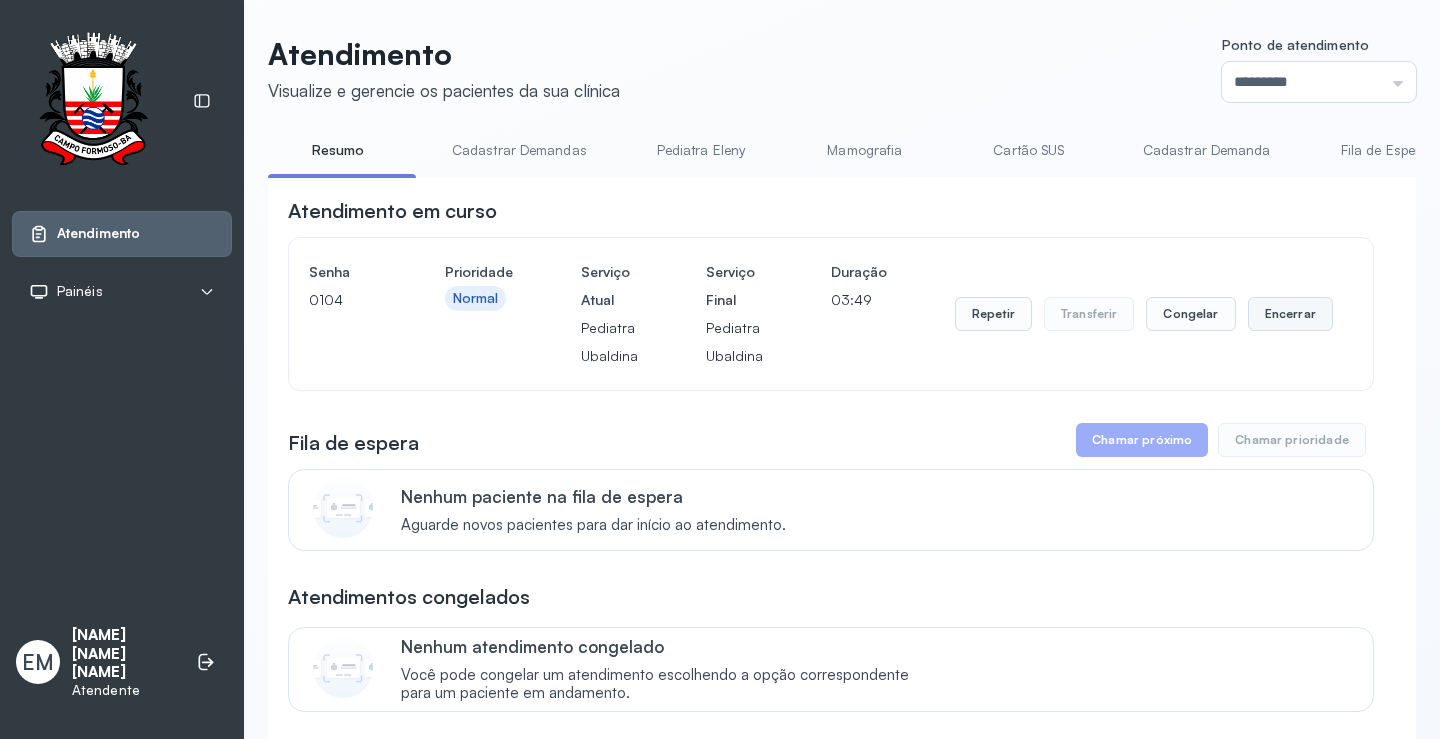 click on "Encerrar" at bounding box center (1290, 314) 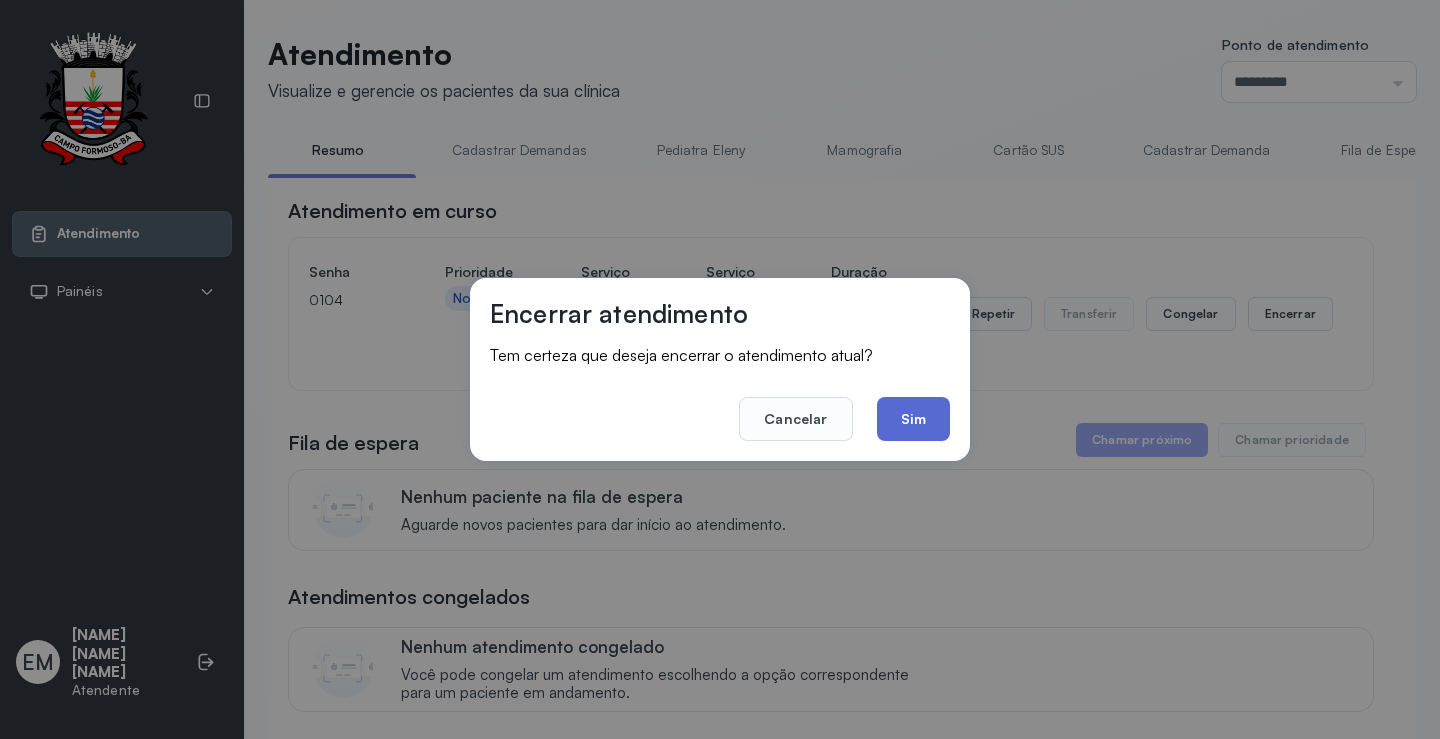 click on "Sim" 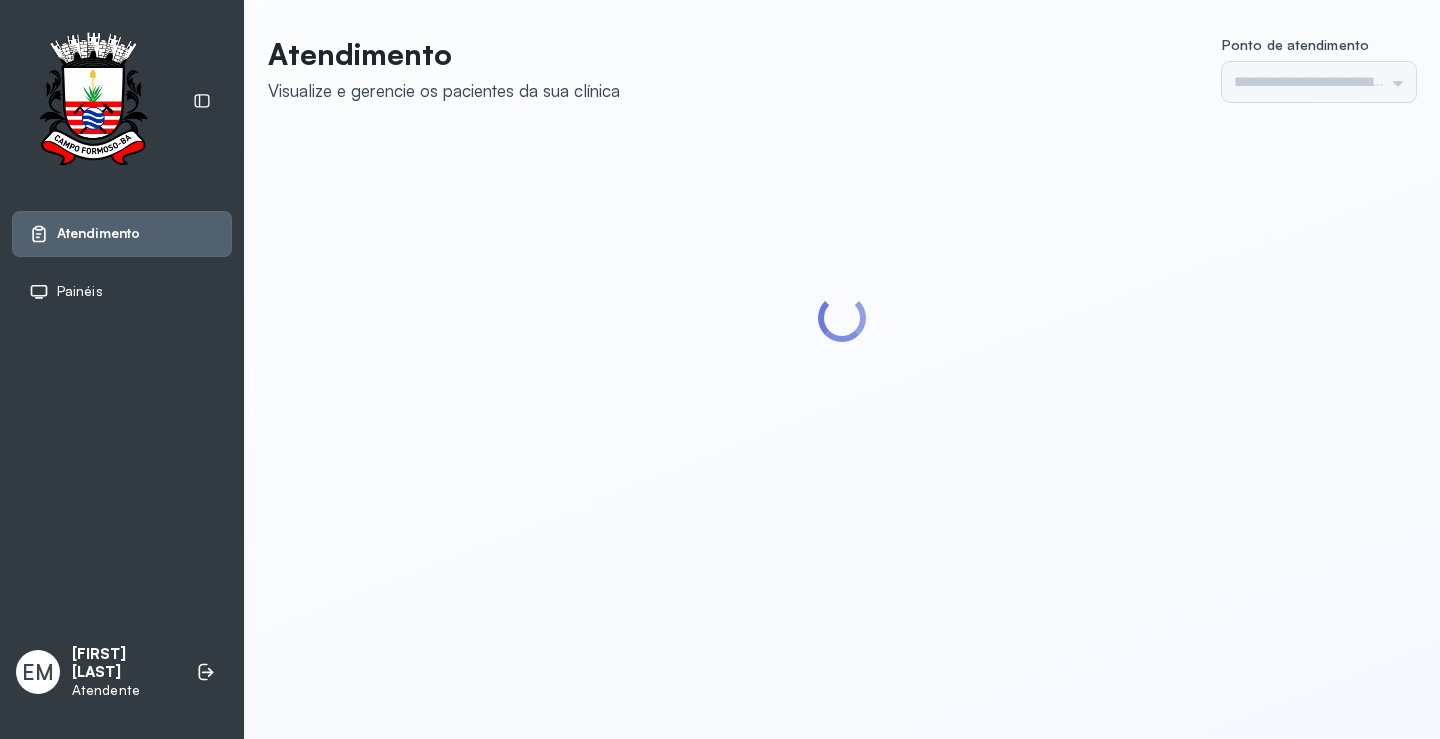 scroll, scrollTop: 0, scrollLeft: 0, axis: both 